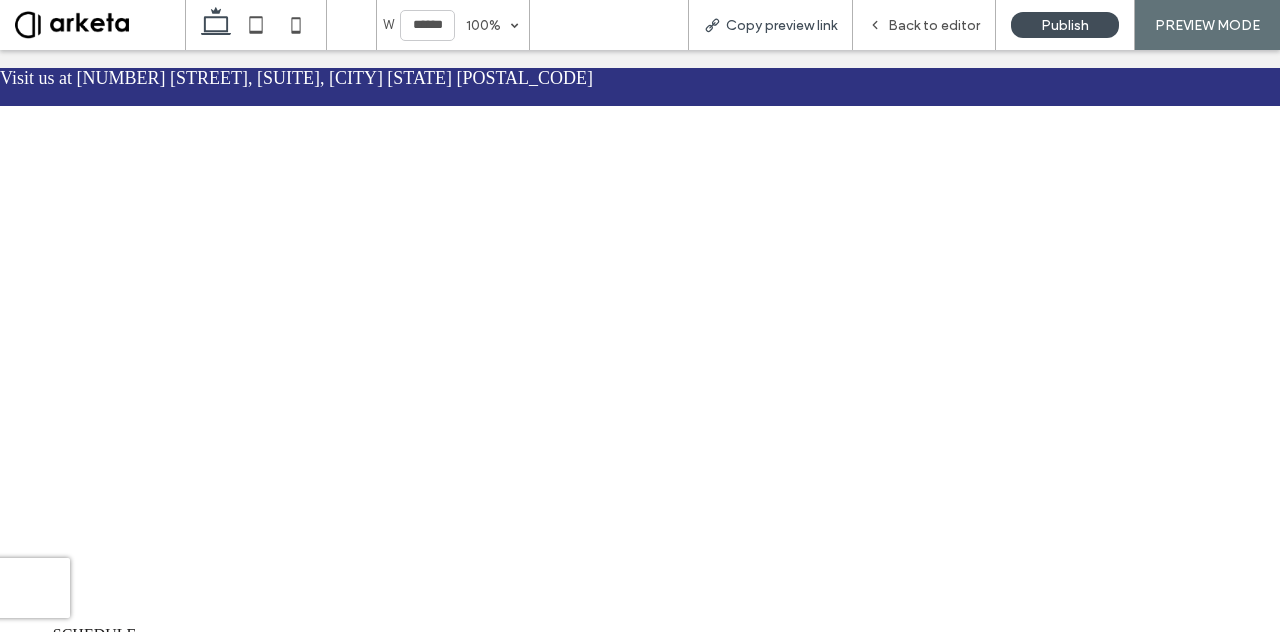 scroll, scrollTop: 0, scrollLeft: 0, axis: both 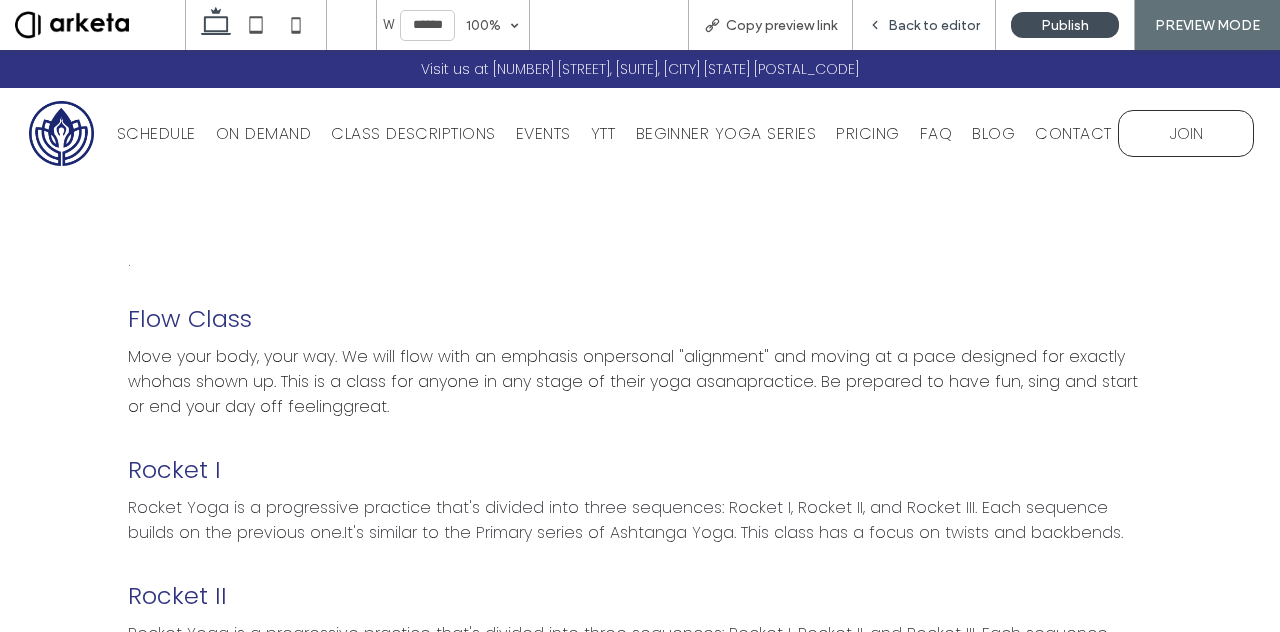 click on "Back to editor" at bounding box center [934, 25] 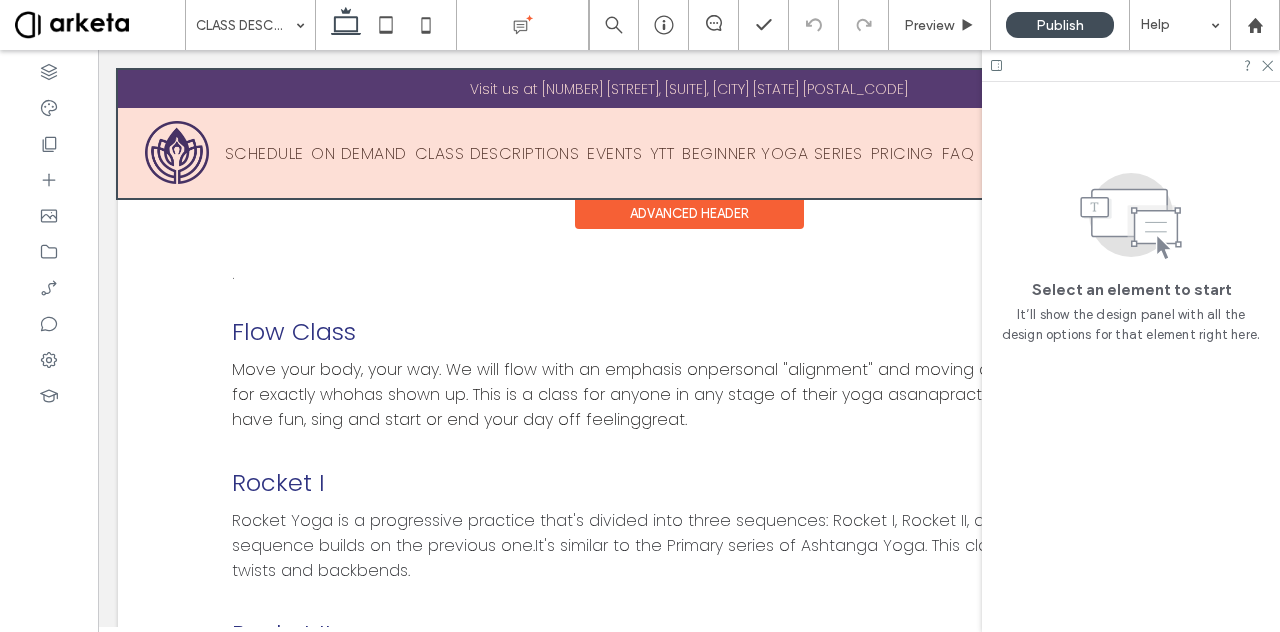click at bounding box center (689, 134) 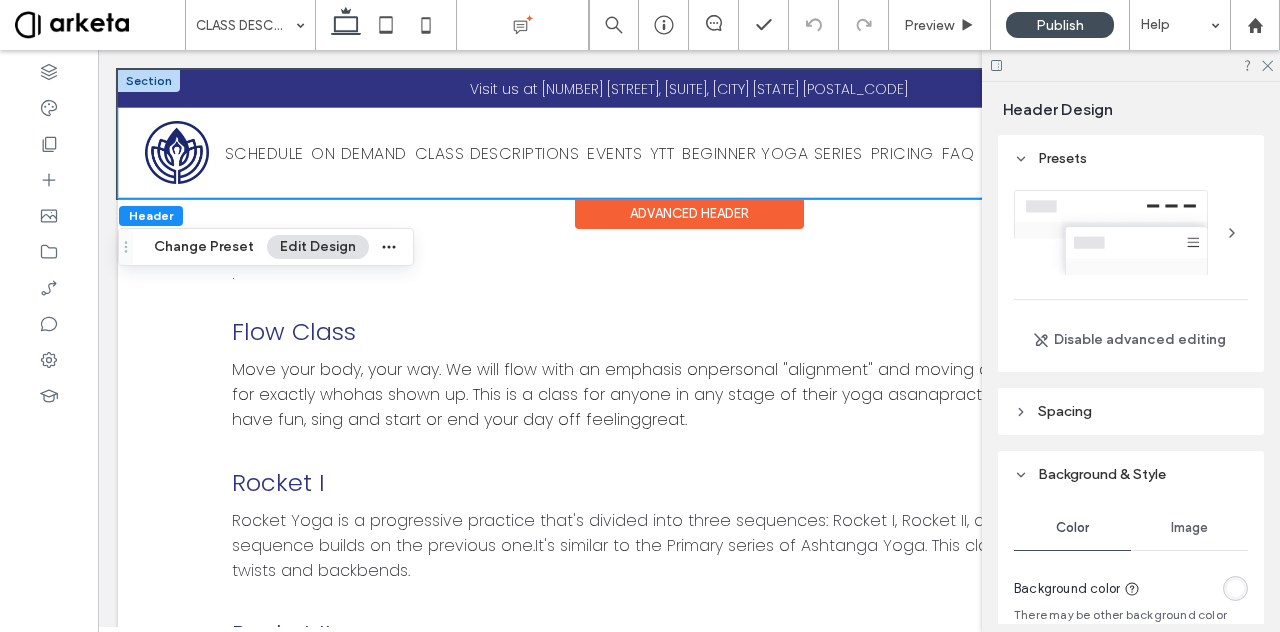 click on "SCHEDULE
ON DEMAND
CLASS DESCRIPTIONS
EVENTS
YTT
BEGINNER YOGA SERIES
PRICING
FAQ
BLOG
CONTACT
JOIN" at bounding box center [689, 153] 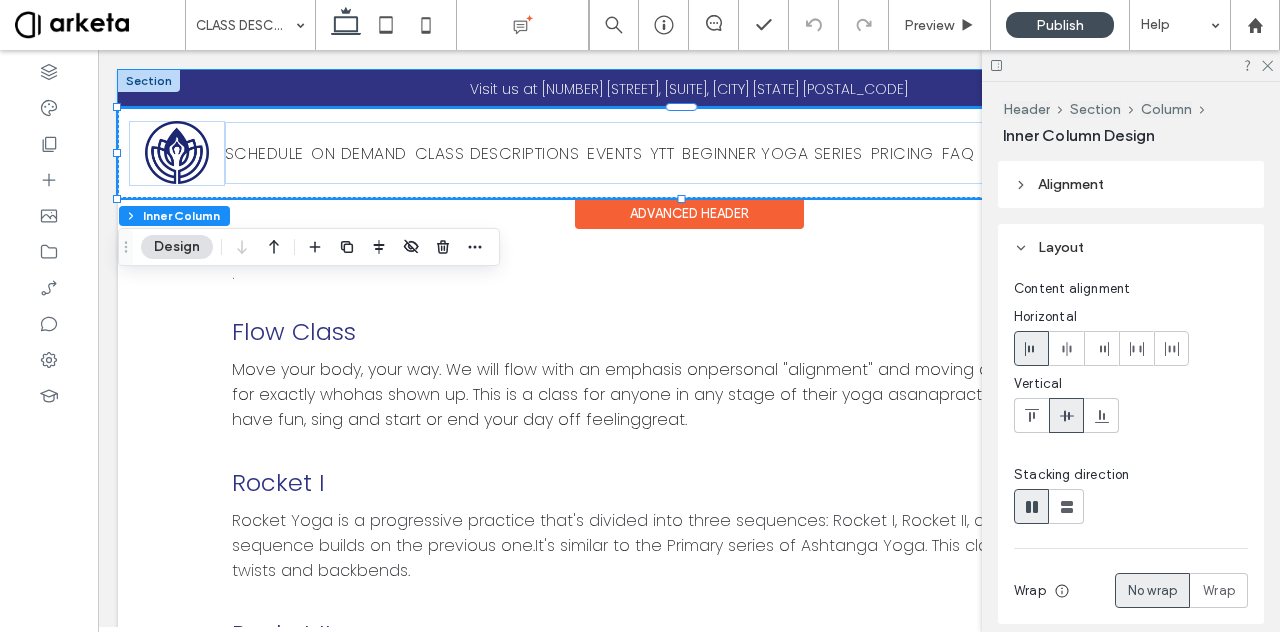 click on "Visit us at [NUMBER] [STREET], [SUITE], [CITY] [STATE] [POSTAL_CODE]" at bounding box center (689, 89) 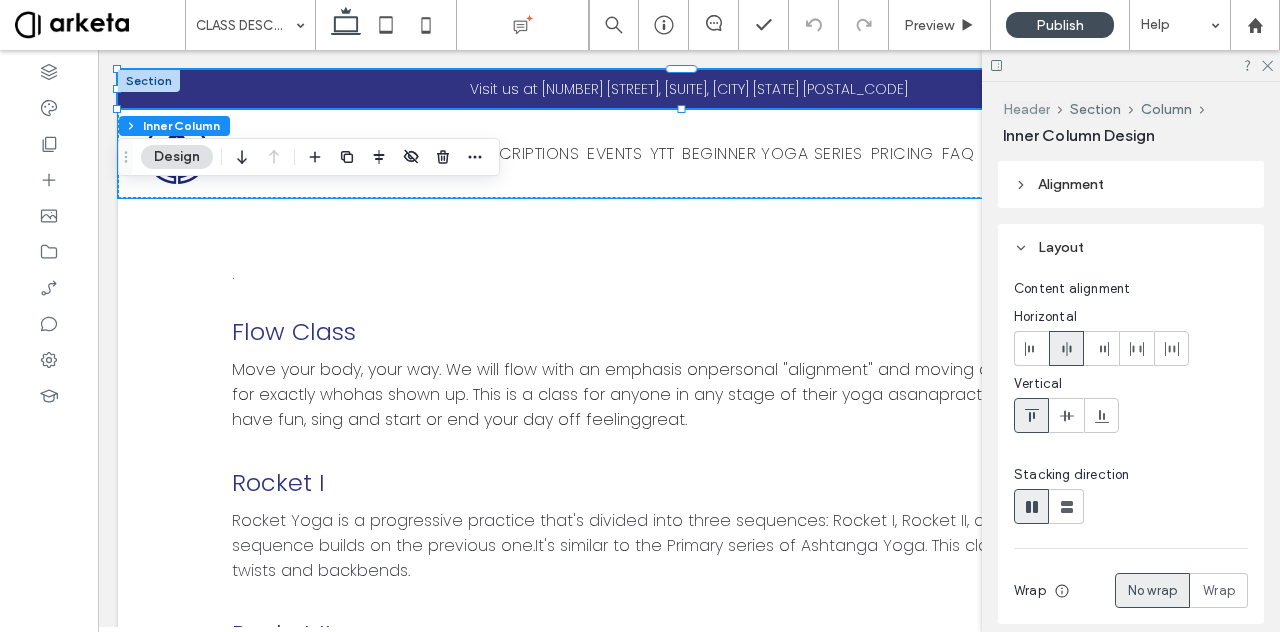 click on "Header" at bounding box center (1026, 109) 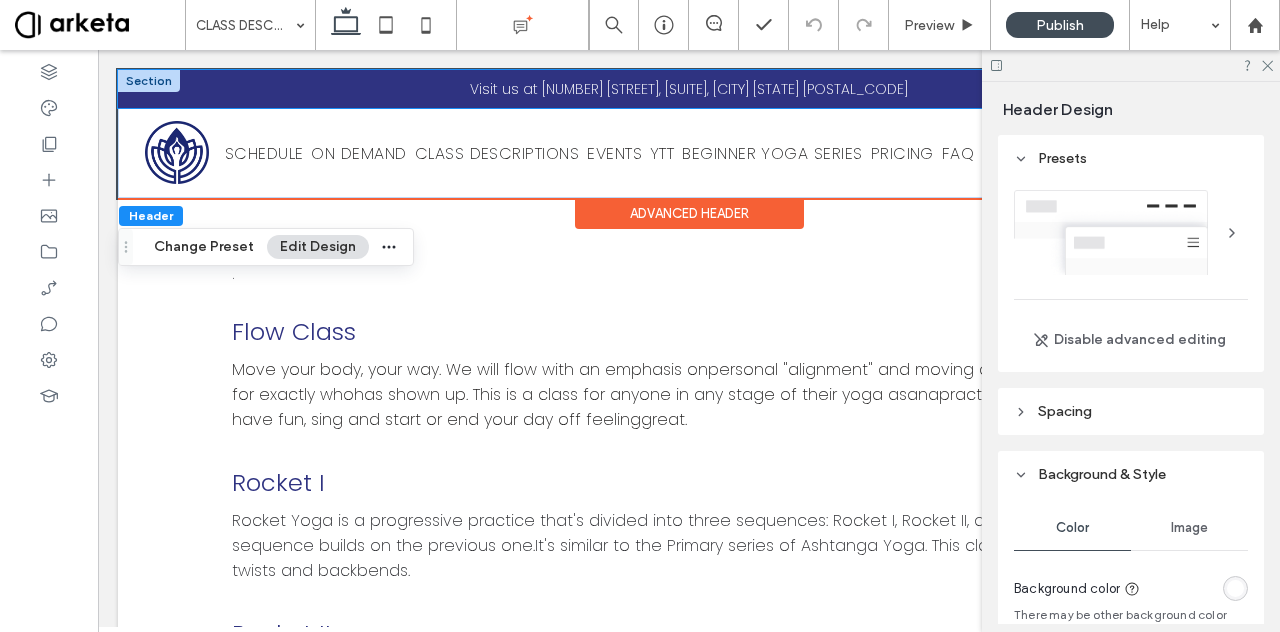 click on "Visit us at [NUMBER] [STREET], [SUITE], [CITY] [STATE] [POSTAL_CODE]" at bounding box center [689, 89] 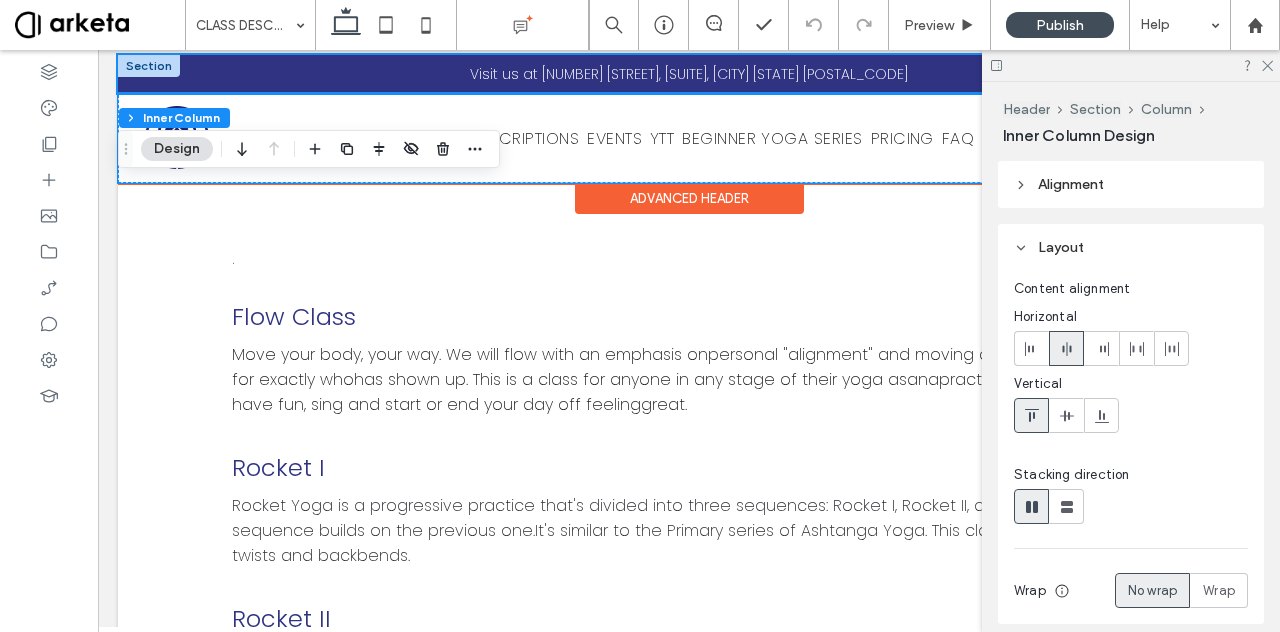 scroll, scrollTop: 18, scrollLeft: 0, axis: vertical 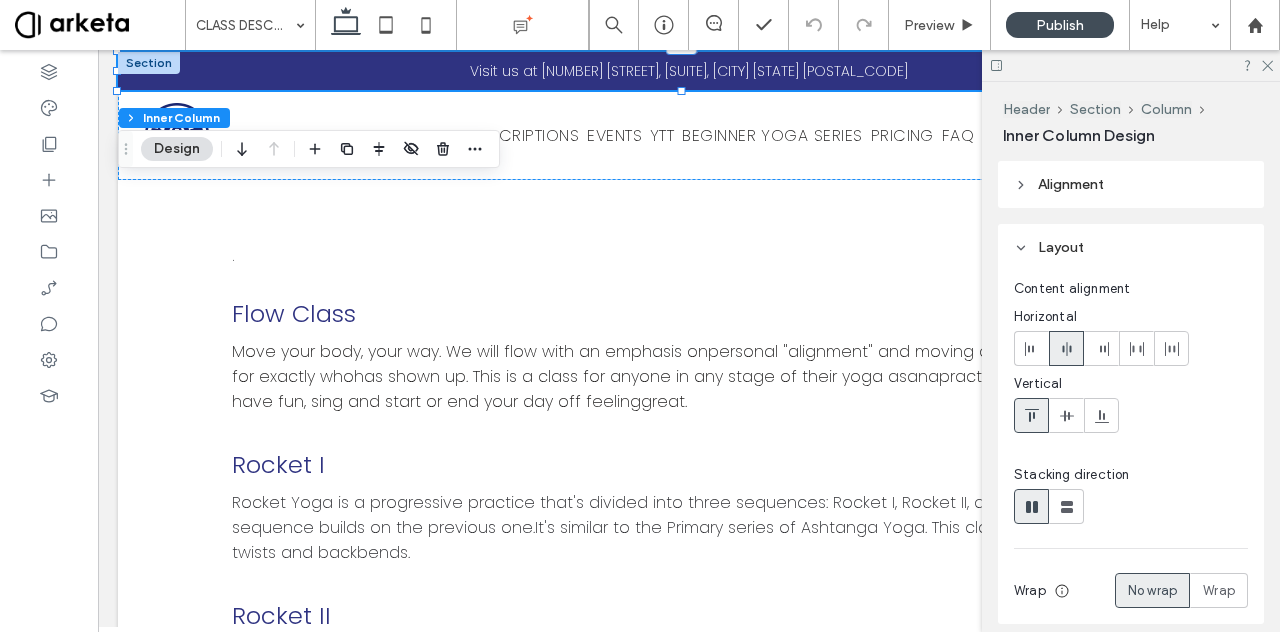 click at bounding box center (1131, 65) 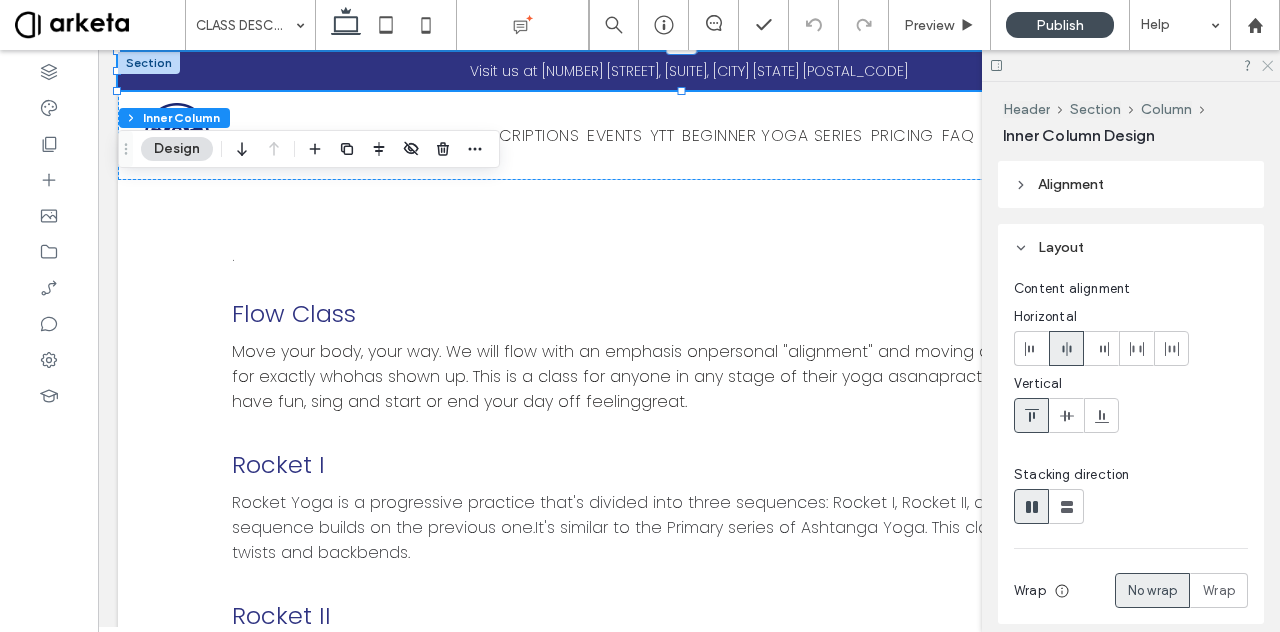 click 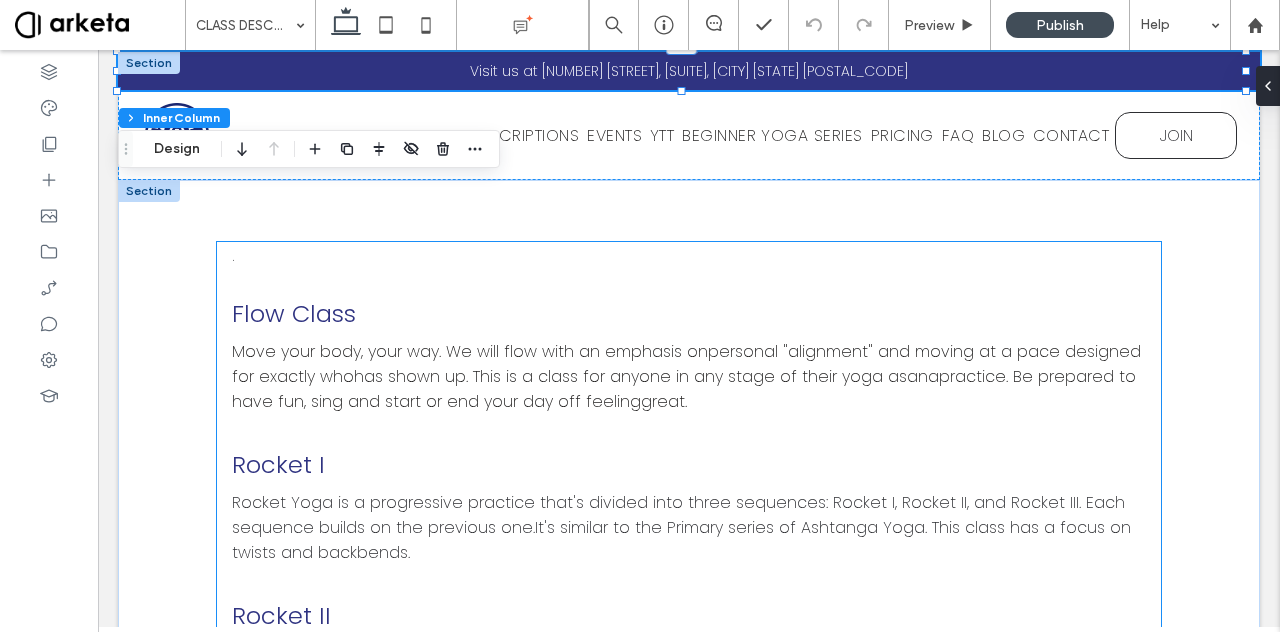 click on ".
Flow Class
Move your body, your way. We will flow with an emphasis onpersonal "alignment" and moving at a pace designed for exactly whohas shown up. This is a class for anyone in any stage of their yoga asanapractice. Be prepared to have fun, sing and start or end your day off feelinggreat.
Rocket I
Rocket Yoga is a progressive practice that's divided into three sequences: Rocket I, Rocket II, and Rocket III. Each sequence builds on the previous one.It's similar to the Primary series of Ashtanga Yoga. This class has a focus on twists and backbends.
Rocket II
Rocket Yoga is a progressive practice that's divided into three sequences: Rocket I, Rocket II, and Rocket III. Each sequence builds on the previous one.It's similar to the Primary series of Ashtanga Yoga. This class has a focus on twists and backbends.
Strong & Steady
Yin
Strength
Slow Flow" at bounding box center [689, 1185] 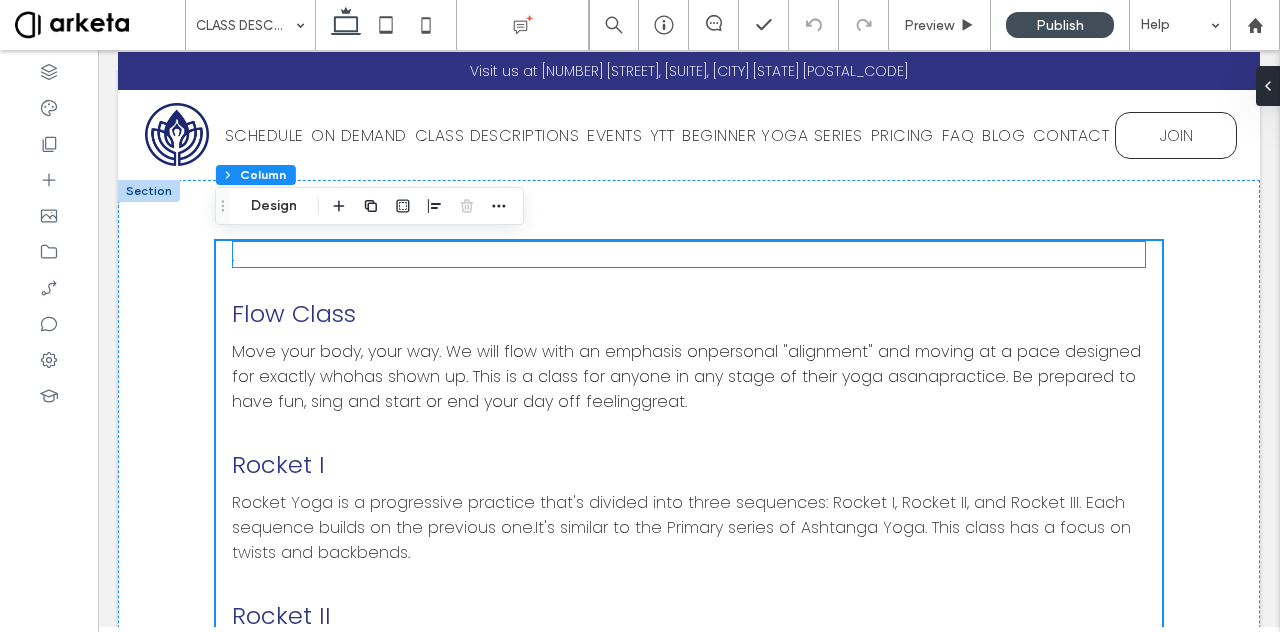 scroll, scrollTop: 0, scrollLeft: 0, axis: both 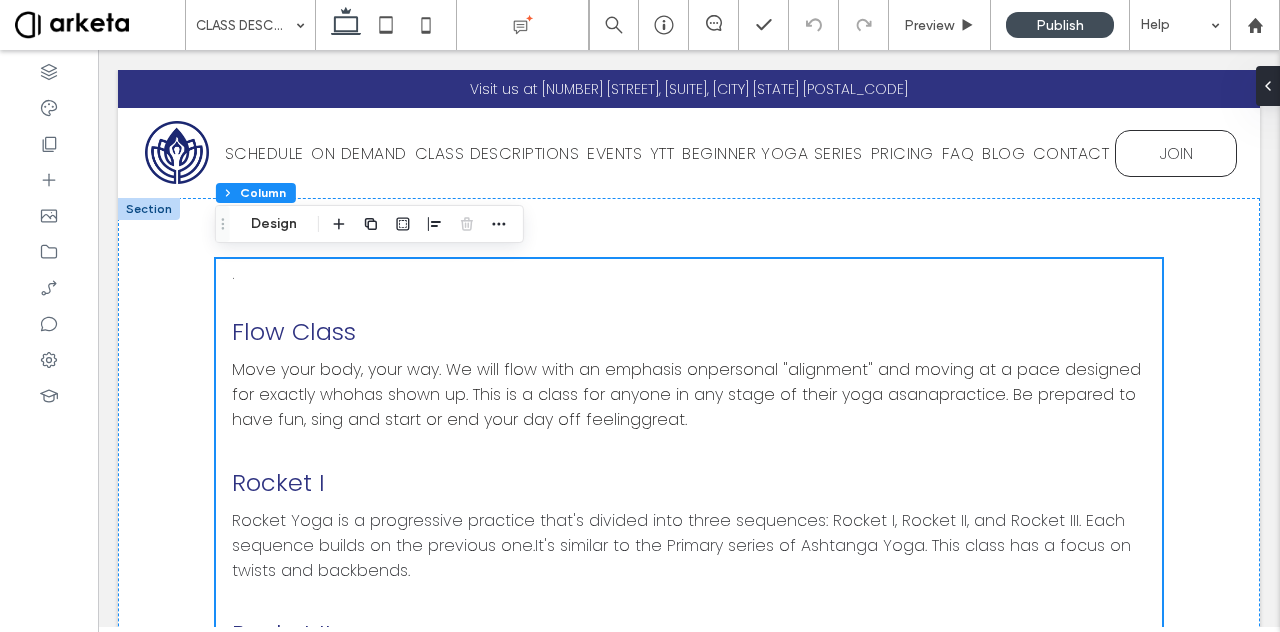 click at bounding box center [100, 25] 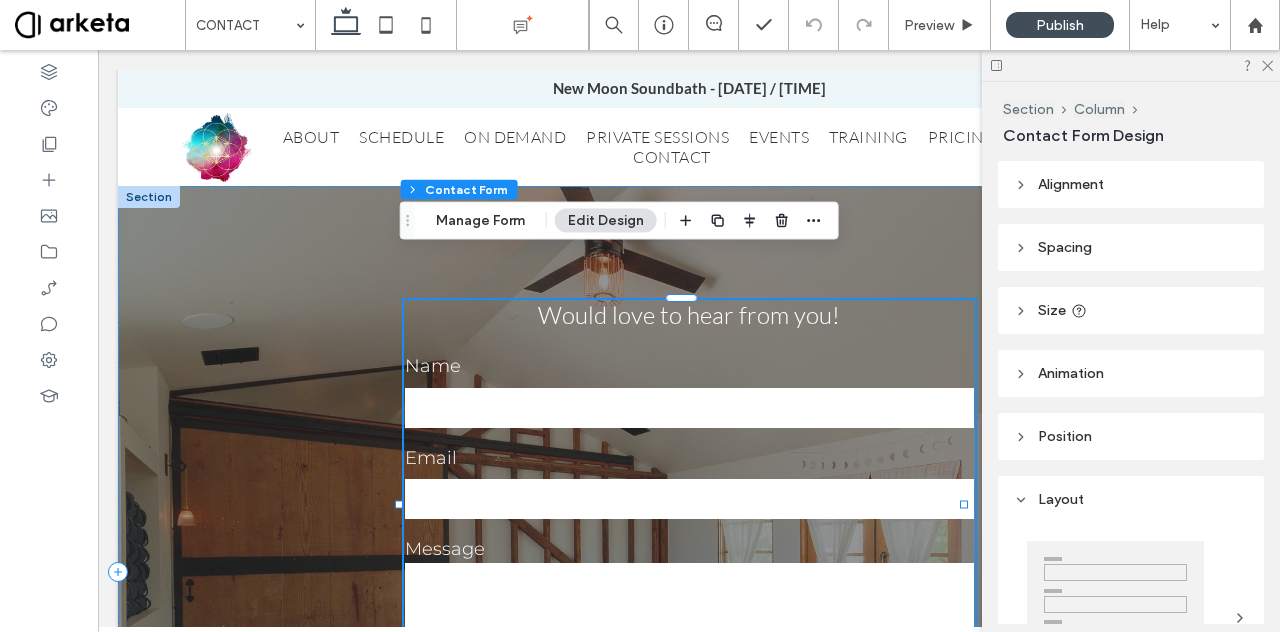 scroll, scrollTop: 44, scrollLeft: 0, axis: vertical 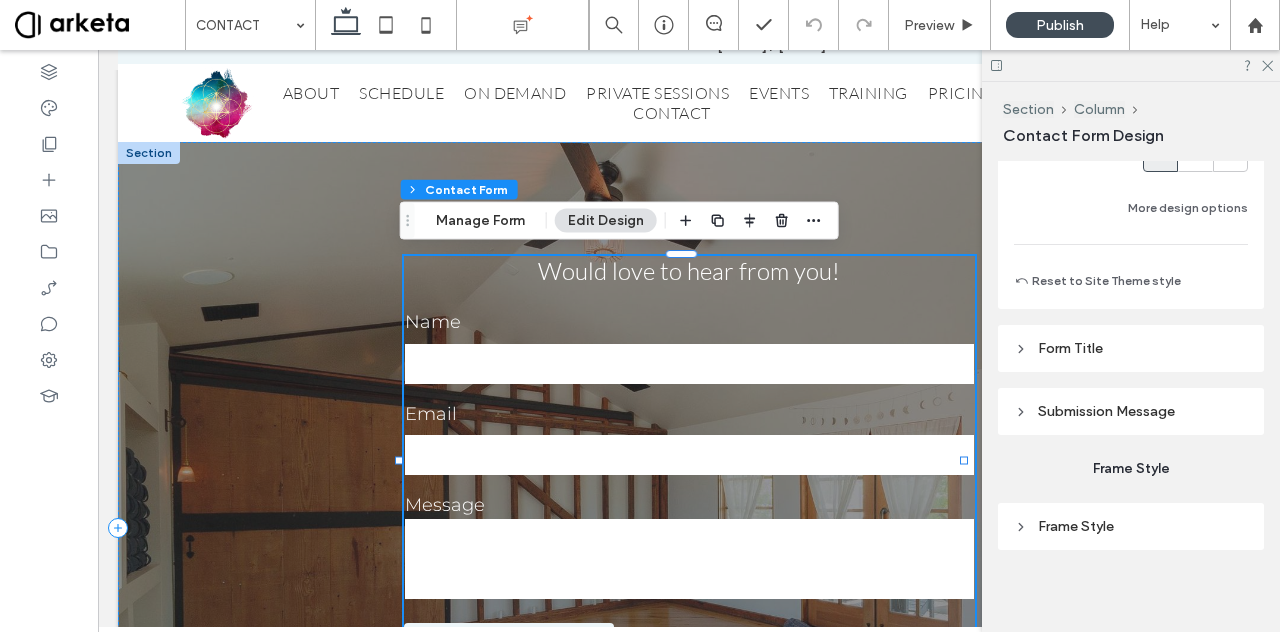 click on "Submission Message" at bounding box center [1106, 411] 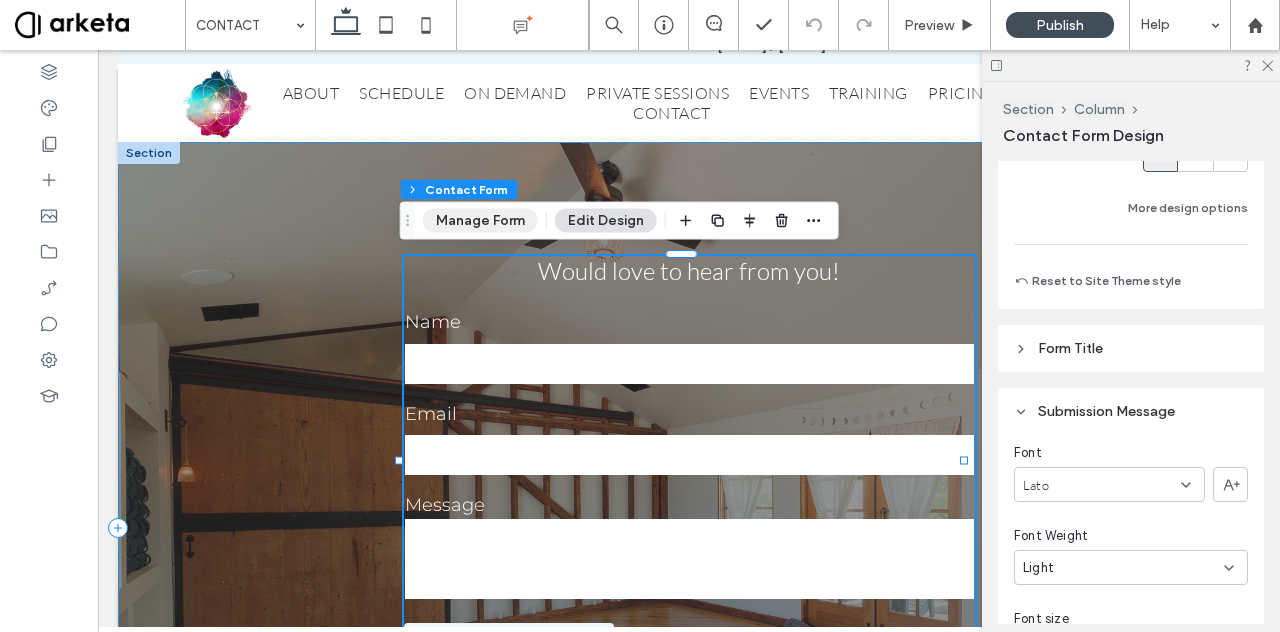 click on "Manage Form" at bounding box center (480, 221) 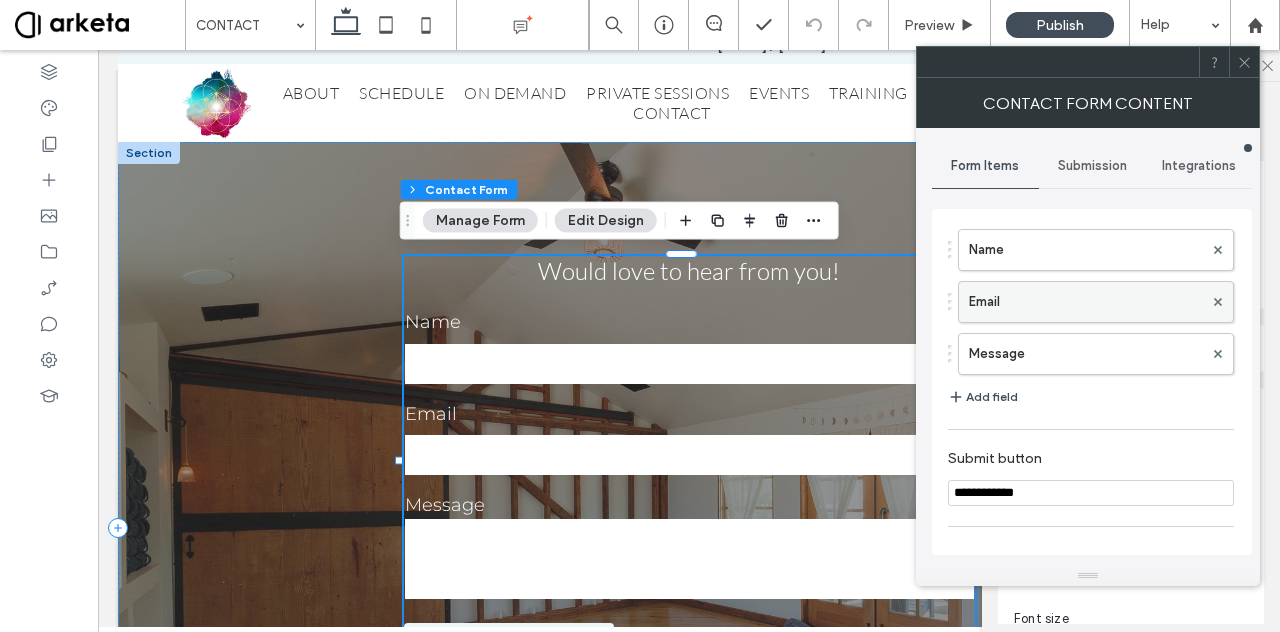 click on "Email" at bounding box center (1086, 302) 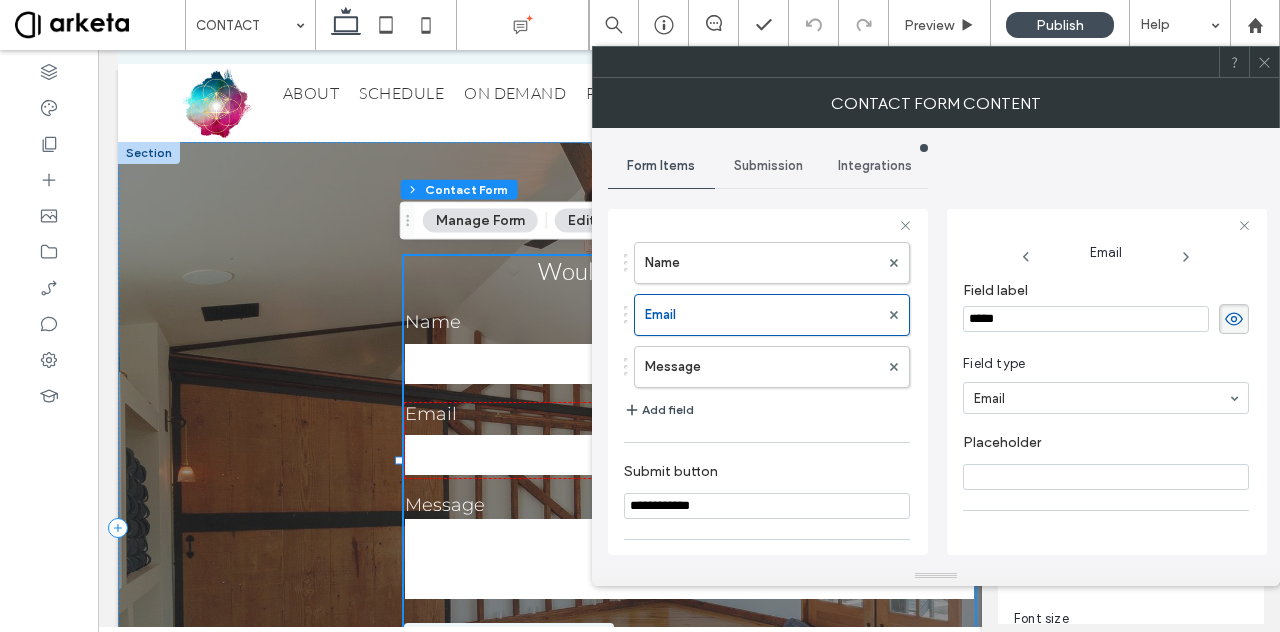 scroll, scrollTop: 137, scrollLeft: 0, axis: vertical 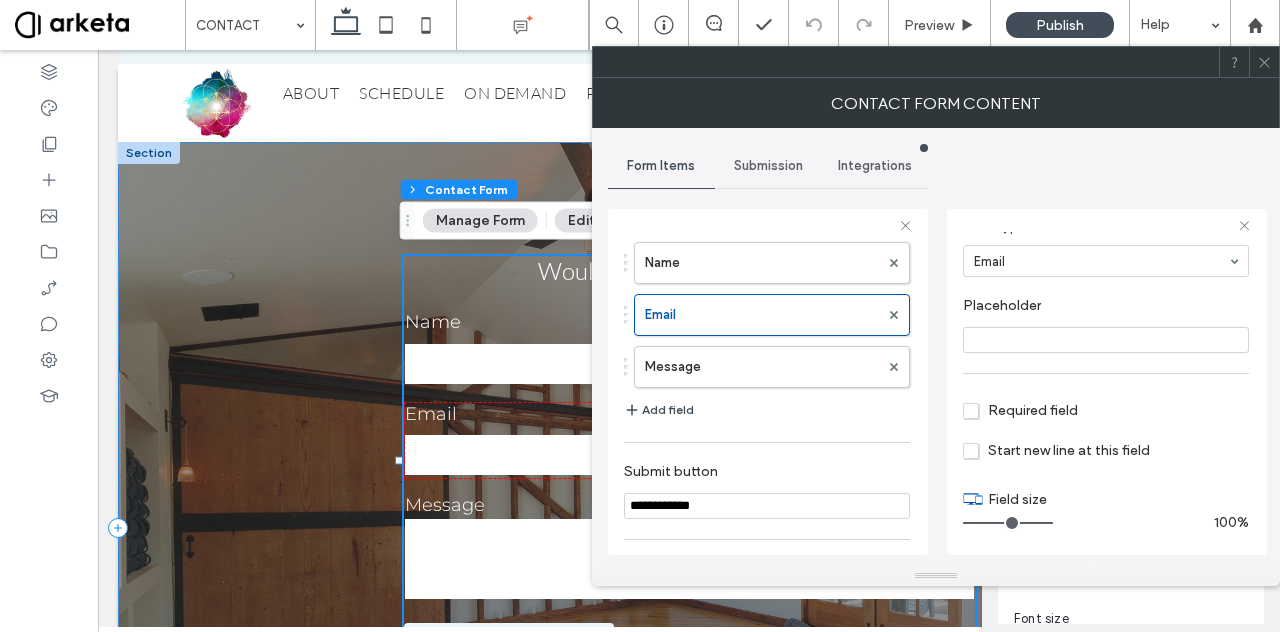 click on "Required field" at bounding box center [1020, 410] 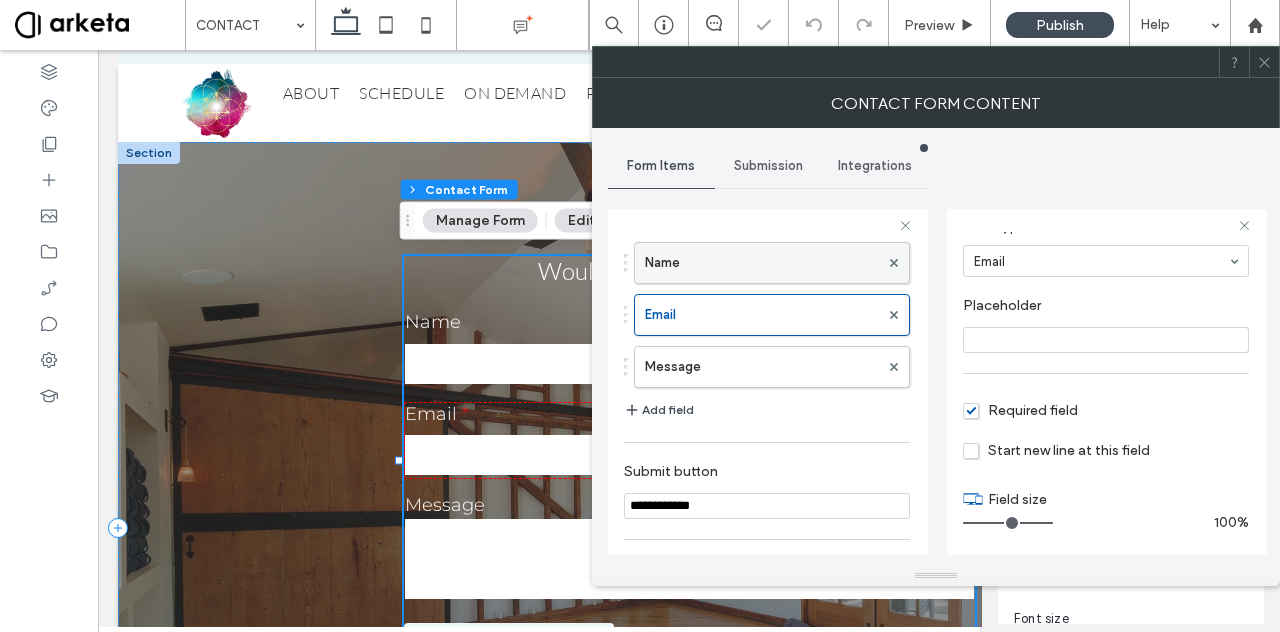 click on "Name" at bounding box center [762, 263] 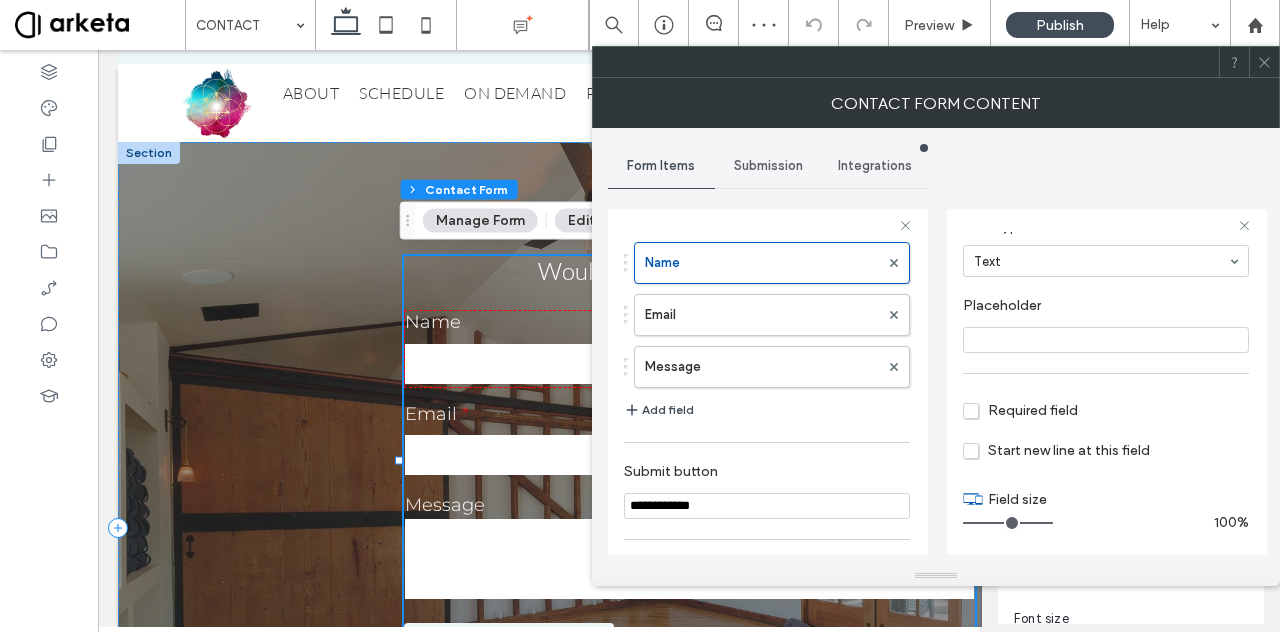 click on "Required field" at bounding box center (1020, 410) 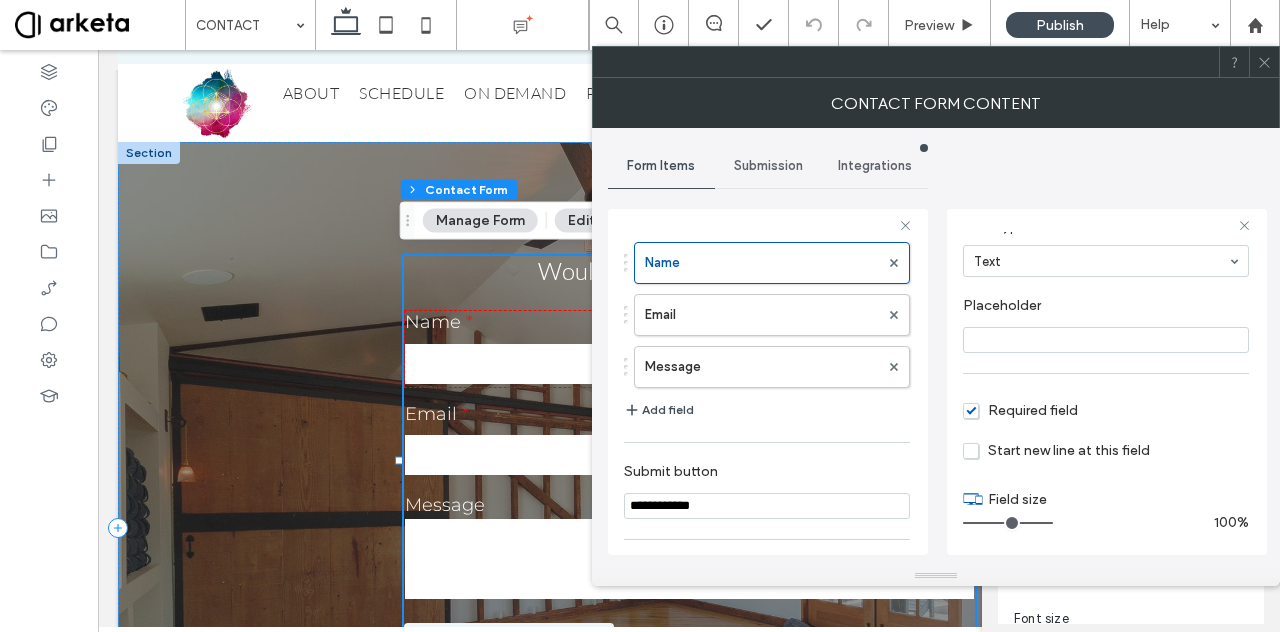 click 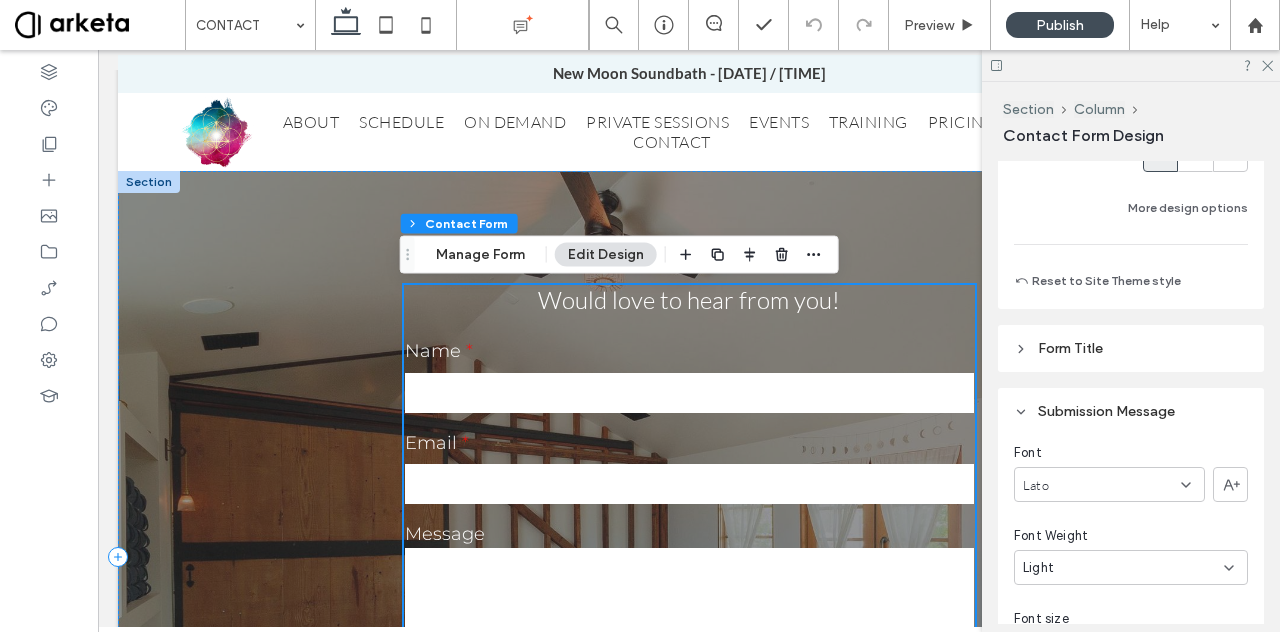 scroll, scrollTop: 5, scrollLeft: 0, axis: vertical 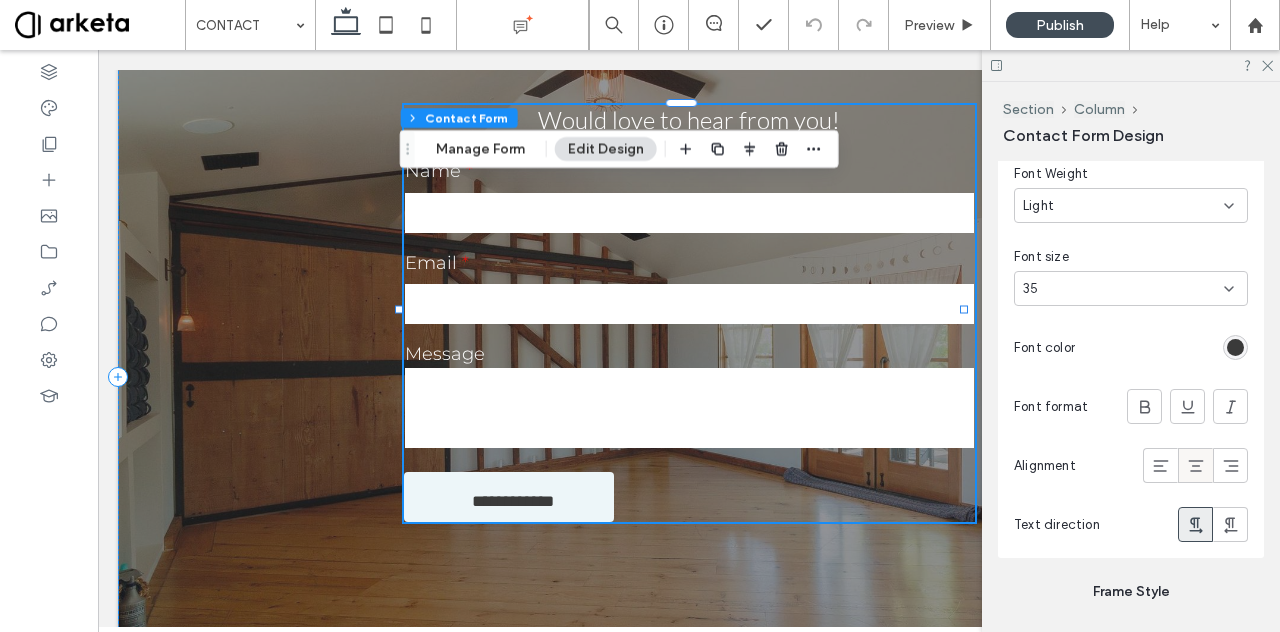 click 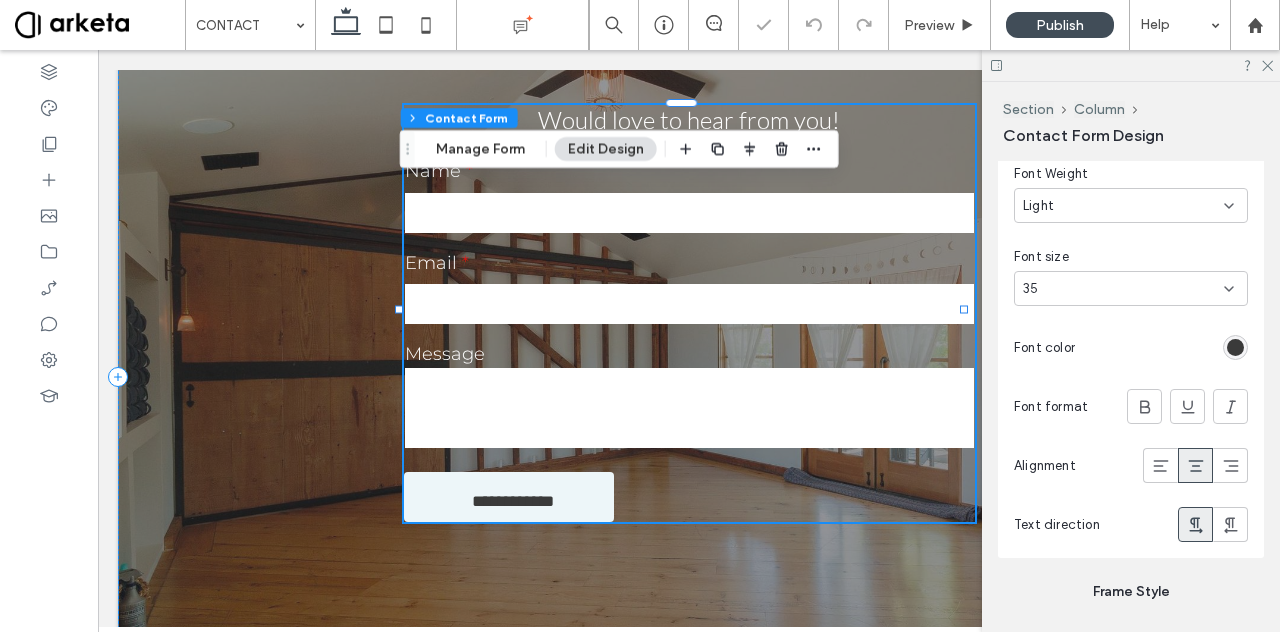 type on "*" 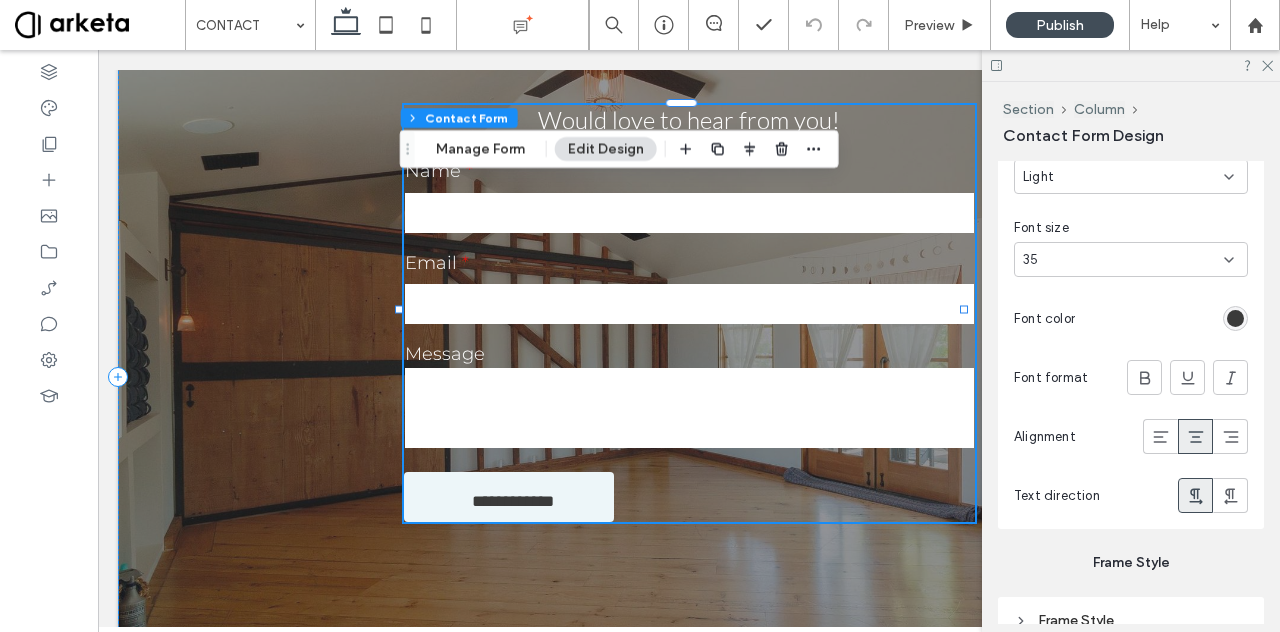 scroll, scrollTop: 2188, scrollLeft: 0, axis: vertical 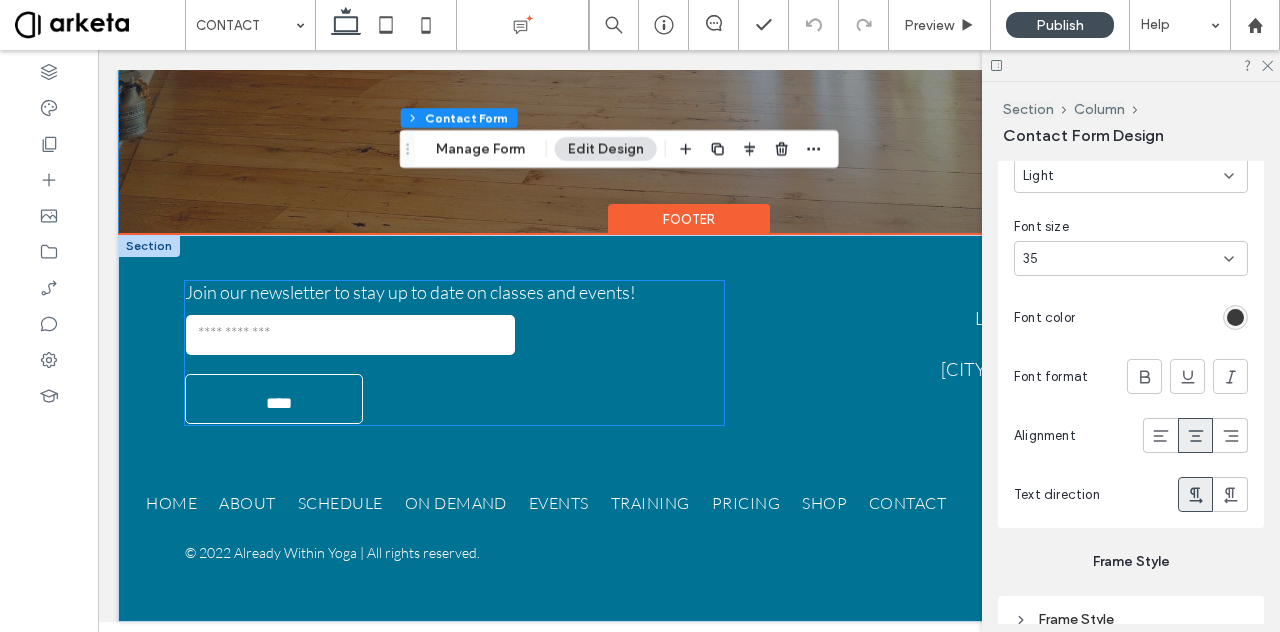 click on "Email:
****" at bounding box center (350, 363) 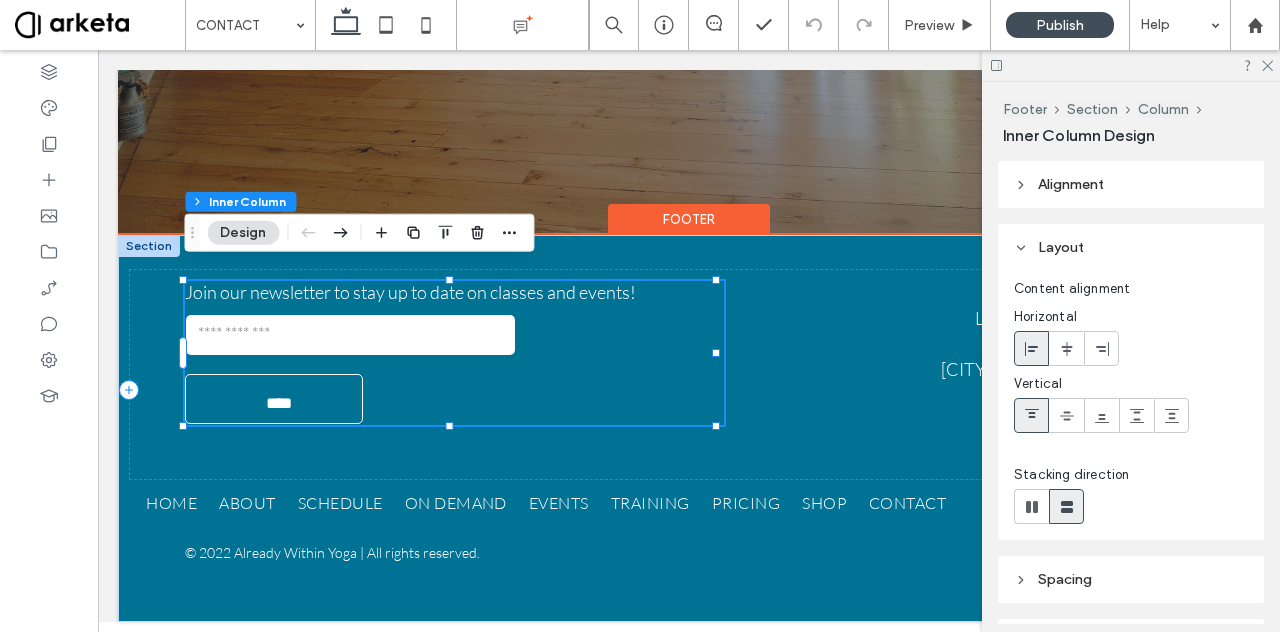 click on "Email:
****" at bounding box center [350, 363] 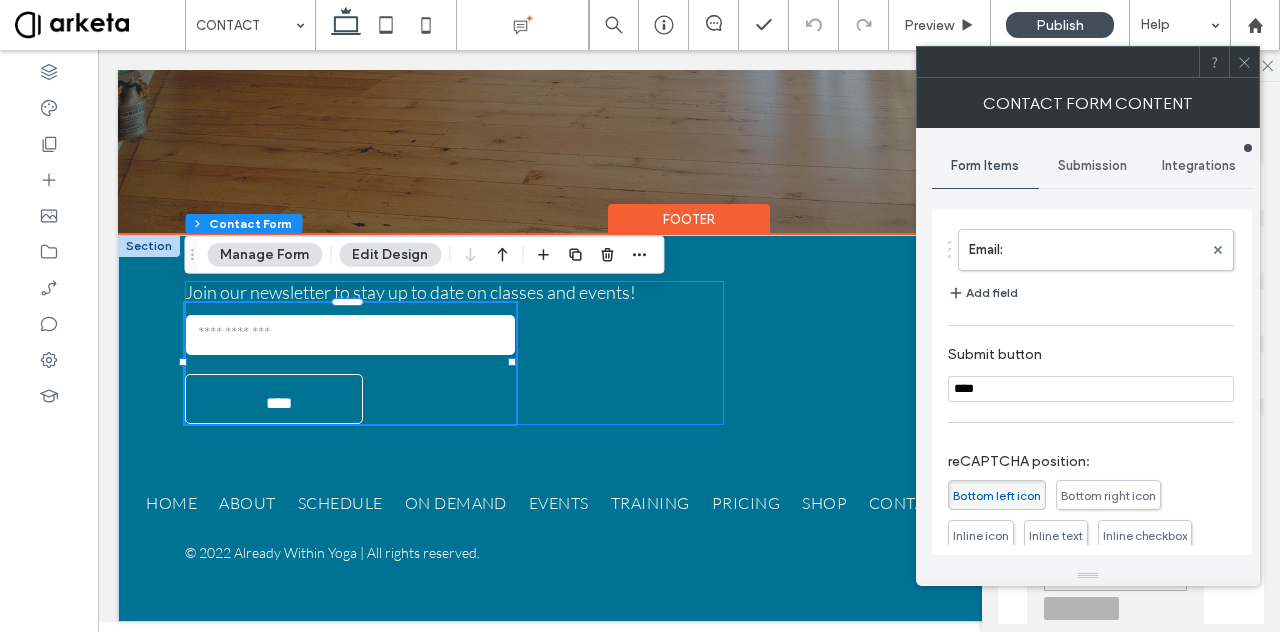 type on "*" 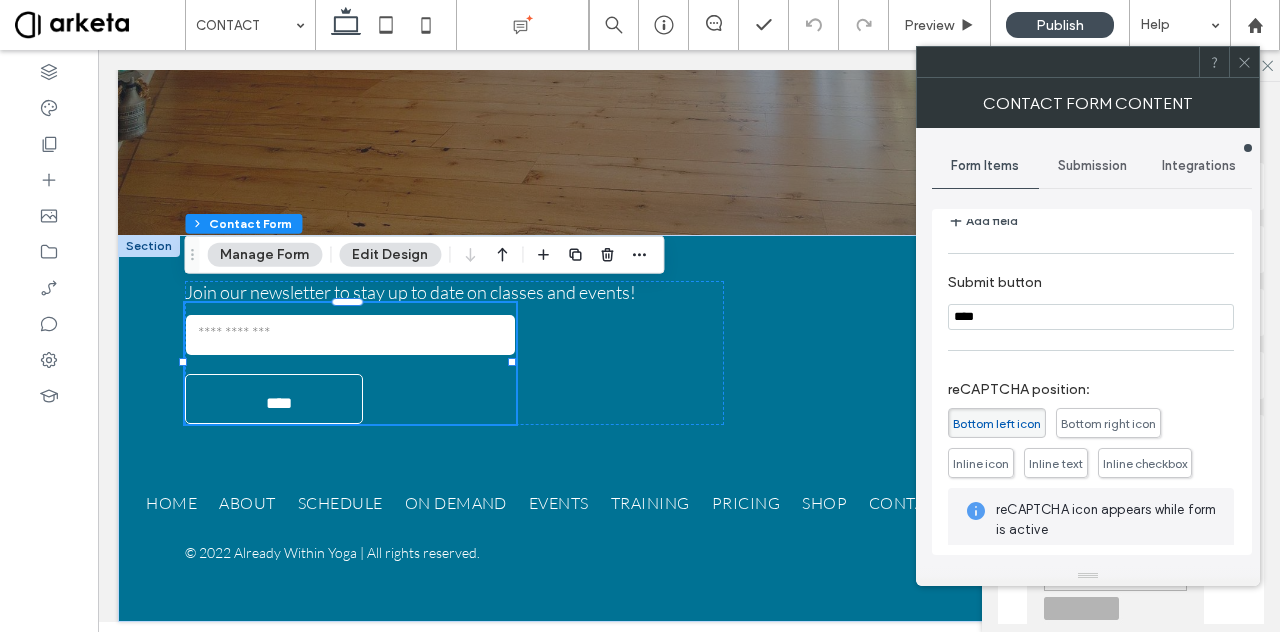 scroll, scrollTop: 0, scrollLeft: 0, axis: both 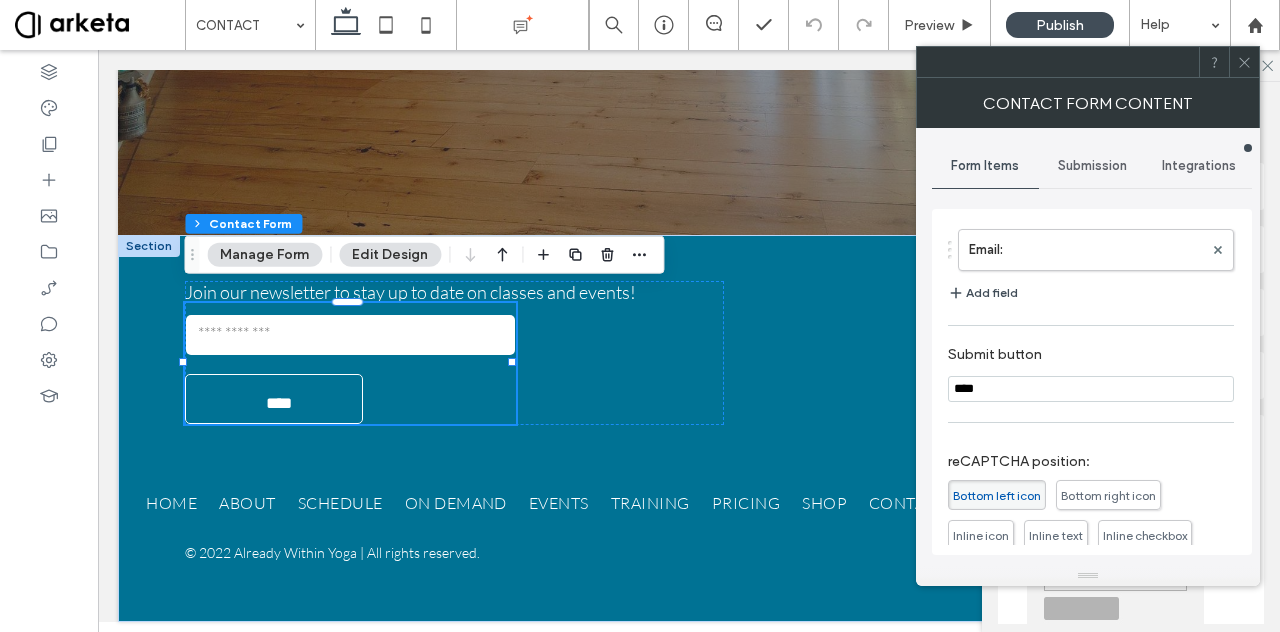 click on "Submission" at bounding box center (1092, 166) 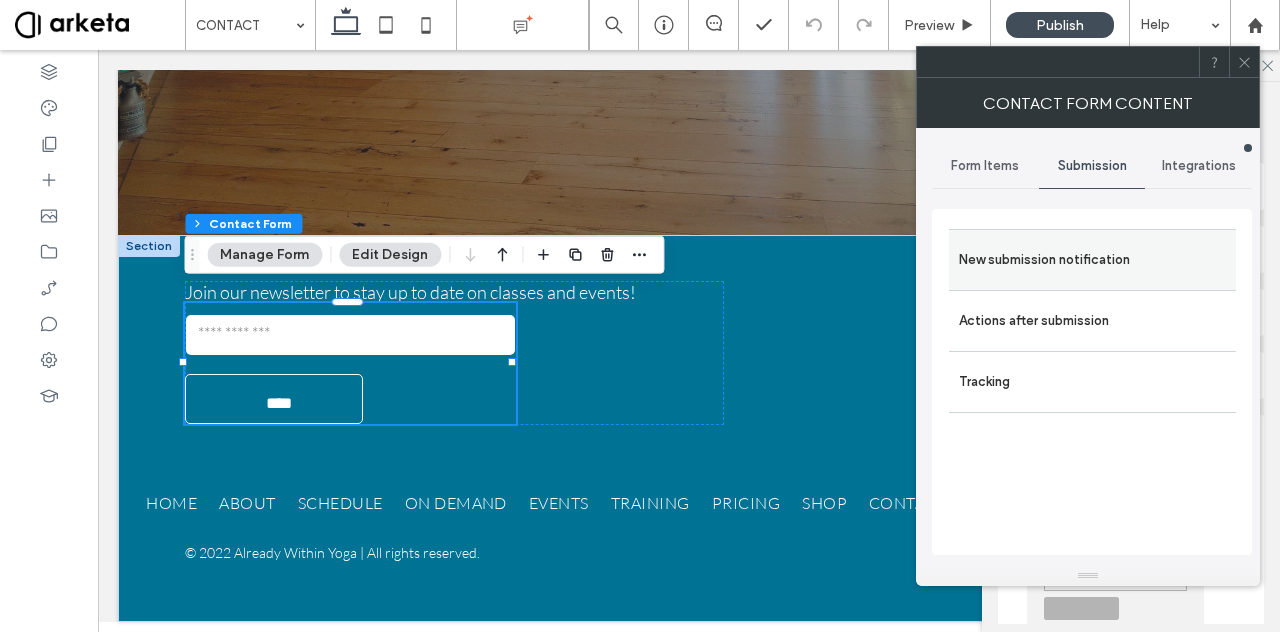 click on "New submission notification" at bounding box center (1092, 260) 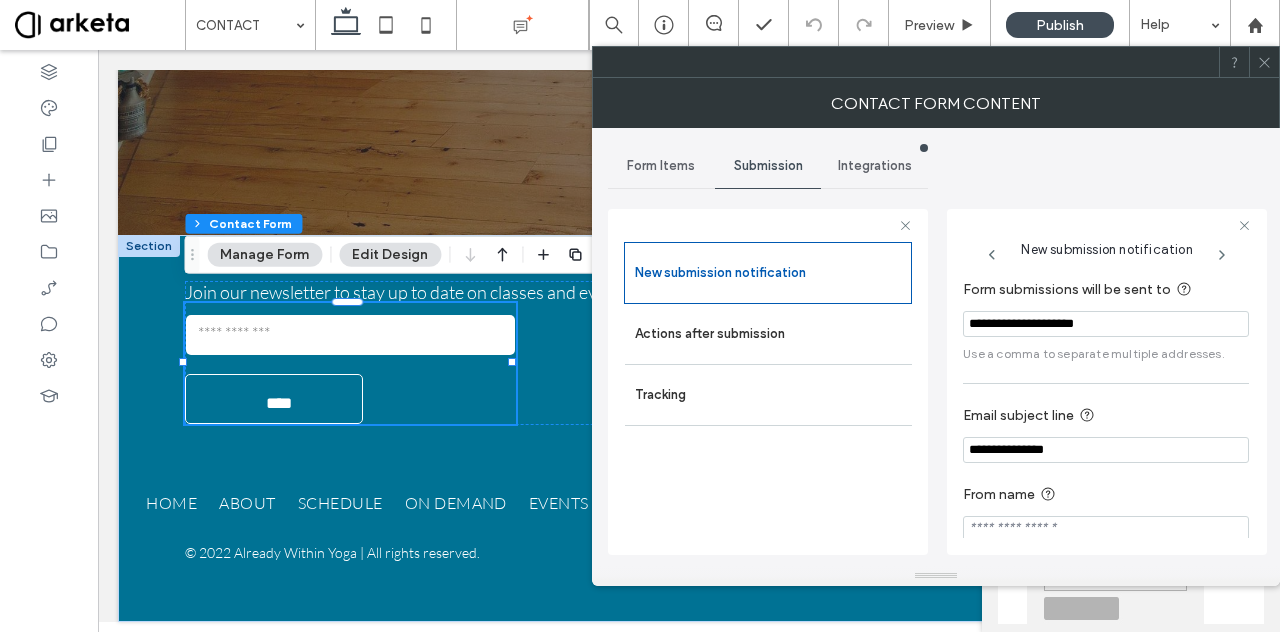 click on "Form Items" at bounding box center [661, 166] 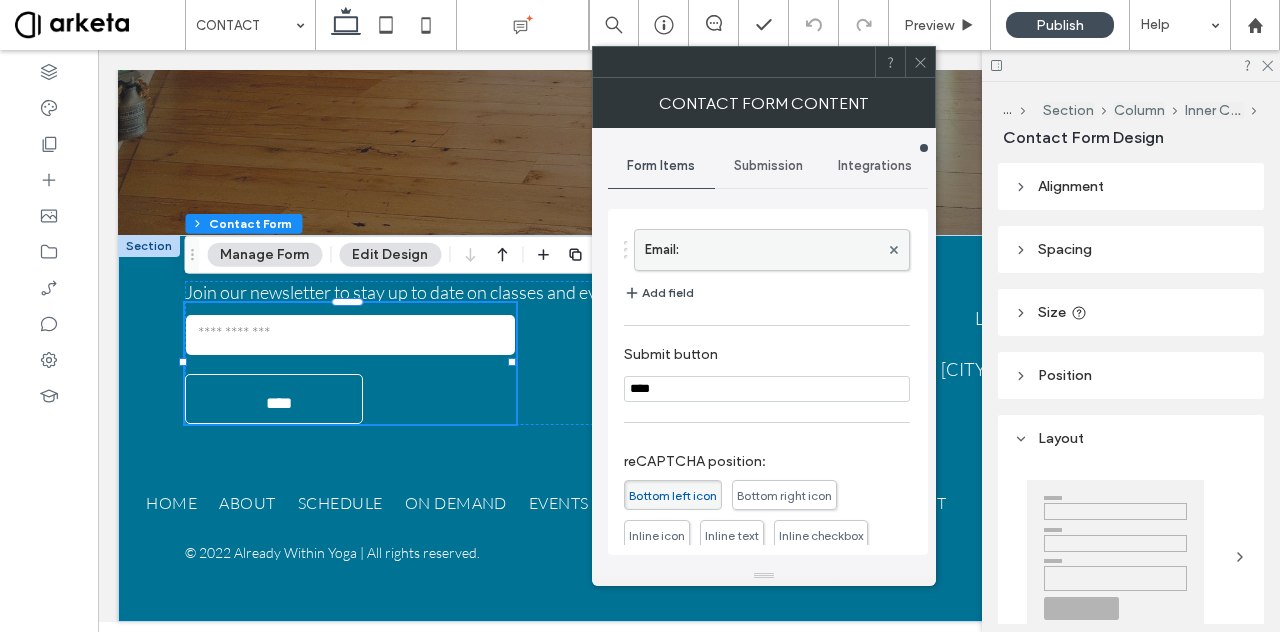 click on "Email:" at bounding box center (762, 250) 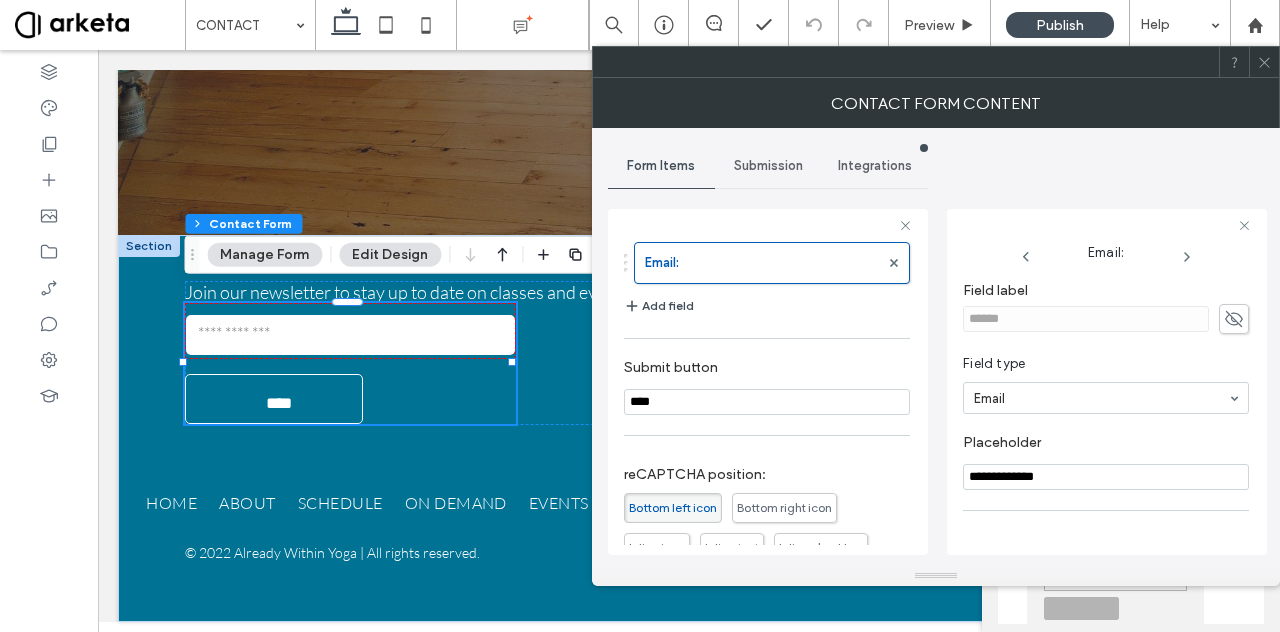 scroll, scrollTop: 137, scrollLeft: 0, axis: vertical 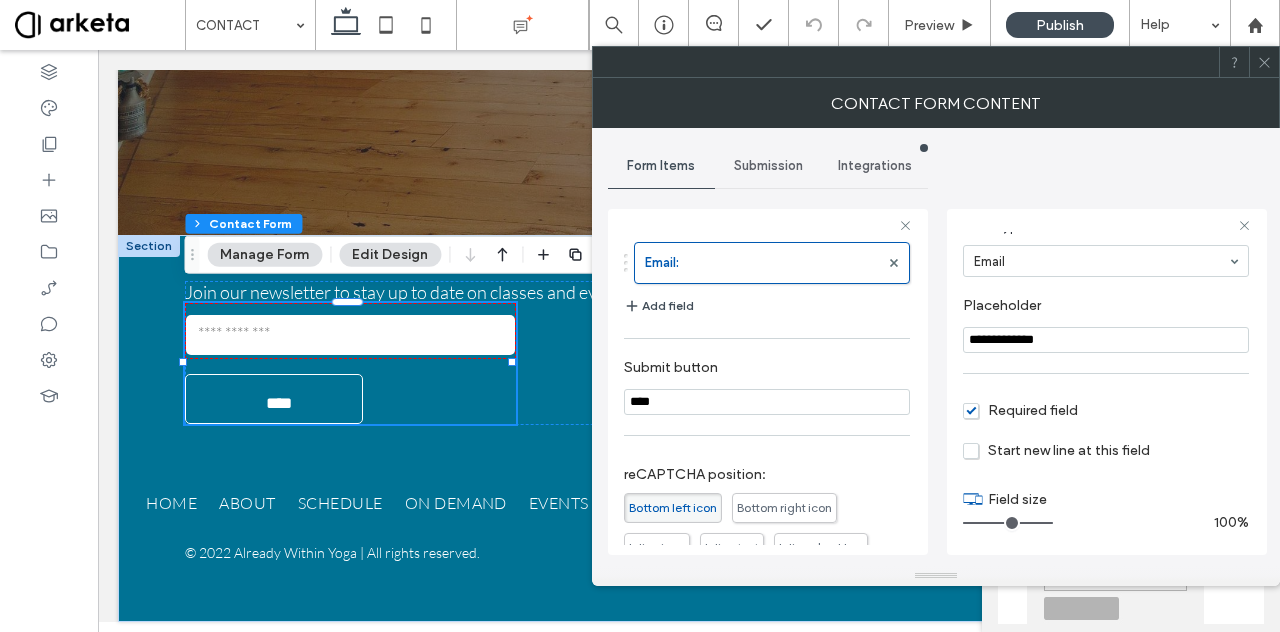 click 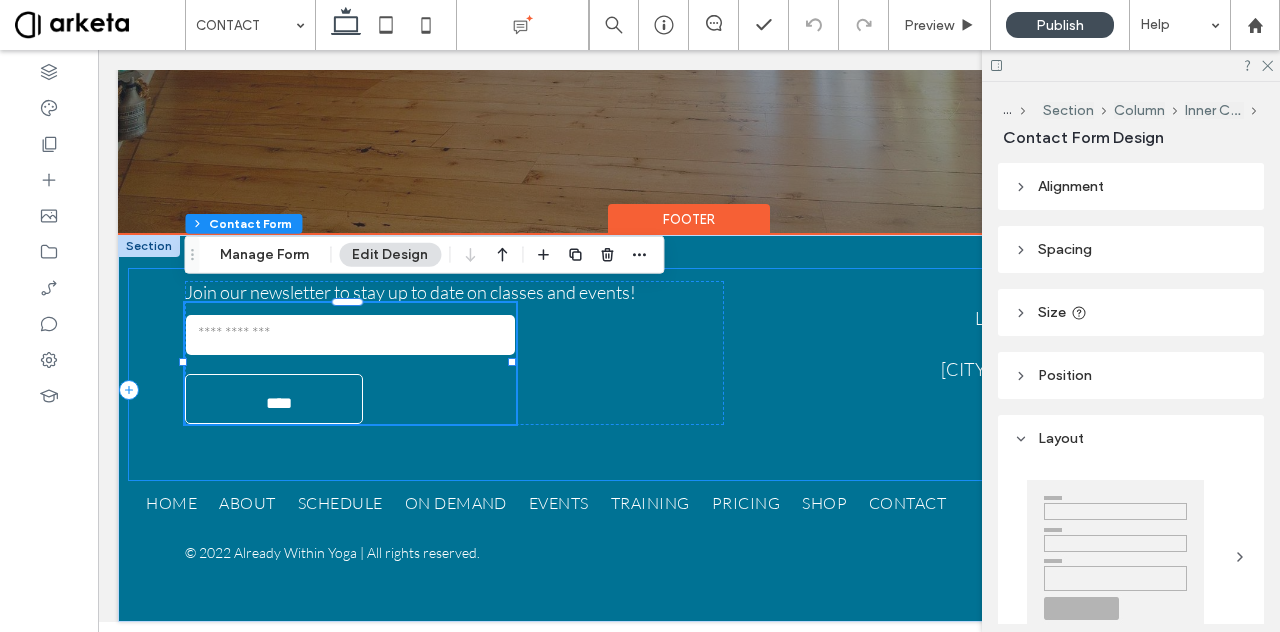 click on "Join our newsletter to stay up to date on classes and events!
Email:
****
Thank you for contacting us. We will get back to you as soon as possible.
Oops, there was an error sending your message. Please try again later.
Already Within Yoga  Located Inside Pedalers Fork 23504 Calabasas Road Calabasas, CA 91302 Ph: (747) 217-2122" at bounding box center [688, 374] 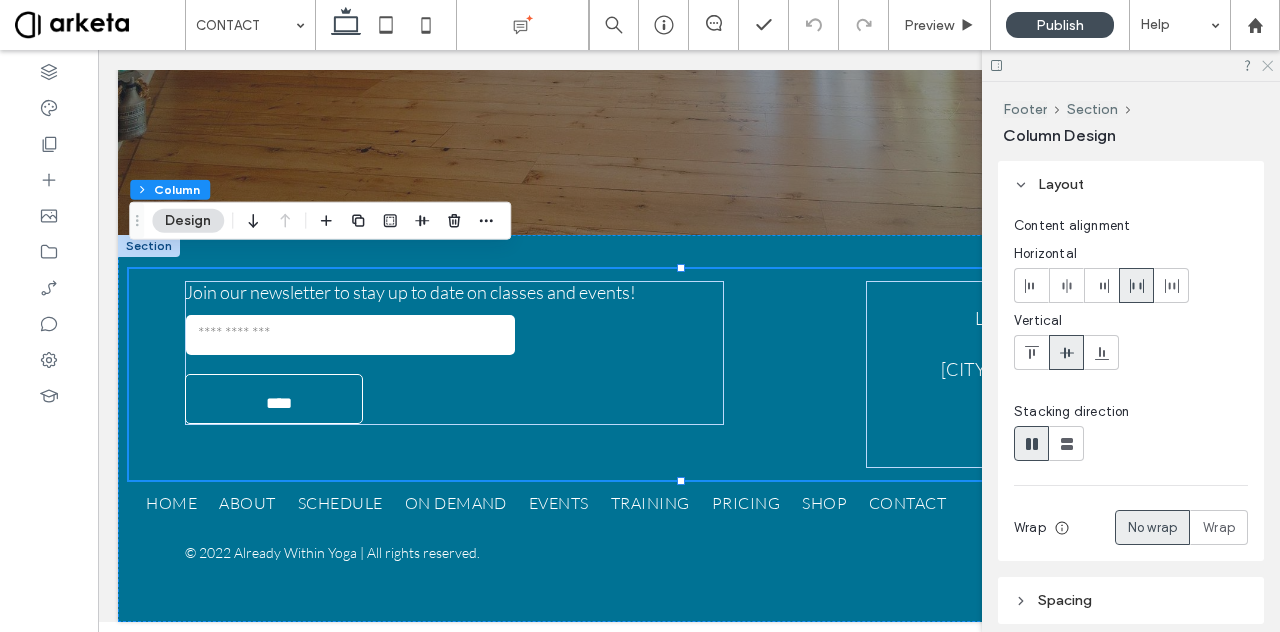 click 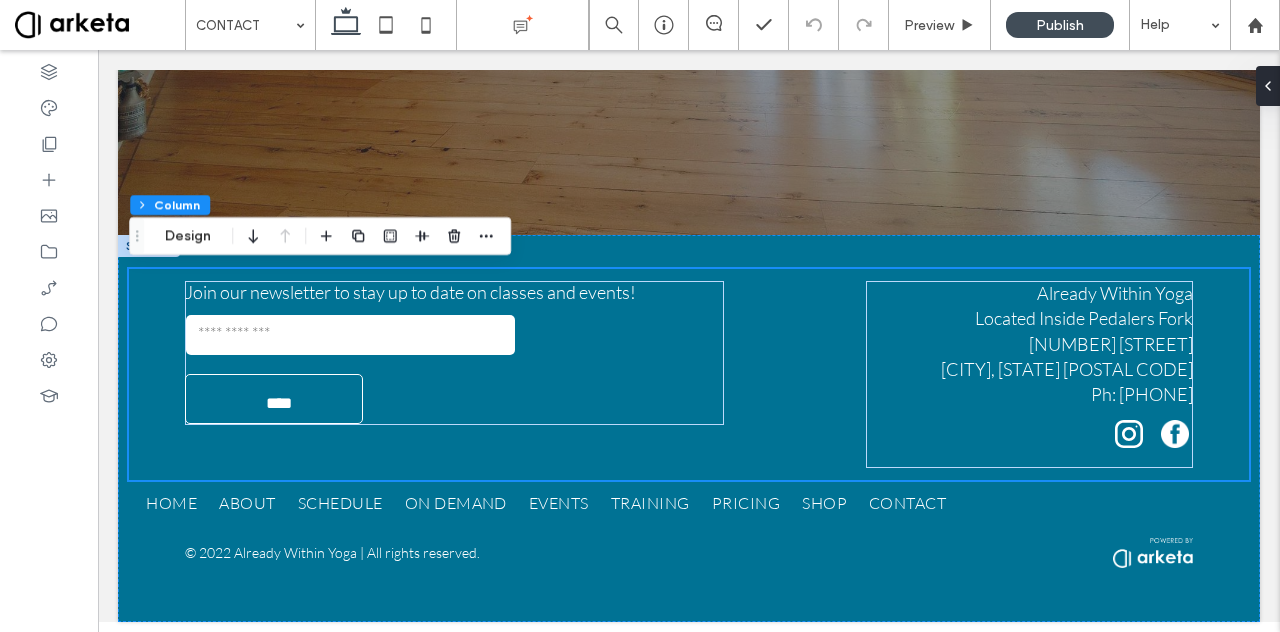 scroll, scrollTop: 692, scrollLeft: 0, axis: vertical 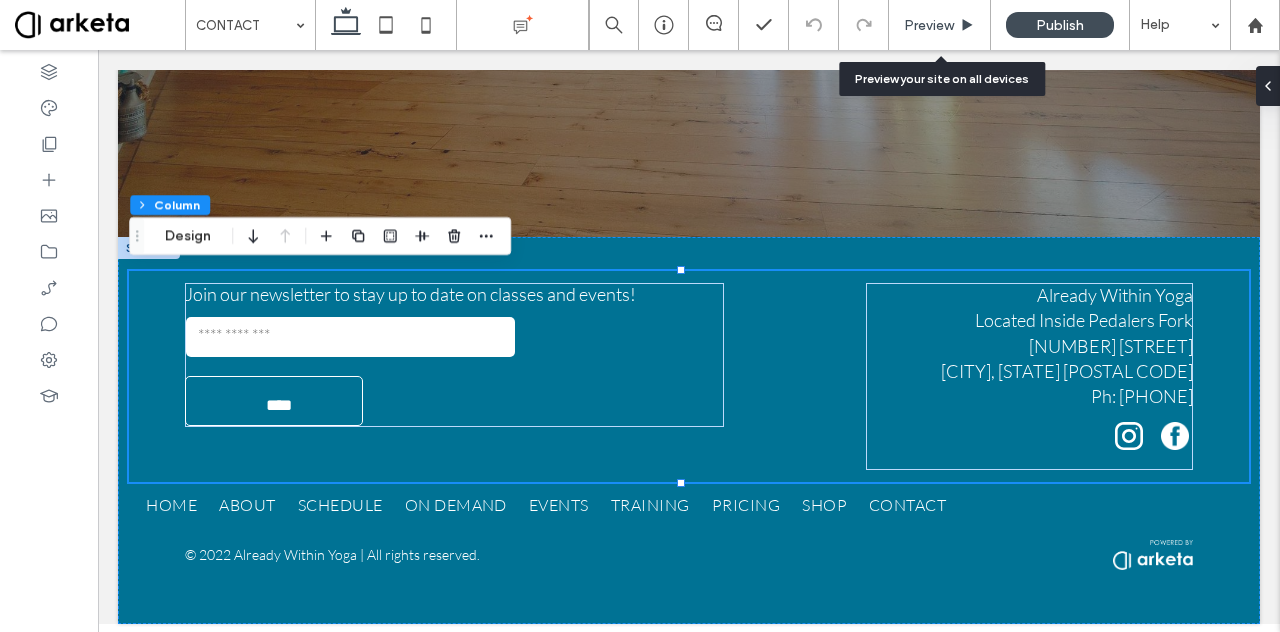 click on "Preview" at bounding box center (929, 25) 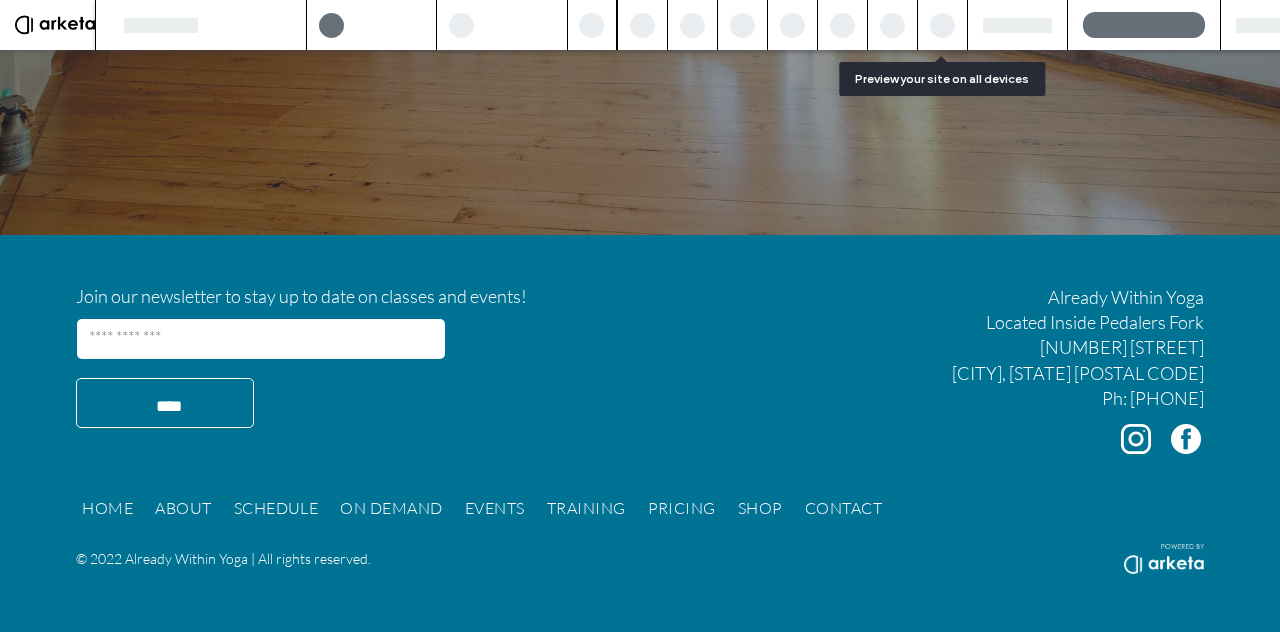 scroll, scrollTop: 667, scrollLeft: 0, axis: vertical 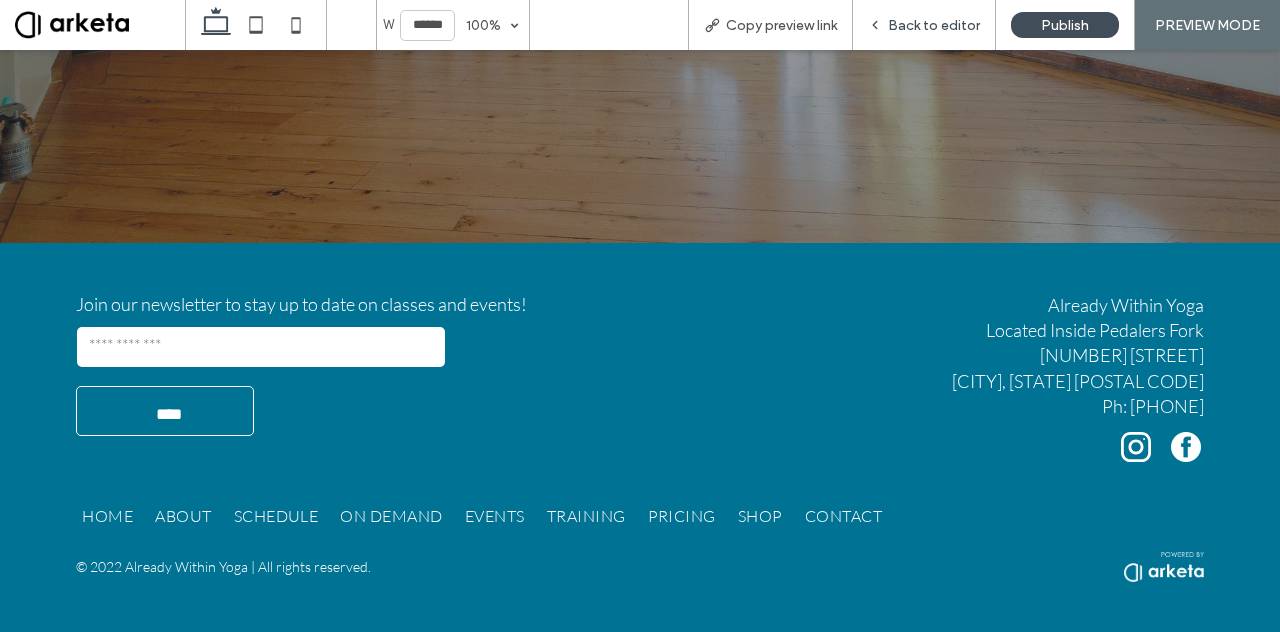 click on "Back to editor" at bounding box center (934, 25) 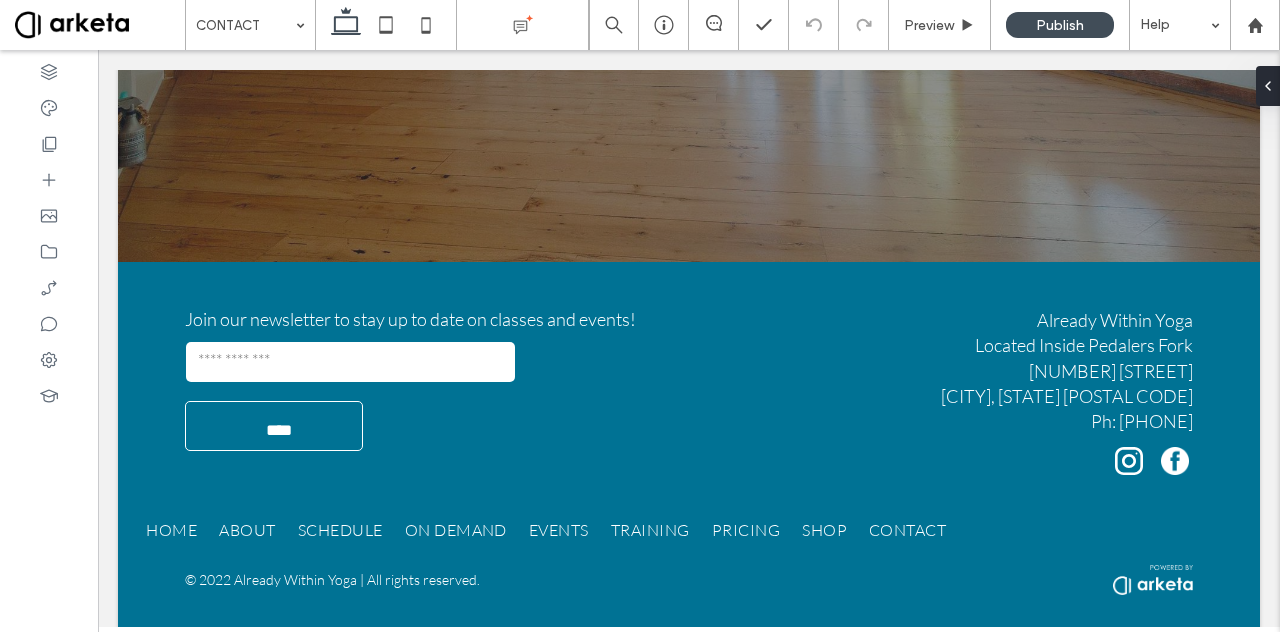 scroll, scrollTop: 666, scrollLeft: 0, axis: vertical 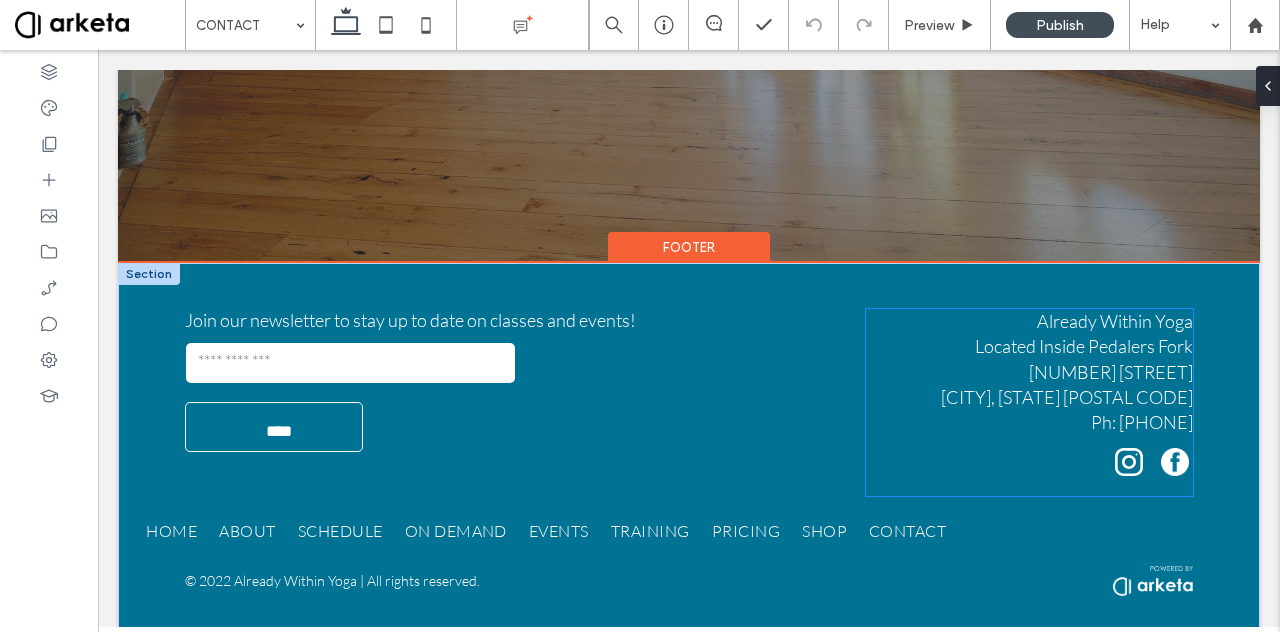 click at bounding box center [1175, 462] 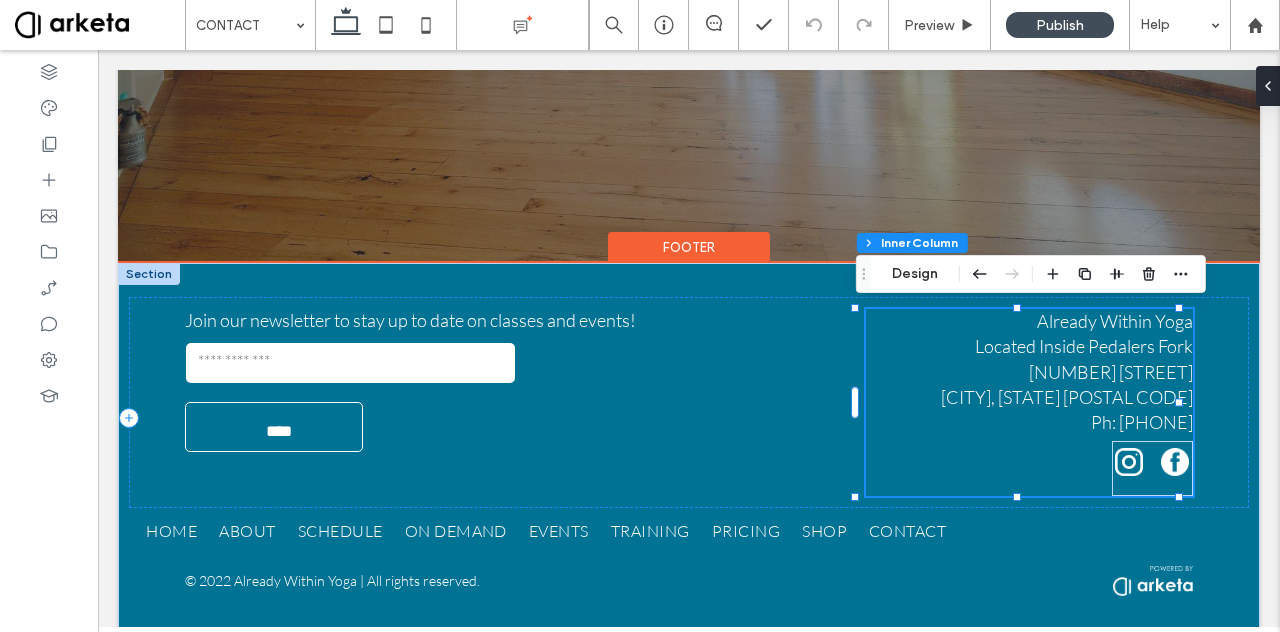 click at bounding box center (1175, 462) 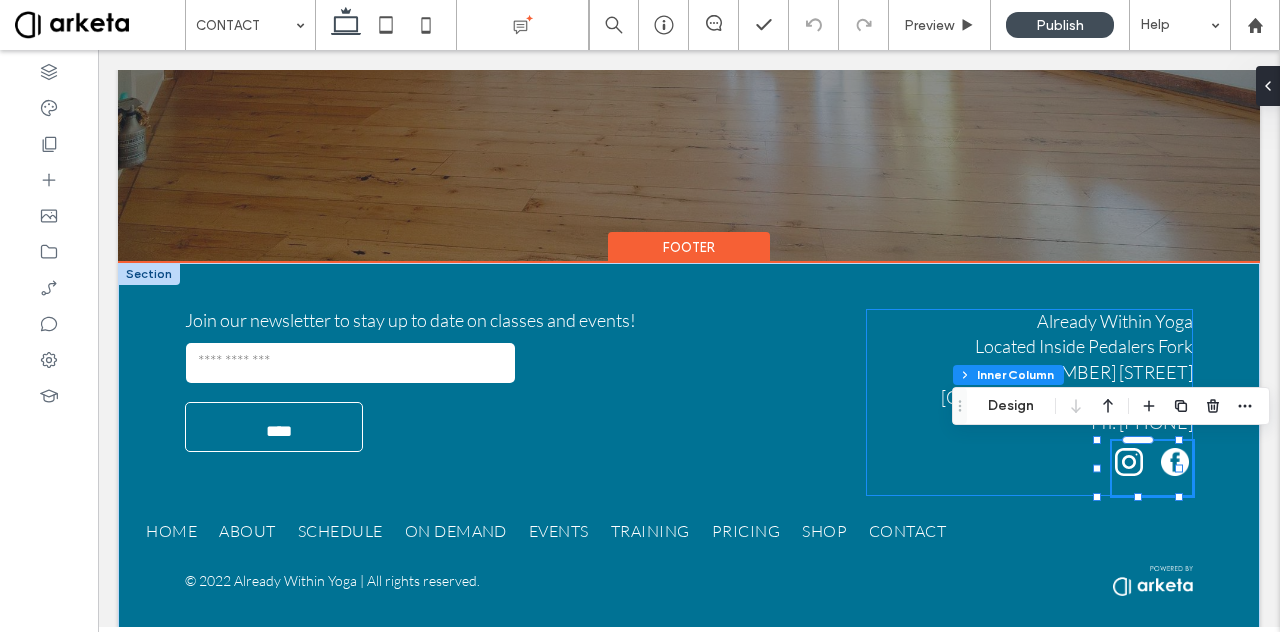 click at bounding box center [1175, 462] 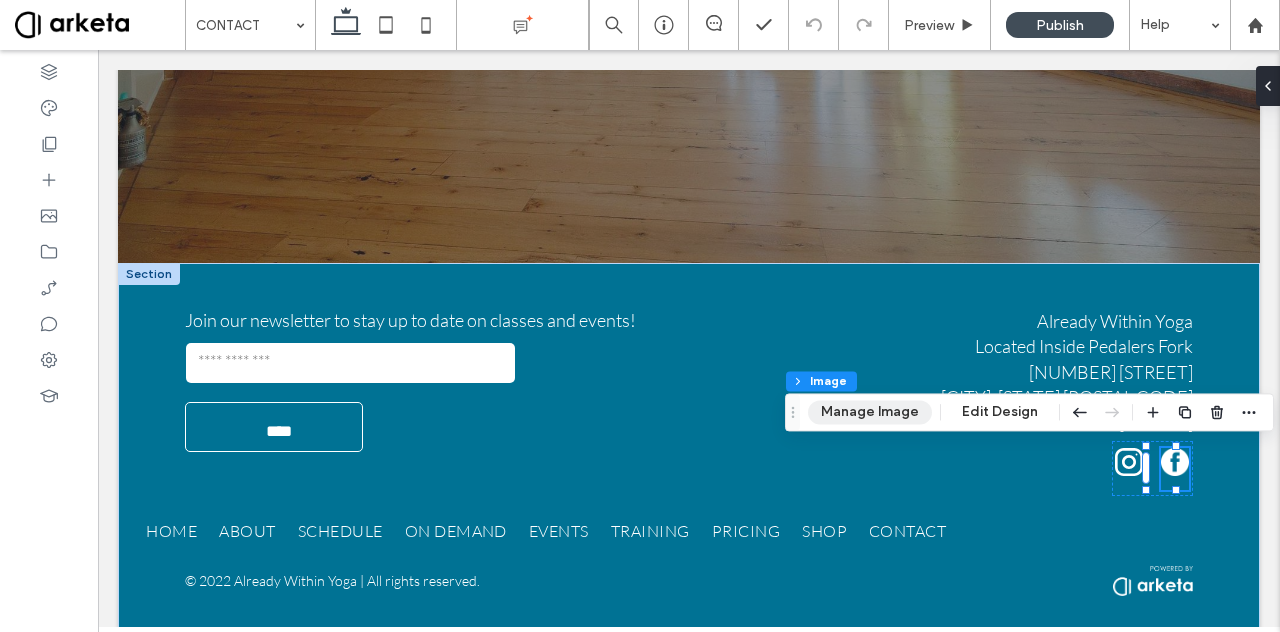 click on "Manage Image" at bounding box center [870, 412] 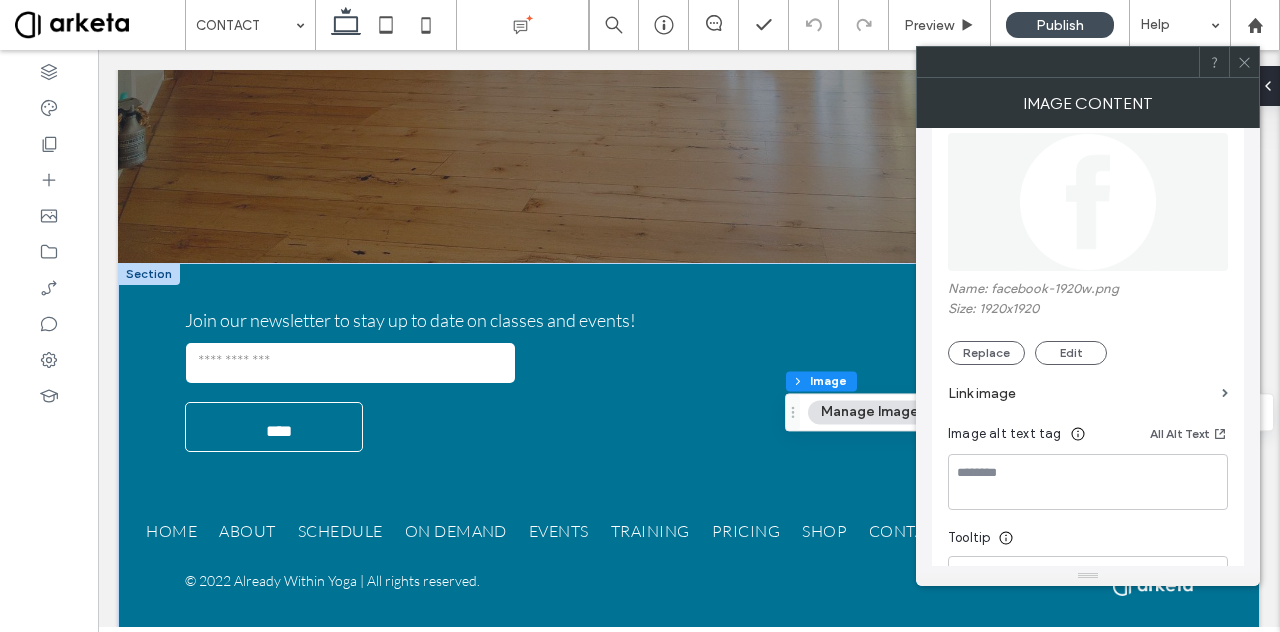 scroll, scrollTop: 70, scrollLeft: 0, axis: vertical 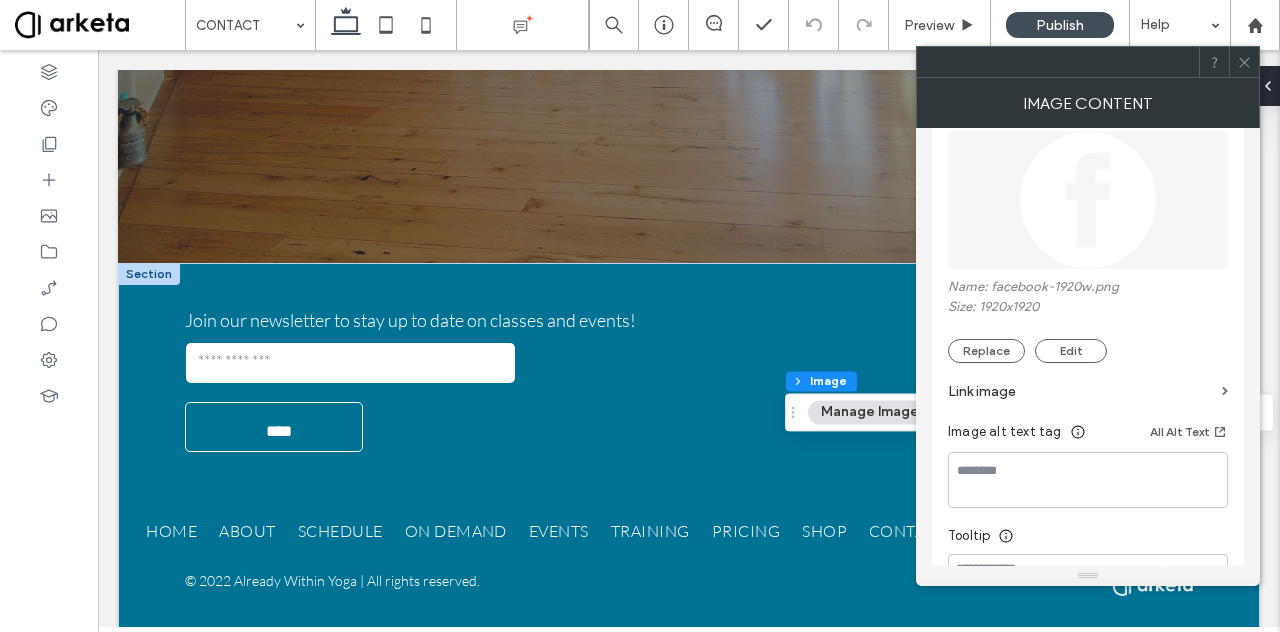 click on "Link image" at bounding box center [1081, 391] 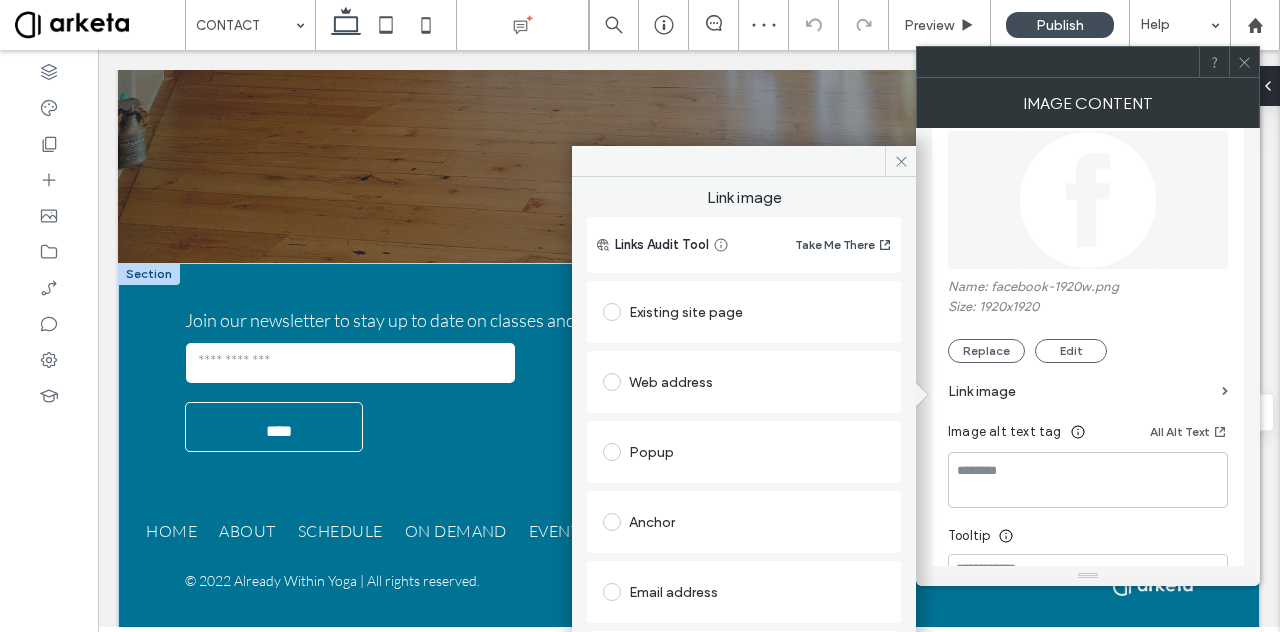 click on "Existing site page" at bounding box center [744, 312] 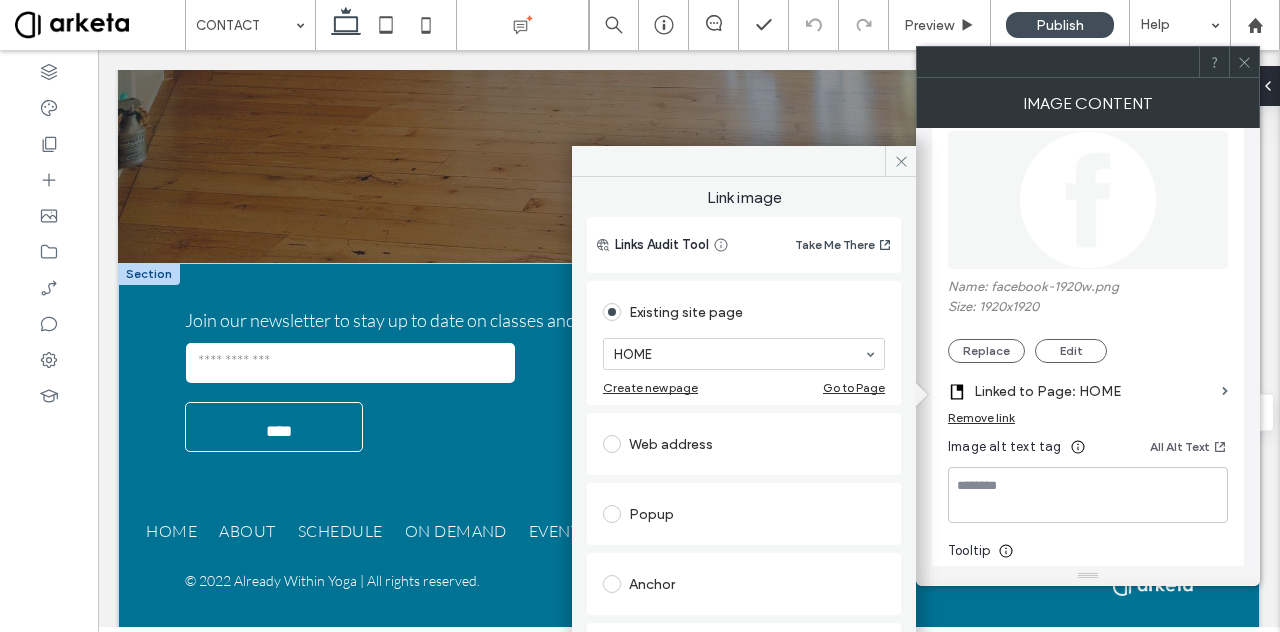 click 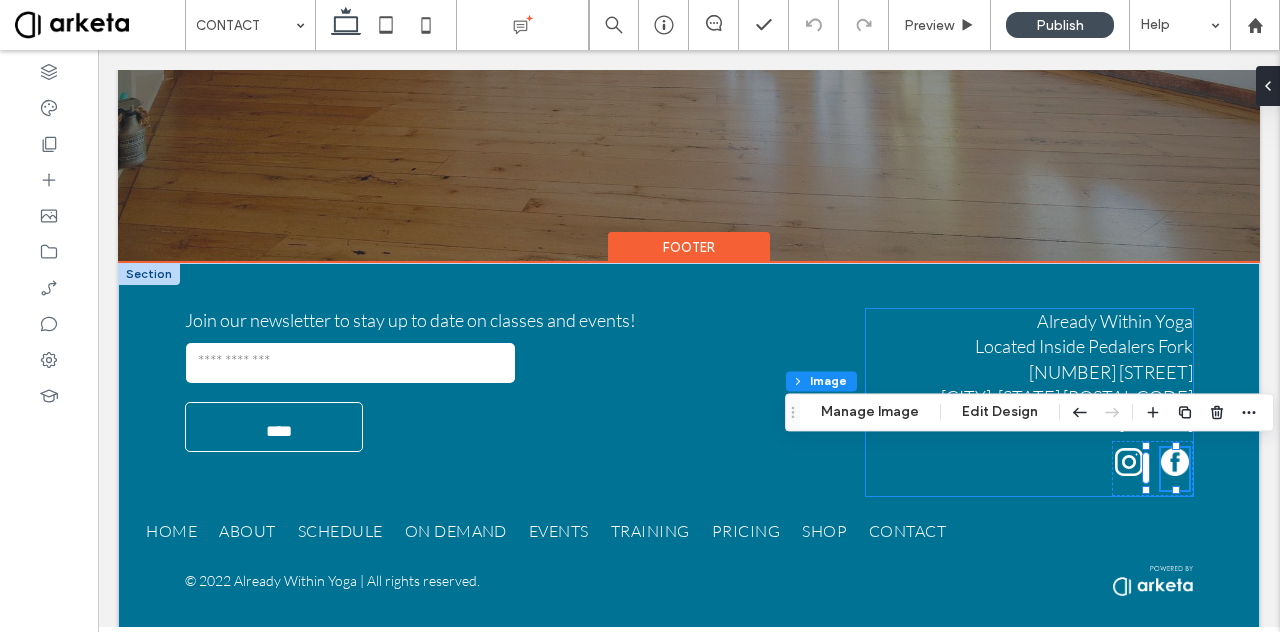 click on "Already Within Yoga  Located Inside Pedalers Fork 23504 Calabasas Road Calabasas, CA 91302 Ph: (747) 217-2122" at bounding box center [1029, 402] 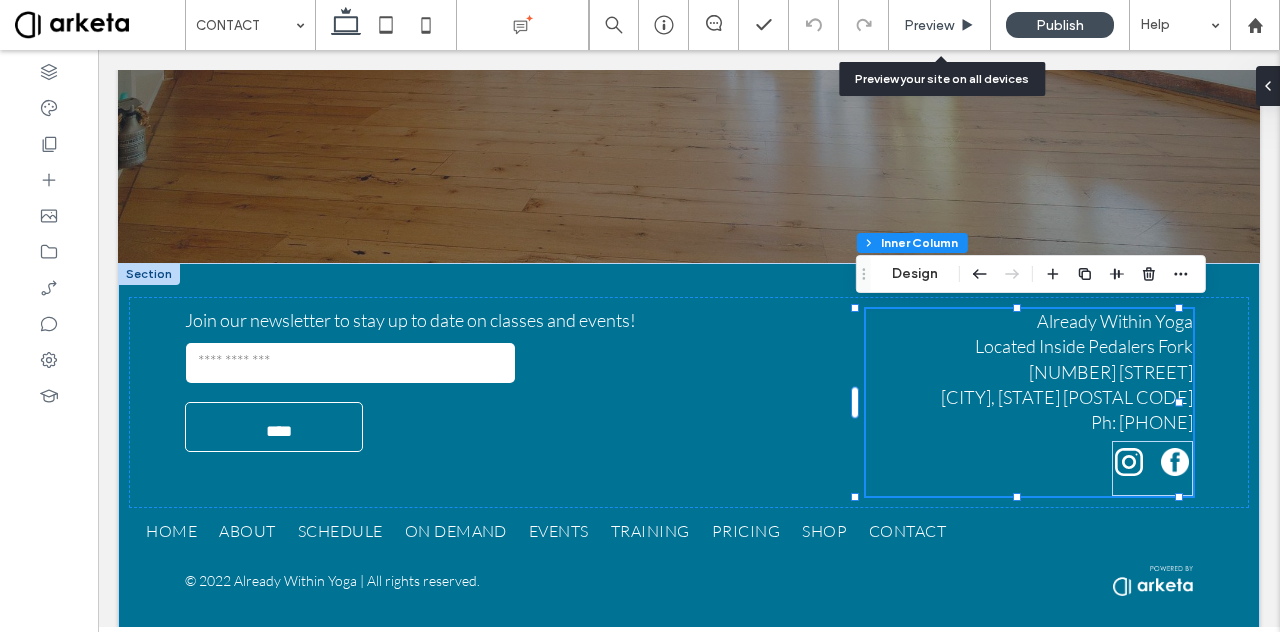 click on "Preview" at bounding box center (929, 25) 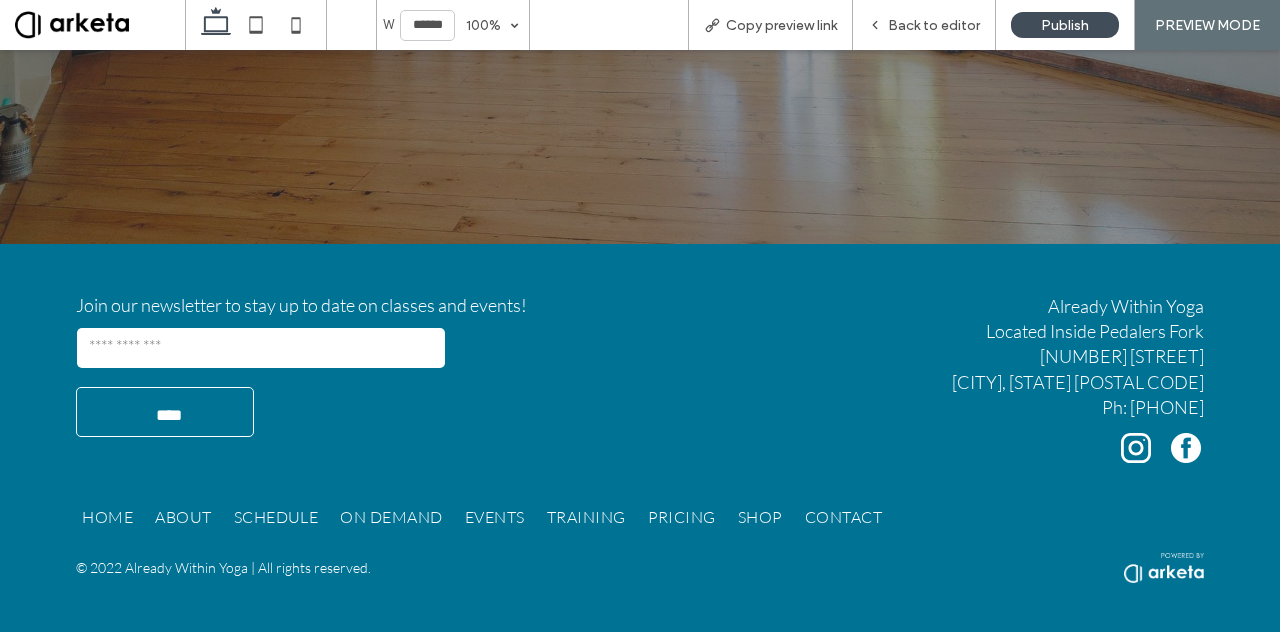 scroll, scrollTop: 667, scrollLeft: 0, axis: vertical 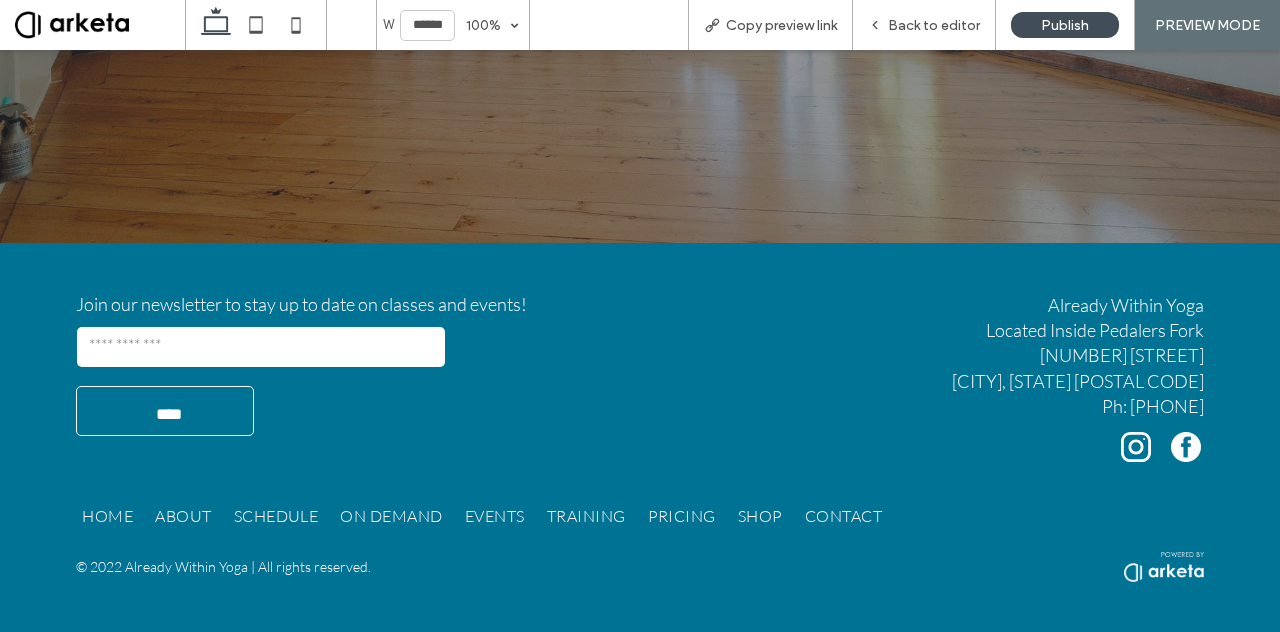 click at bounding box center (1186, 447) 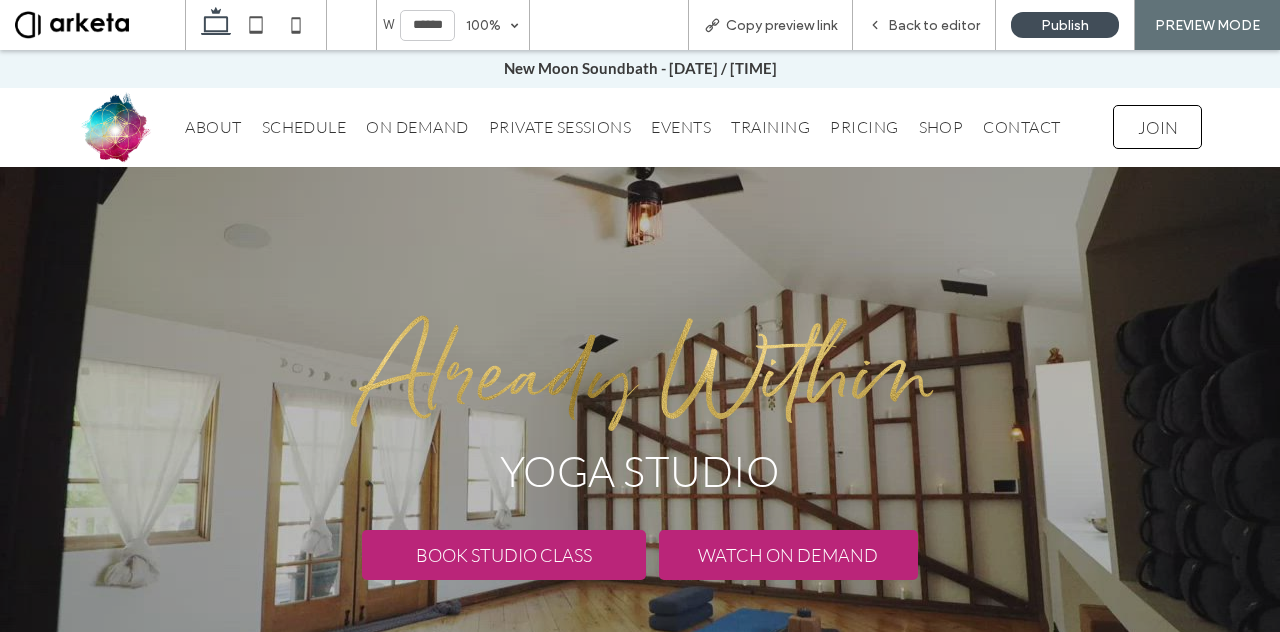 scroll, scrollTop: 0, scrollLeft: 0, axis: both 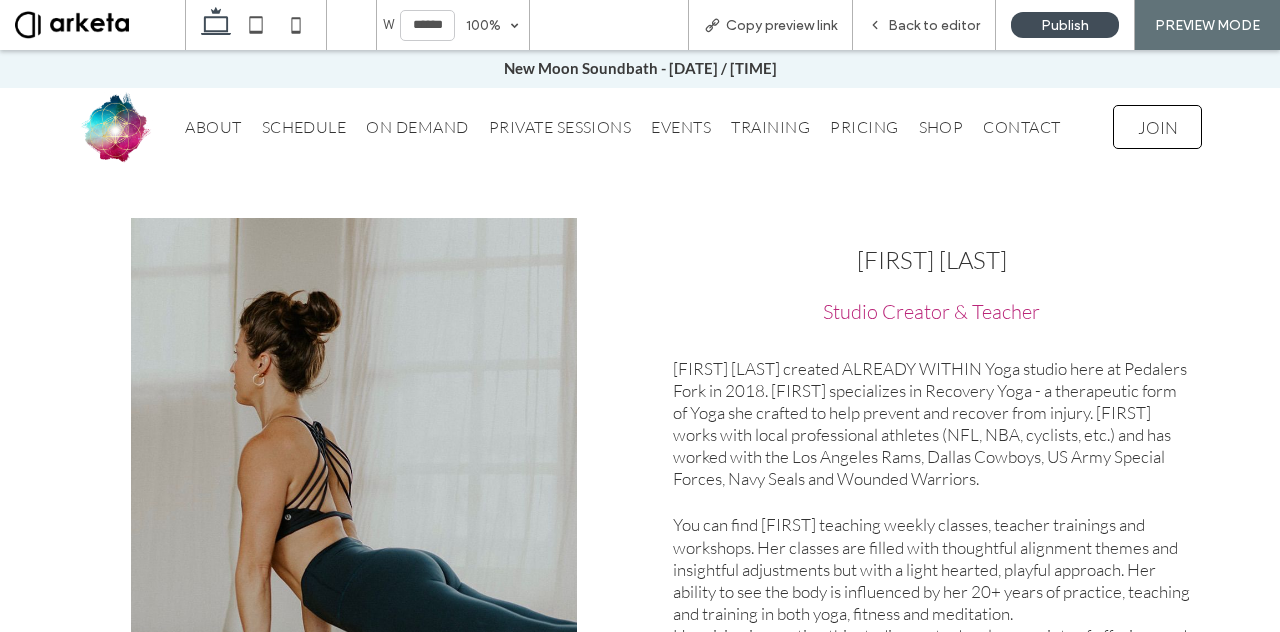 click on "SCHEDULE" at bounding box center (304, 127) 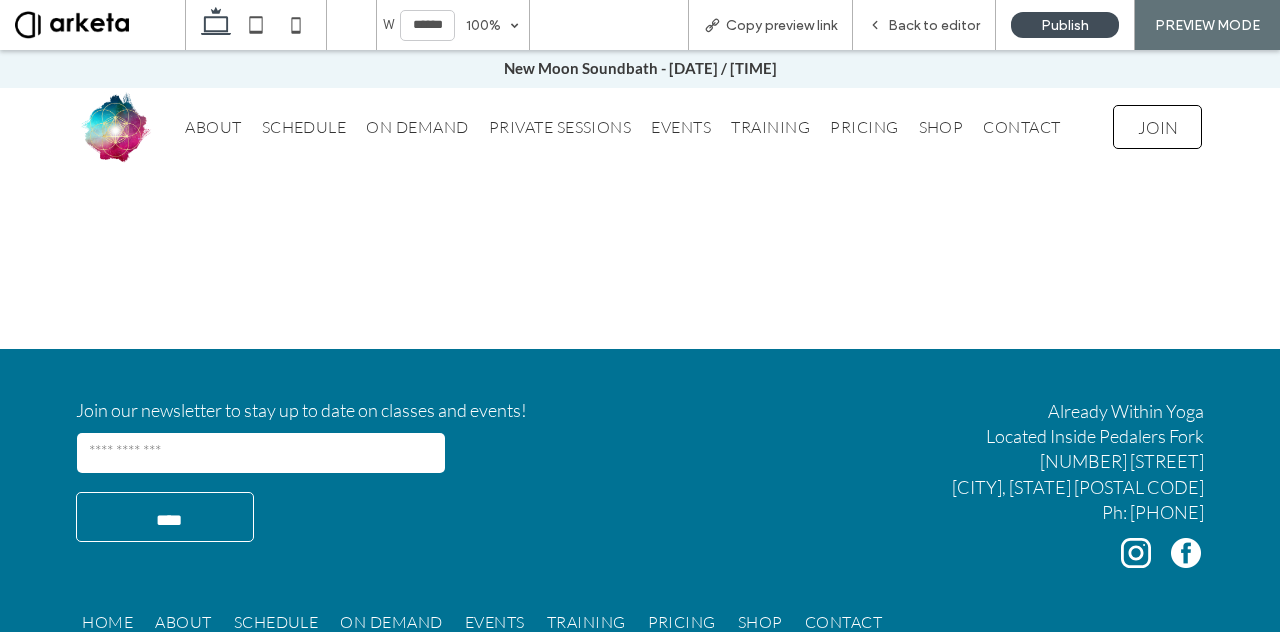 scroll, scrollTop: 0, scrollLeft: 0, axis: both 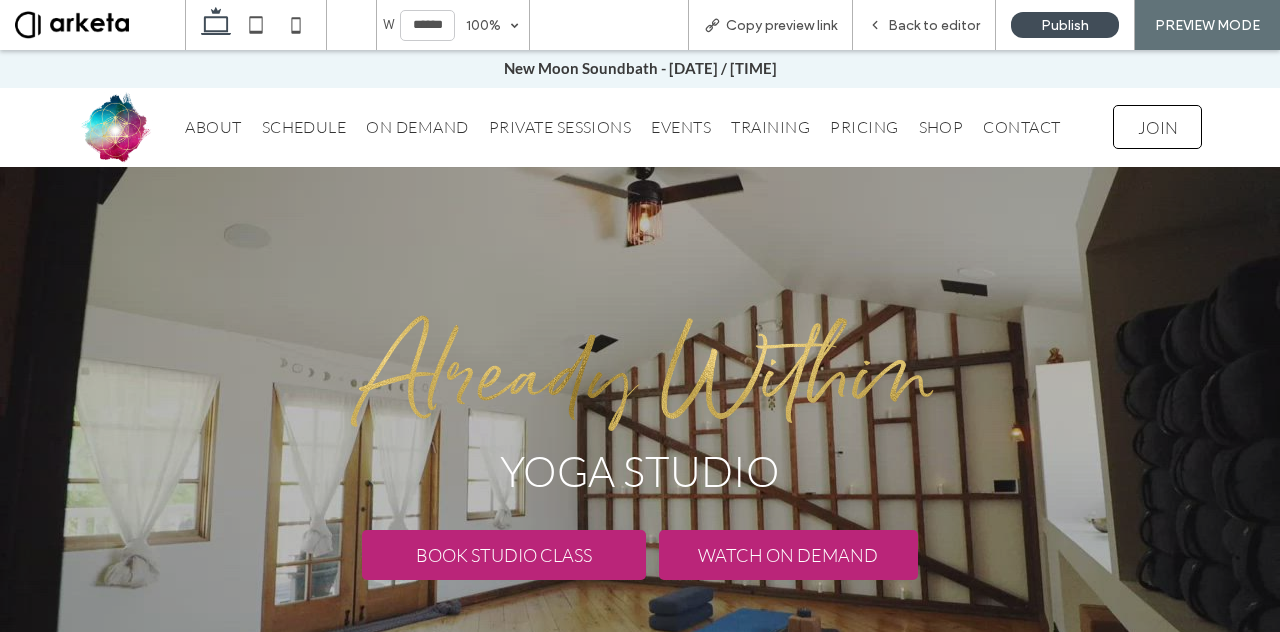 click on "SCHEDULE" at bounding box center [304, 127] 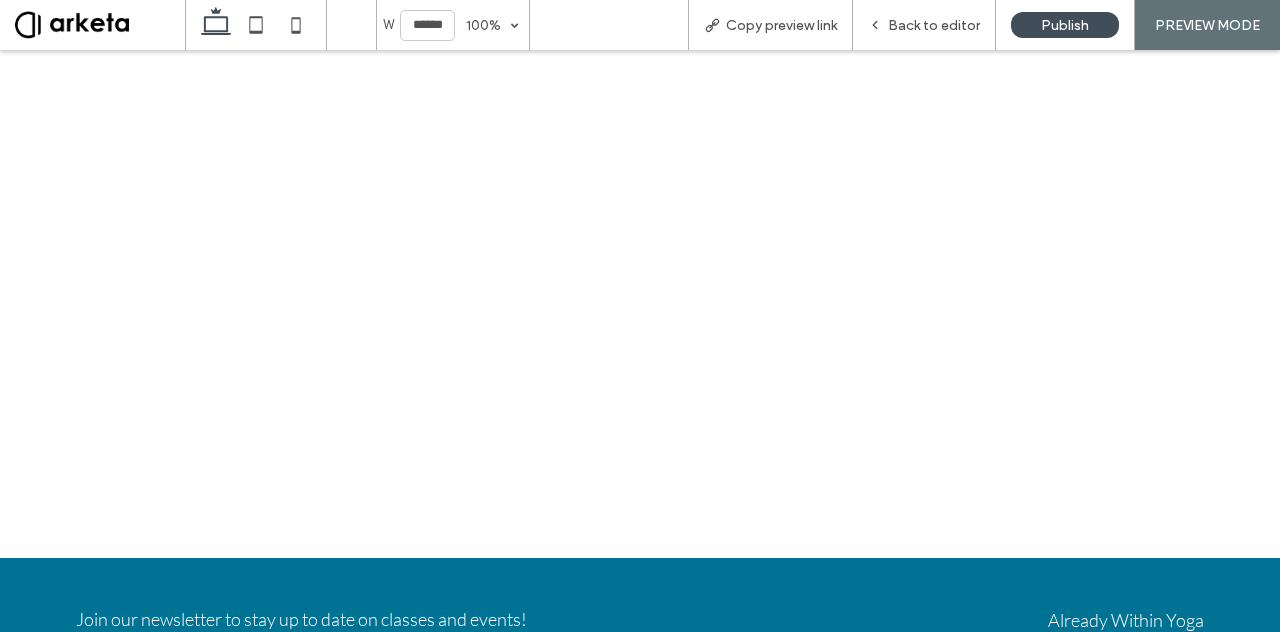 scroll, scrollTop: 0, scrollLeft: 0, axis: both 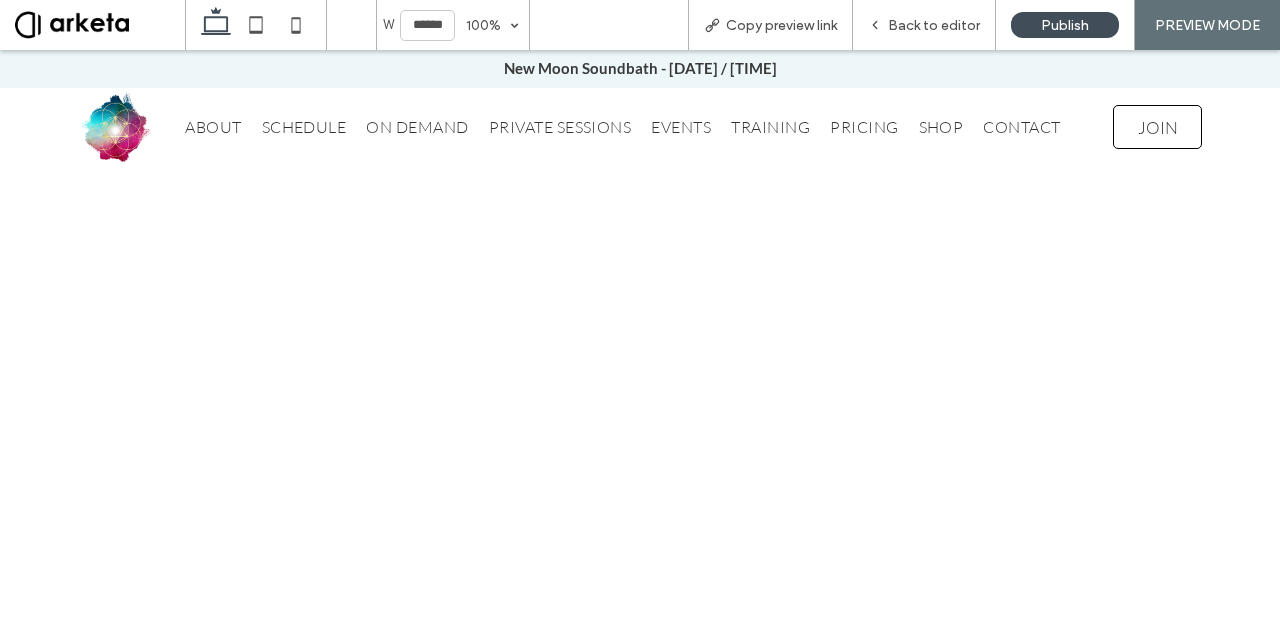 click on "ABOUT" at bounding box center [213, 127] 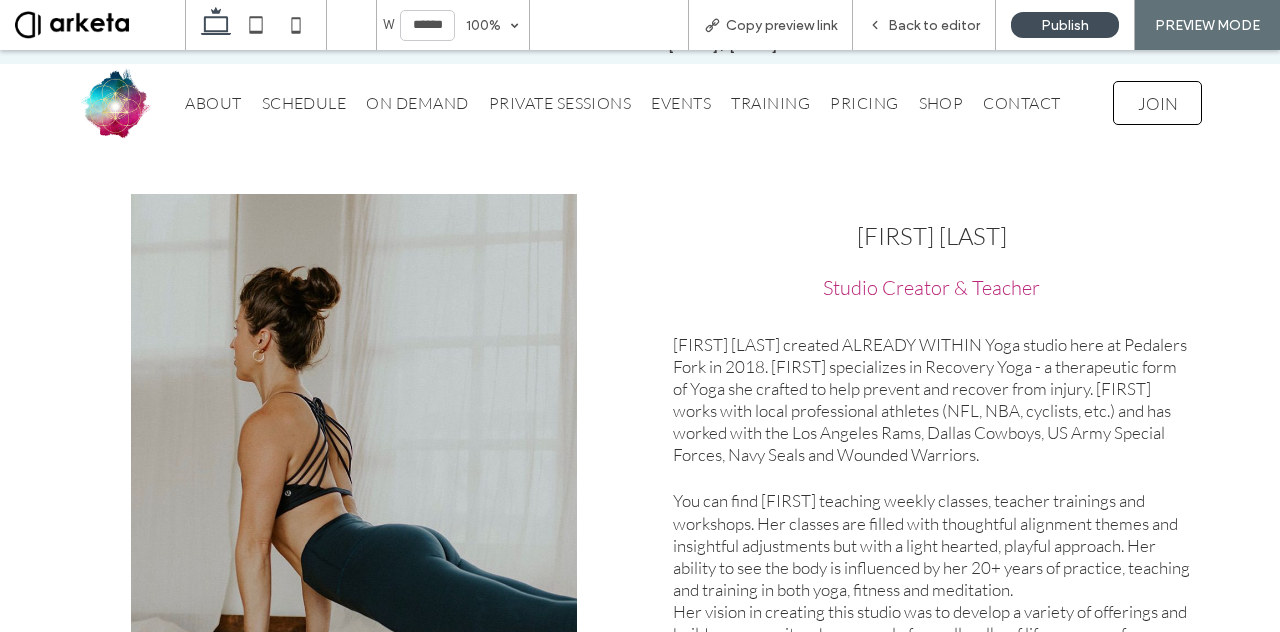 scroll, scrollTop: 0, scrollLeft: 0, axis: both 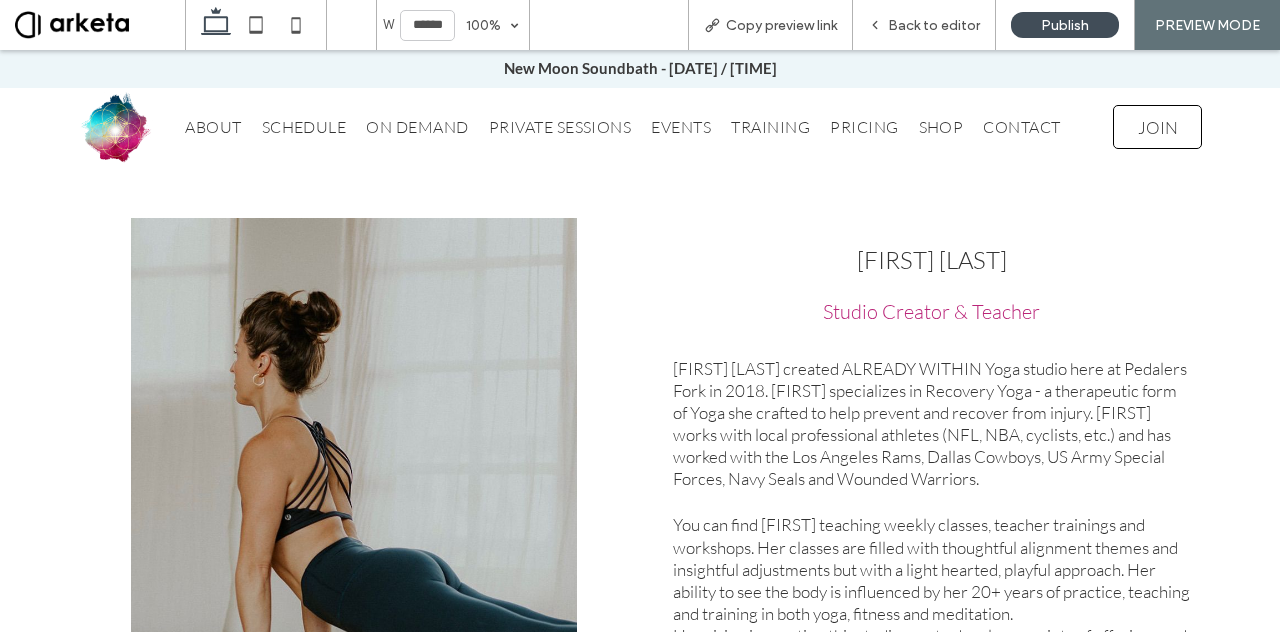 click on "ABOUT
SCHEDULE
ON DEMAND
PRIVATE SESSIONS
EVENTS
TRAINING
PRICING
SHOP
CONTACT
JOIN" at bounding box center (640, 127) 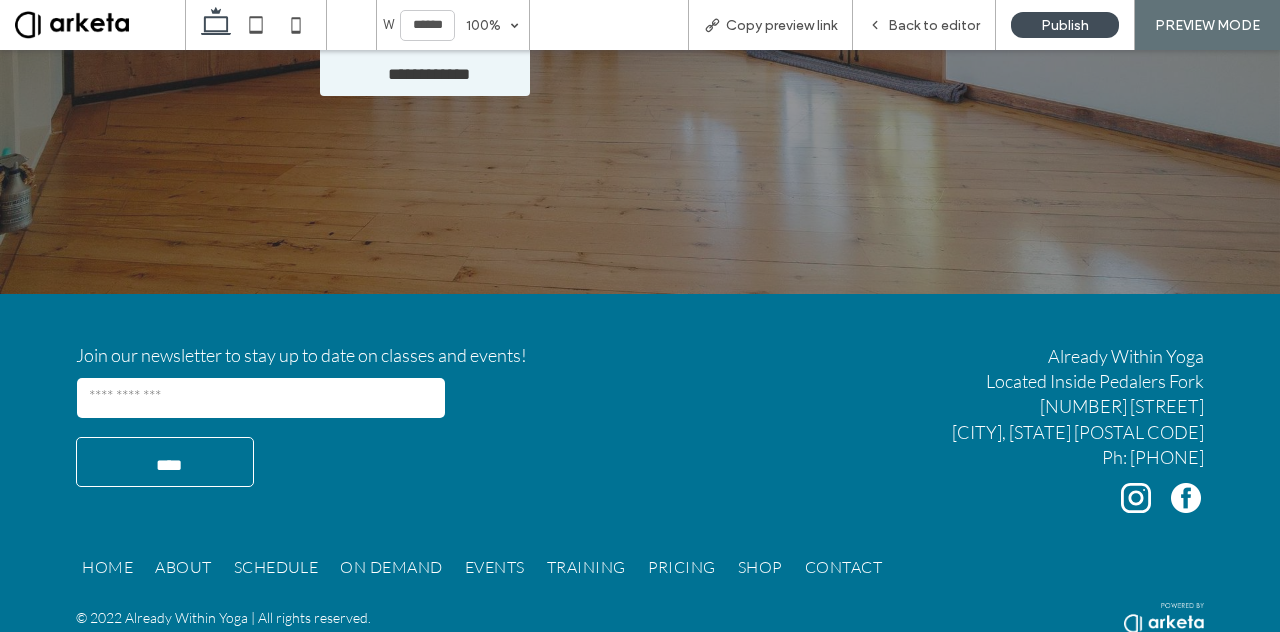 scroll, scrollTop: 0, scrollLeft: 0, axis: both 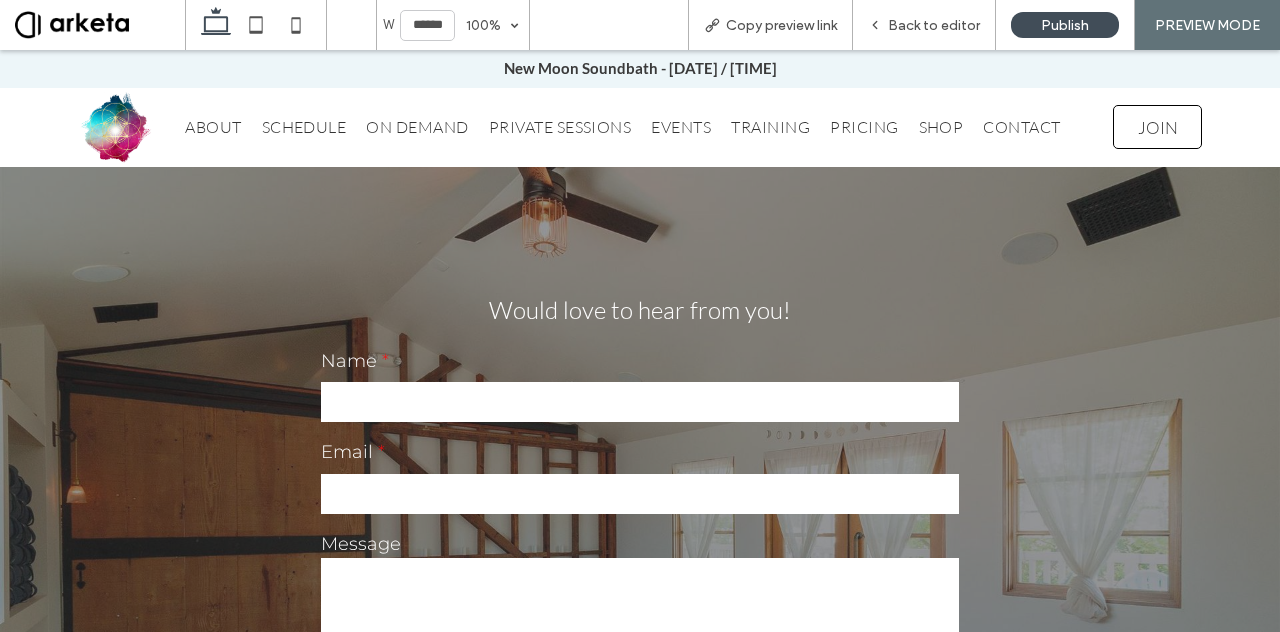 click on "SHOP" at bounding box center [941, 127] 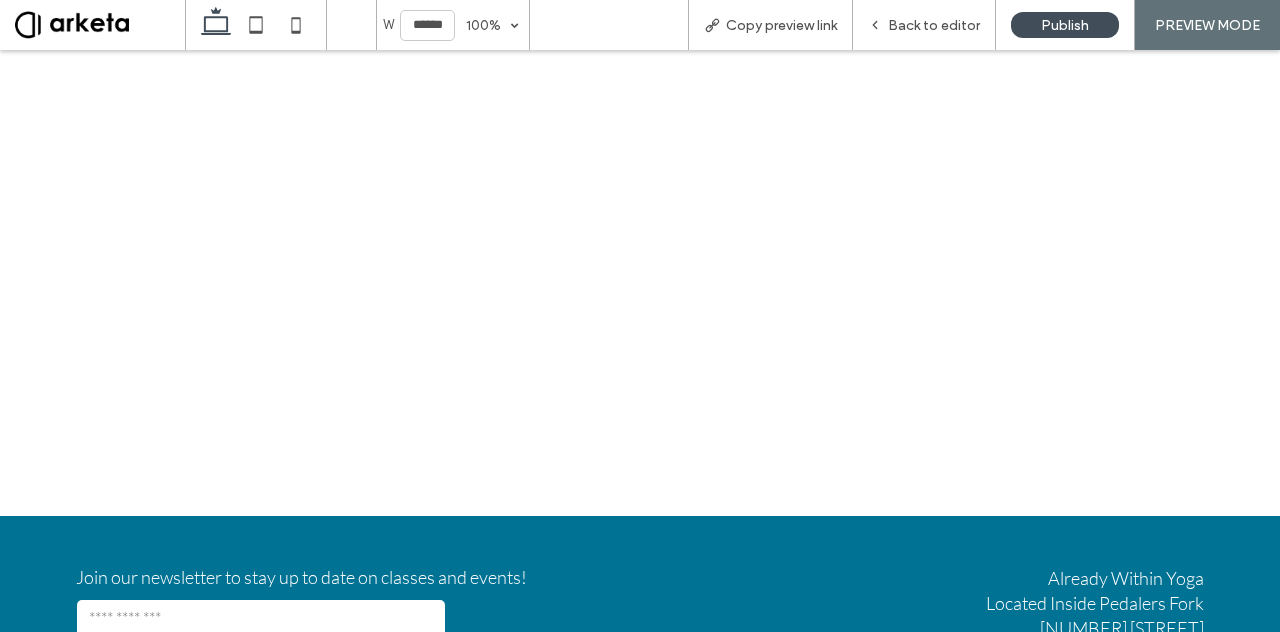 scroll, scrollTop: 0, scrollLeft: 0, axis: both 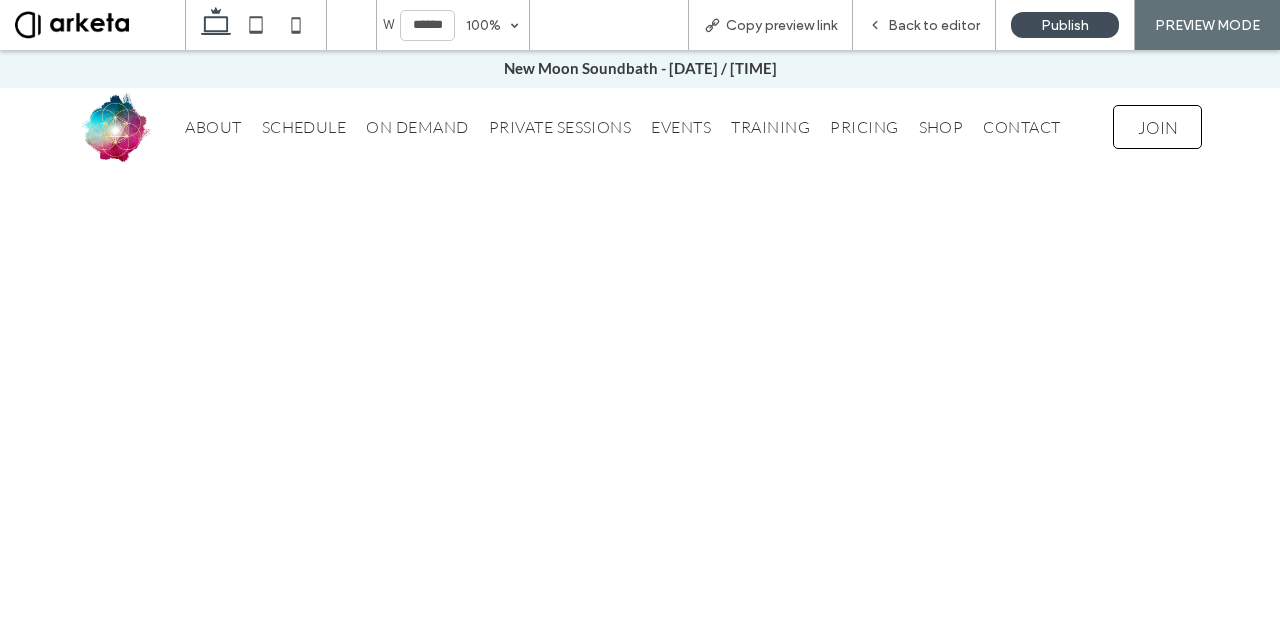 click on "PRICING" at bounding box center (864, 127) 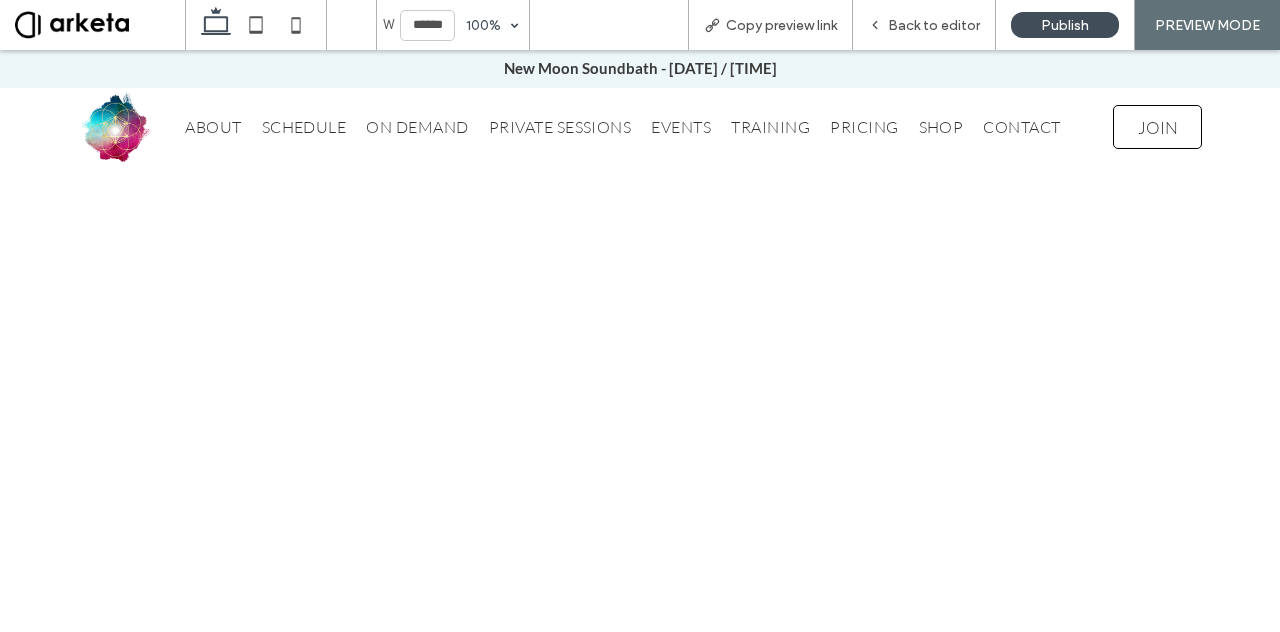 scroll, scrollTop: 0, scrollLeft: 0, axis: both 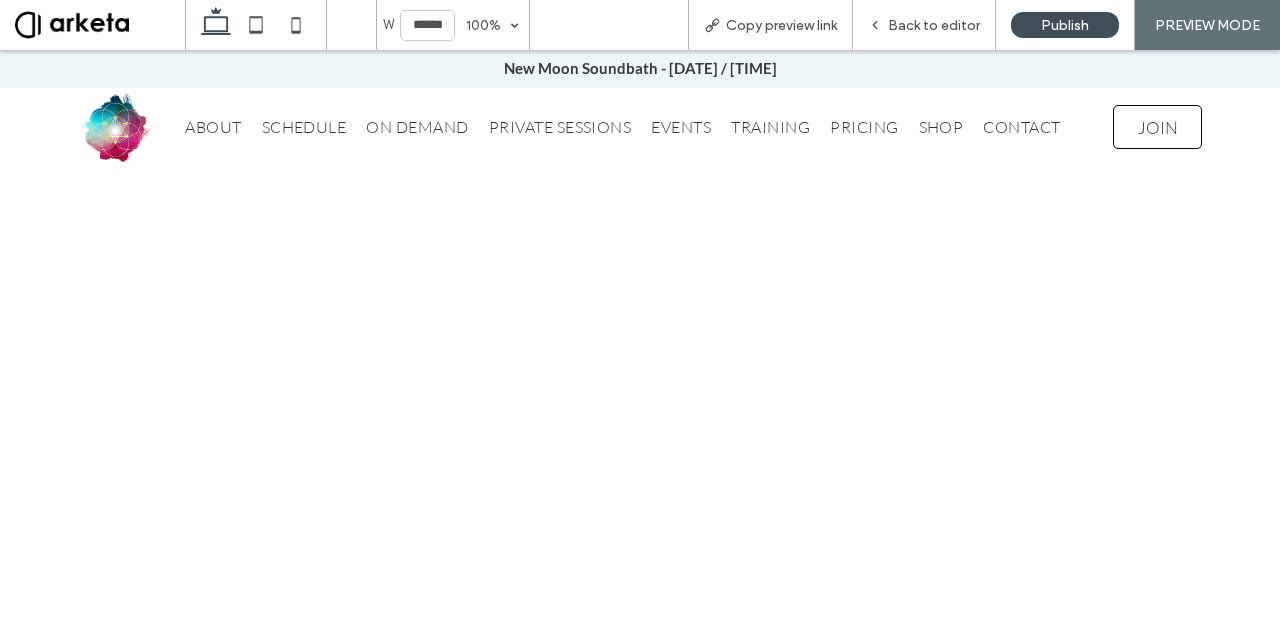 click on "TRAINING" at bounding box center (770, 127) 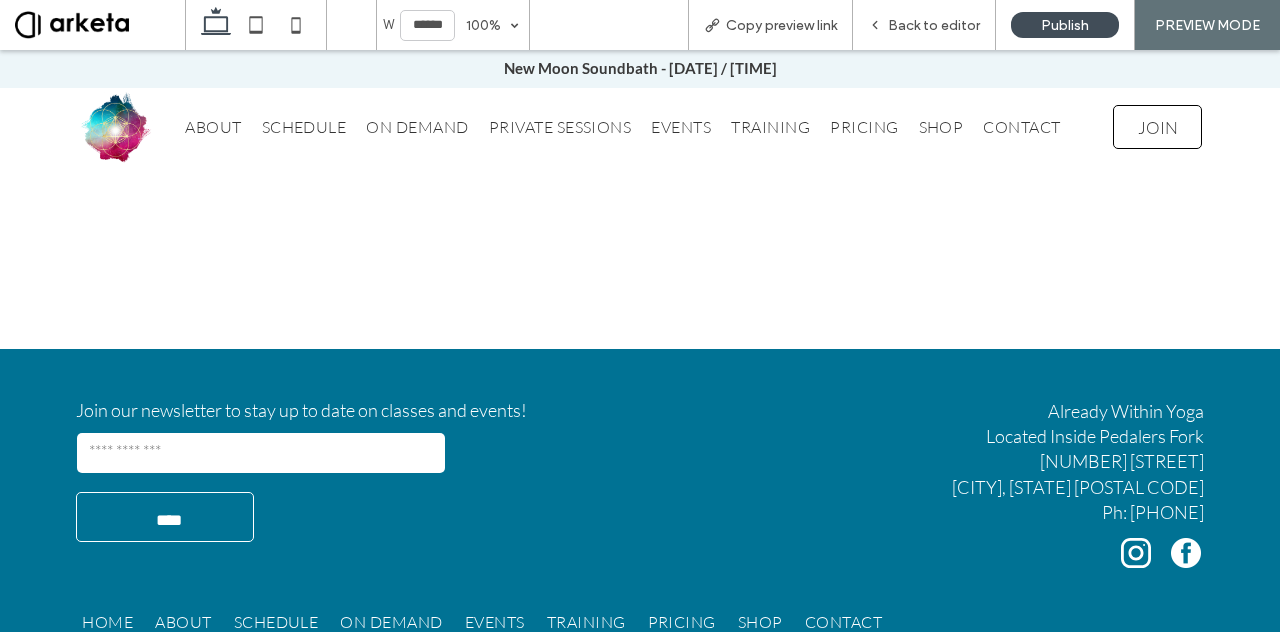 scroll, scrollTop: 0, scrollLeft: 0, axis: both 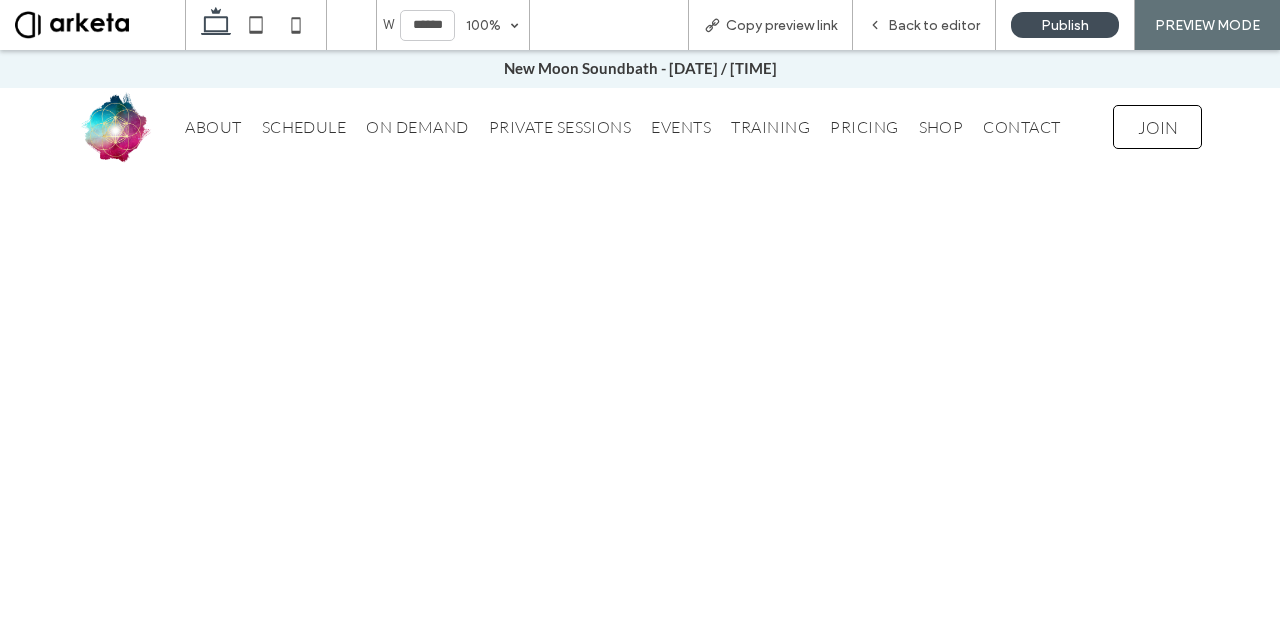 click on "PRIVATE SESSIONS" at bounding box center [560, 127] 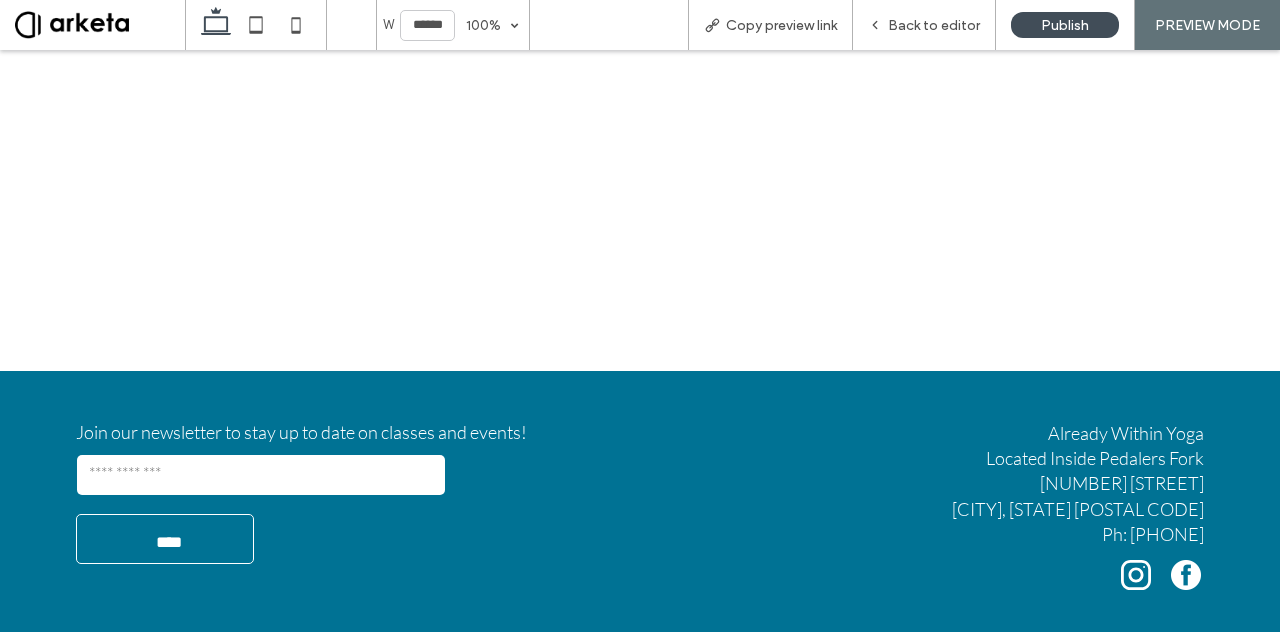 scroll, scrollTop: 0, scrollLeft: 0, axis: both 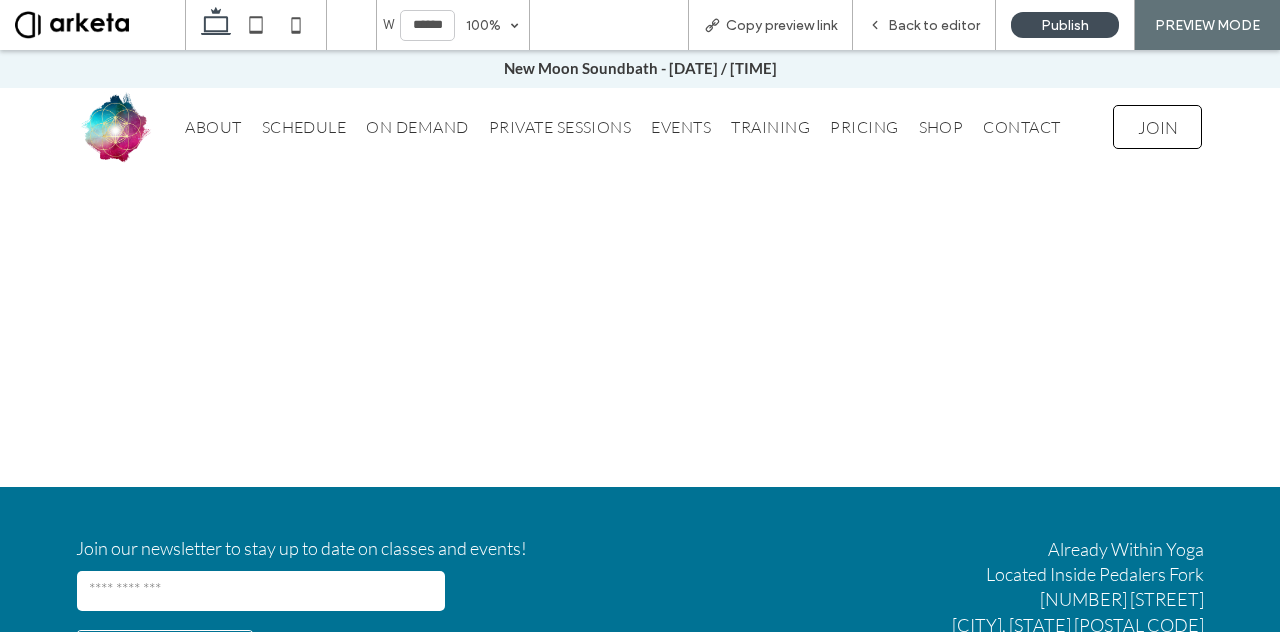 click on "ON DEMAND" at bounding box center (417, 127) 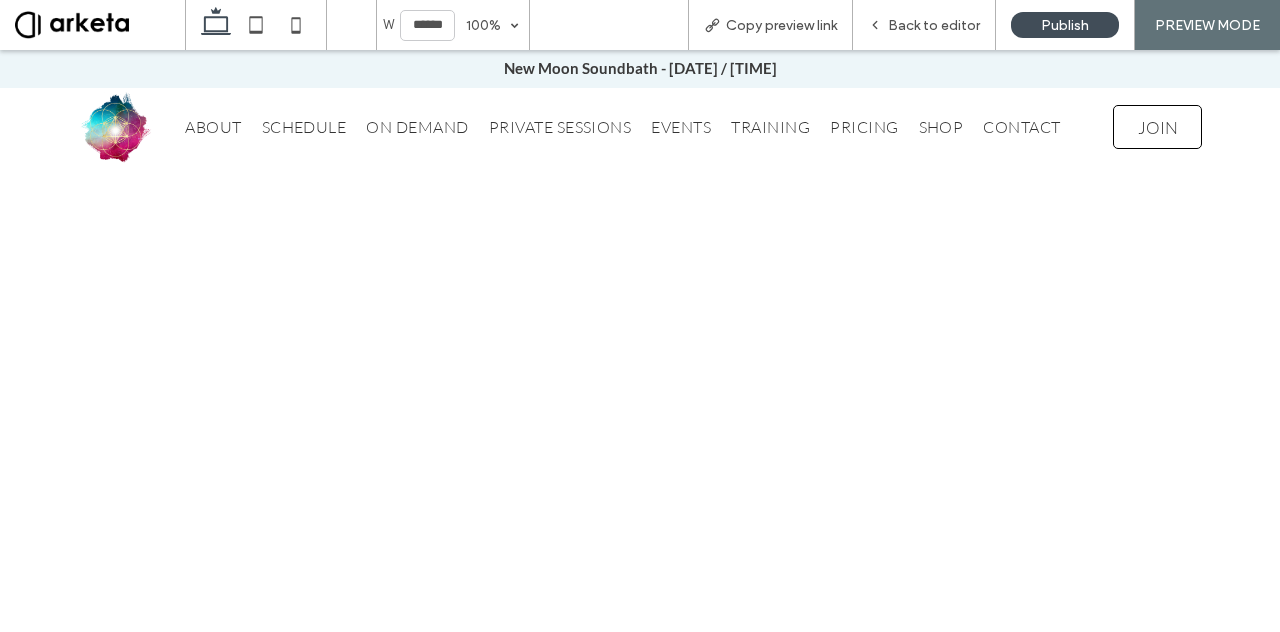 scroll, scrollTop: 0, scrollLeft: 0, axis: both 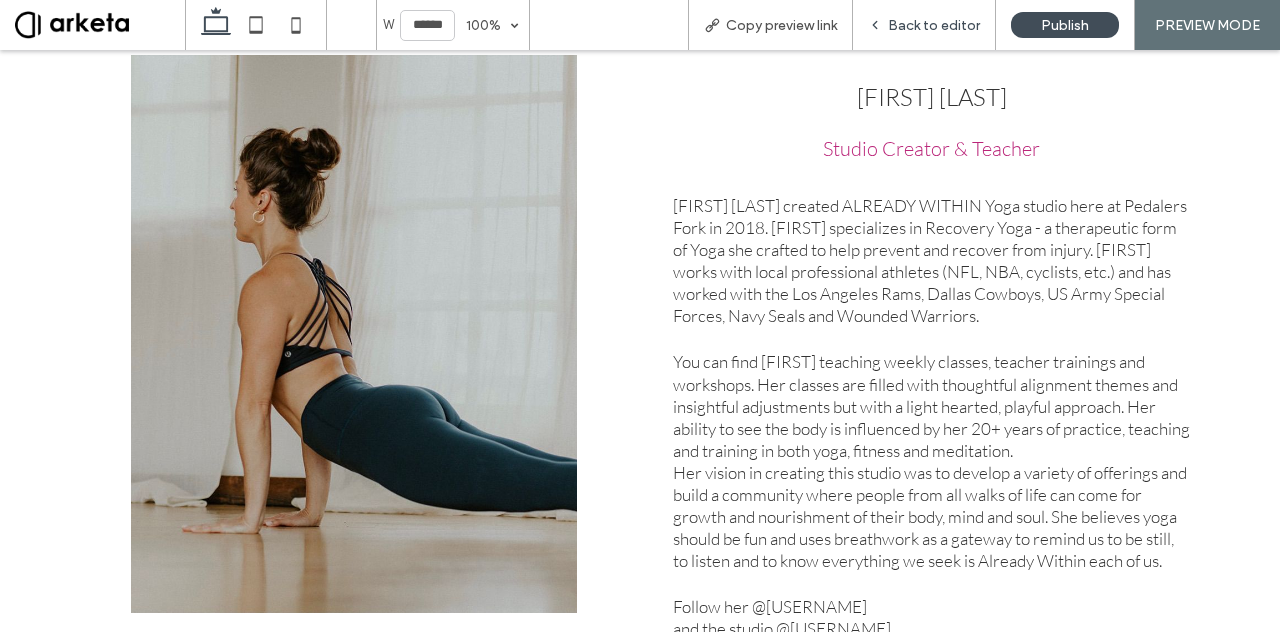 click on "Back to editor" at bounding box center (934, 25) 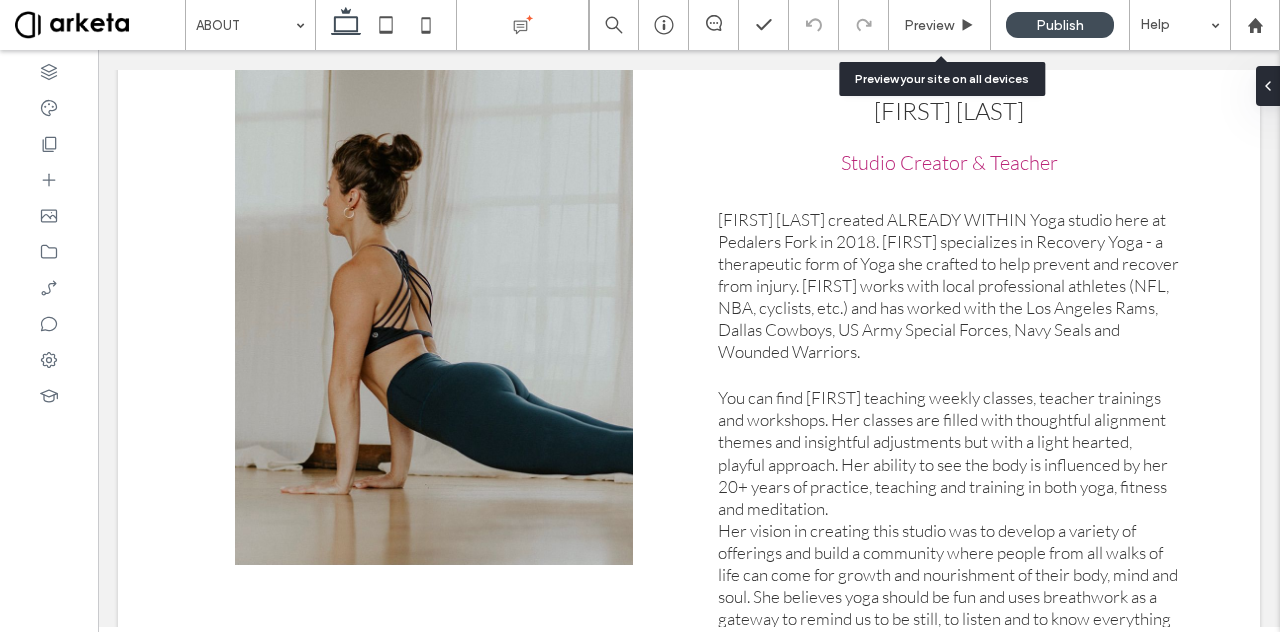scroll, scrollTop: 162, scrollLeft: 0, axis: vertical 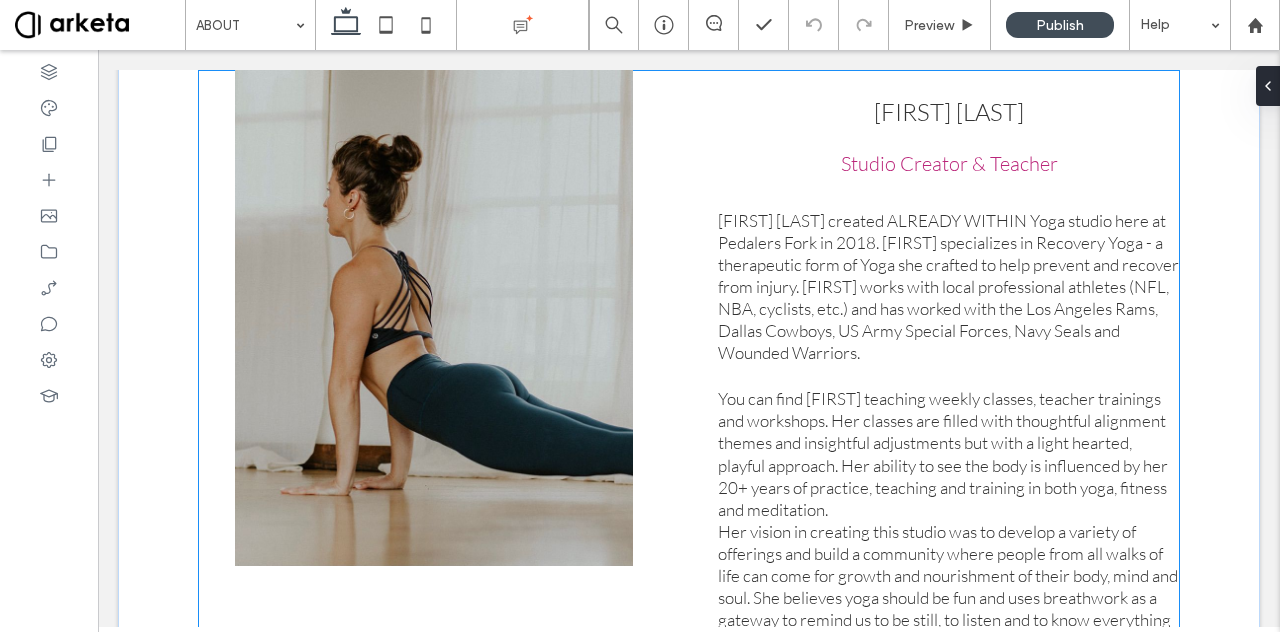 click on "Pam Kessinger created ALREADY WITHIN Yoga studio here at Pedalers Fork in 2018.  Pam specializes in Recovery Yoga - a therapeutic form of Yoga she crafted to help prevent and recover from injury.  Pam works with local professional athletes (NFL, NBA, cyclists, etc.) and has worked with the Los Angeles Rams, Dallas Cowboys, US Army Special Forces, Navy Seals and Wounded Warriors." at bounding box center (948, 287) 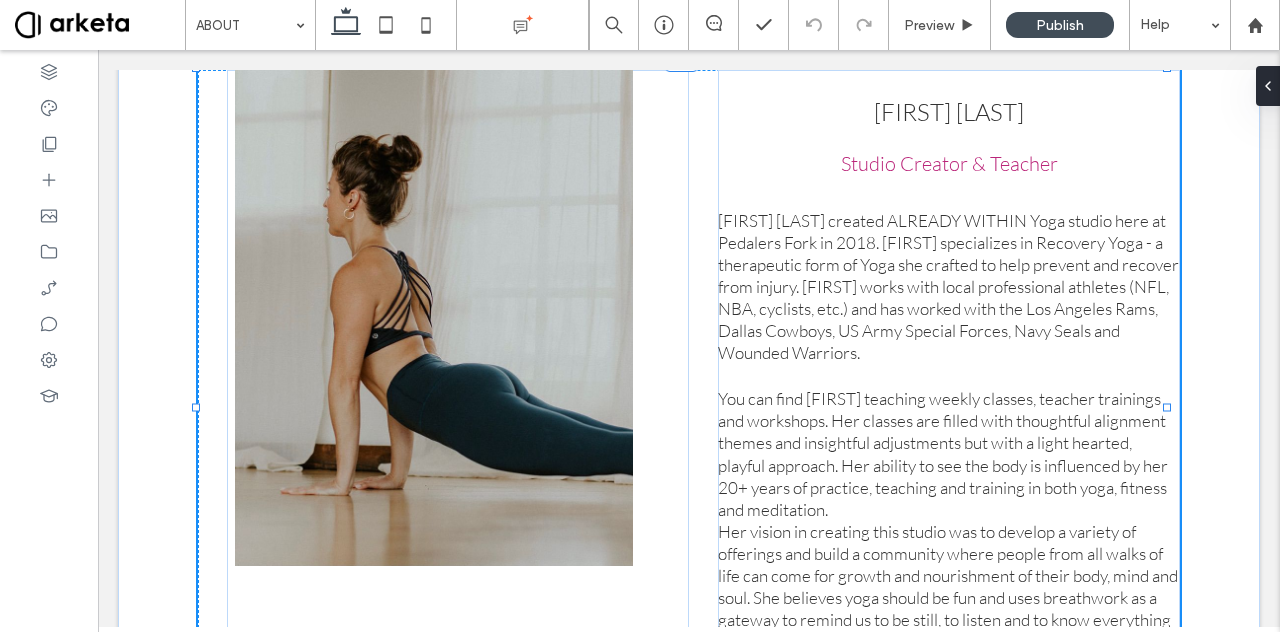 click on "Pam Kessinger created ALREADY WITHIN Yoga studio here at Pedalers Fork in 2018.  Pam specializes in Recovery Yoga - a therapeutic form of Yoga she crafted to help prevent and recover from injury.  Pam works with local professional athletes (NFL, NBA, cyclists, etc.) and has worked with the Los Angeles Rams, Dallas Cowboys, US Army Special Forces, Navy Seals and Wounded Warriors." at bounding box center (948, 287) 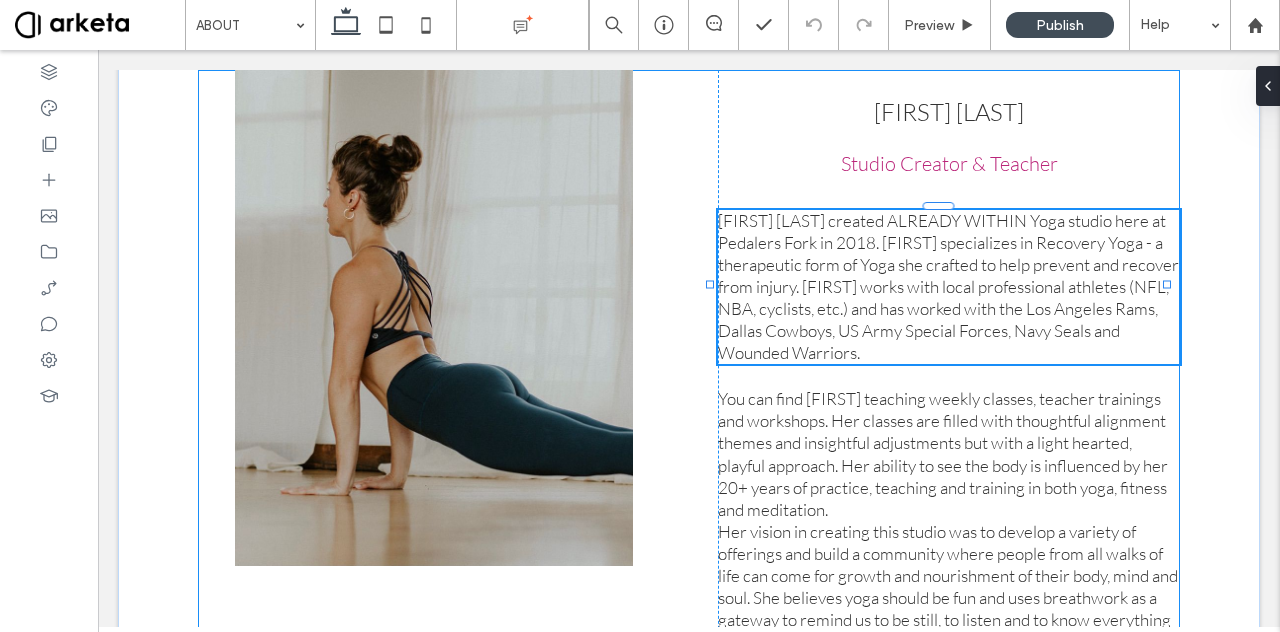 click on "Pam Kessinger created ALREADY WITHIN Yoga studio here at Pedalers Fork in 2018.  Pam specializes in Recovery Yoga - a therapeutic form of Yoga she crafted to help prevent and recover from injury.  Pam works with local professional athletes (NFL, NBA, cyclists, etc.) and has worked with the Los Angeles Rams, Dallas Cowboys, US Army Special Forces, Navy Seals and Wounded Warriors." at bounding box center [949, 287] 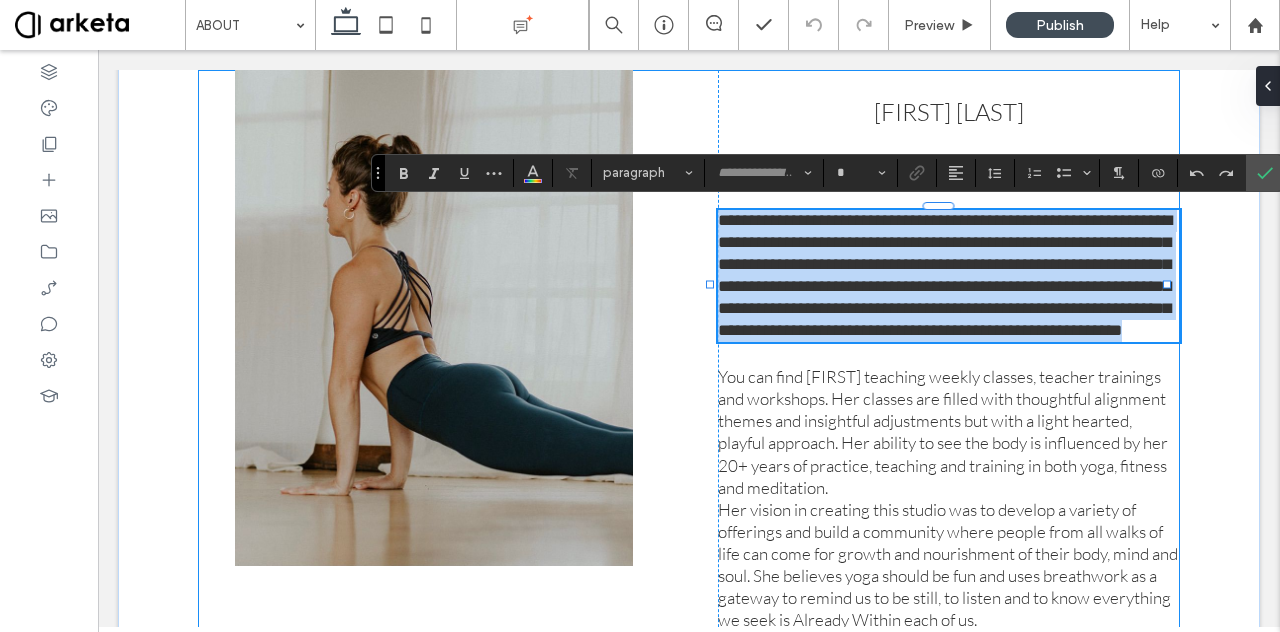 type on "****" 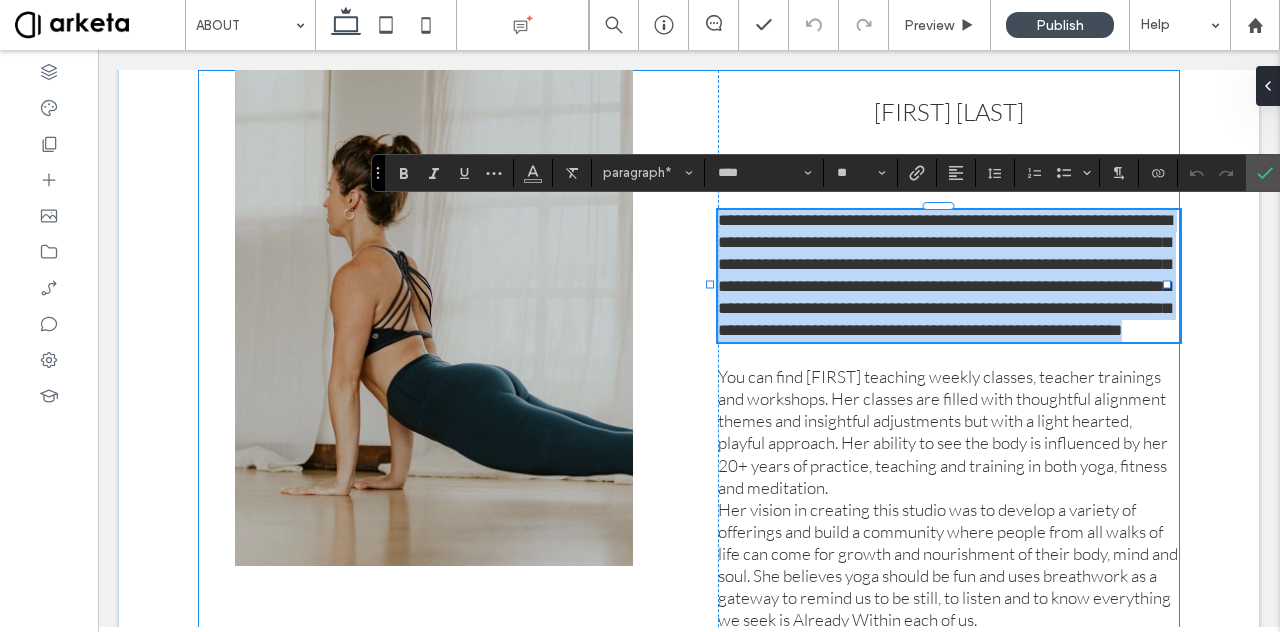 click on "**********" at bounding box center (949, 276) 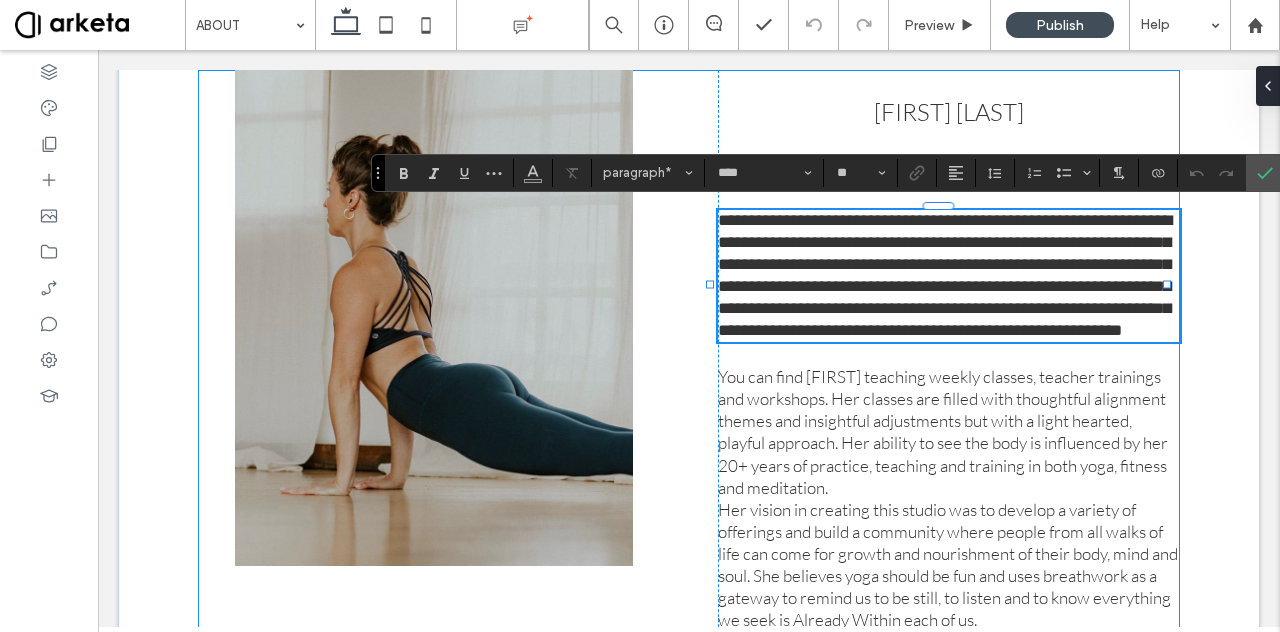type 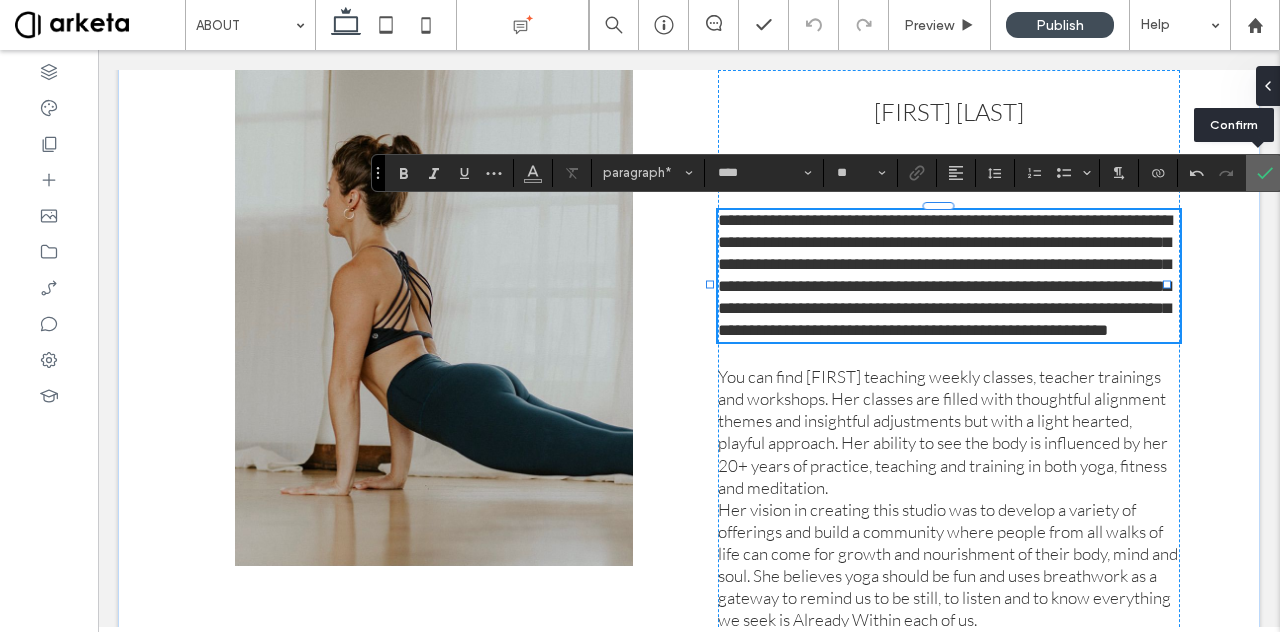 click 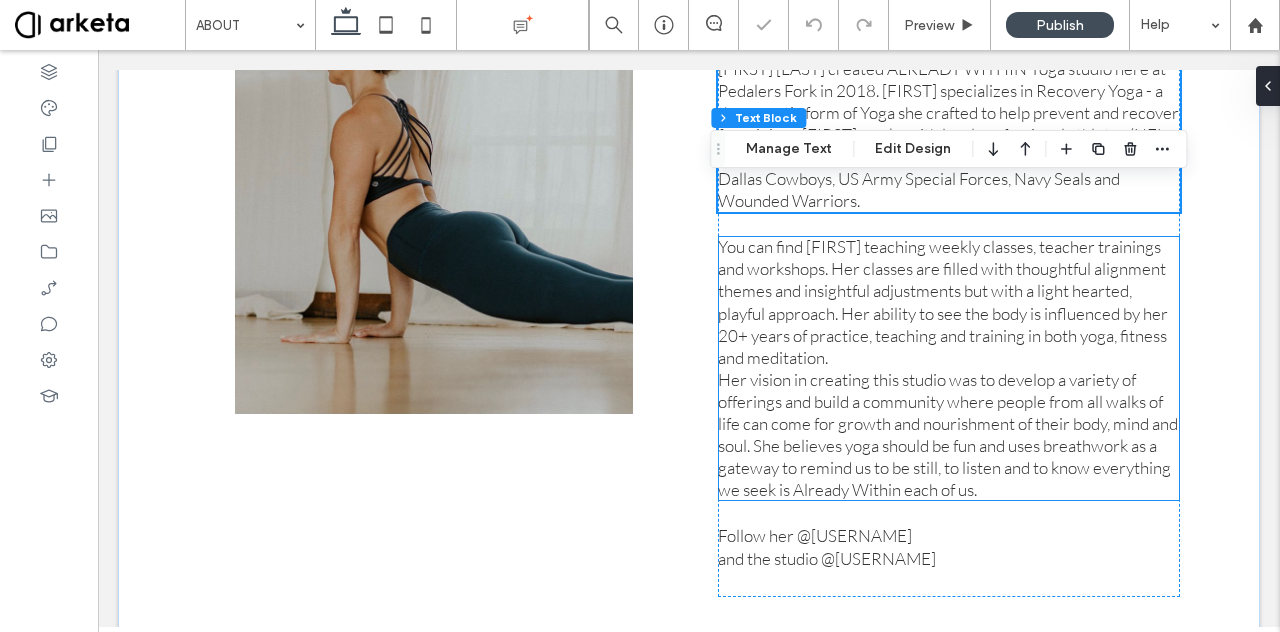 scroll, scrollTop: 316, scrollLeft: 0, axis: vertical 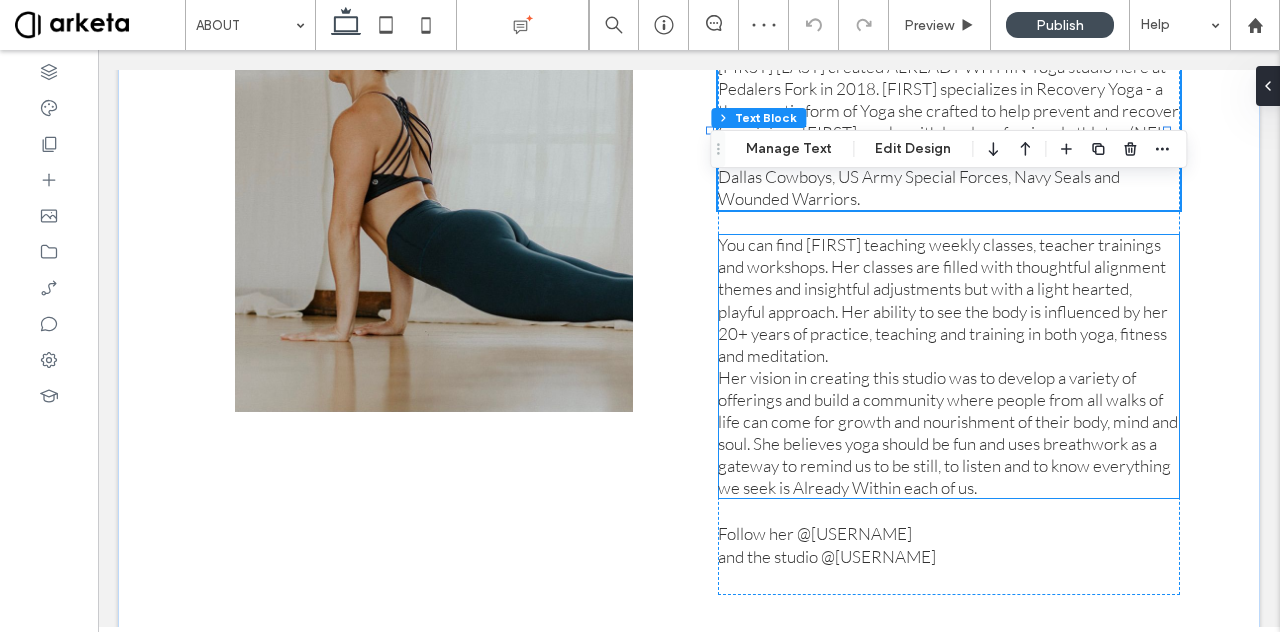 click on "Her vision in creating this studio was to develop a variety of offerings and build a community where people from all walks of life can come for growth and nourishment of their body, mind and soul. She believes yoga should be fun and uses breathwork as a gateway to remind us to be still, to listen and to know everything we seek is Already Within each of us." at bounding box center [948, 432] 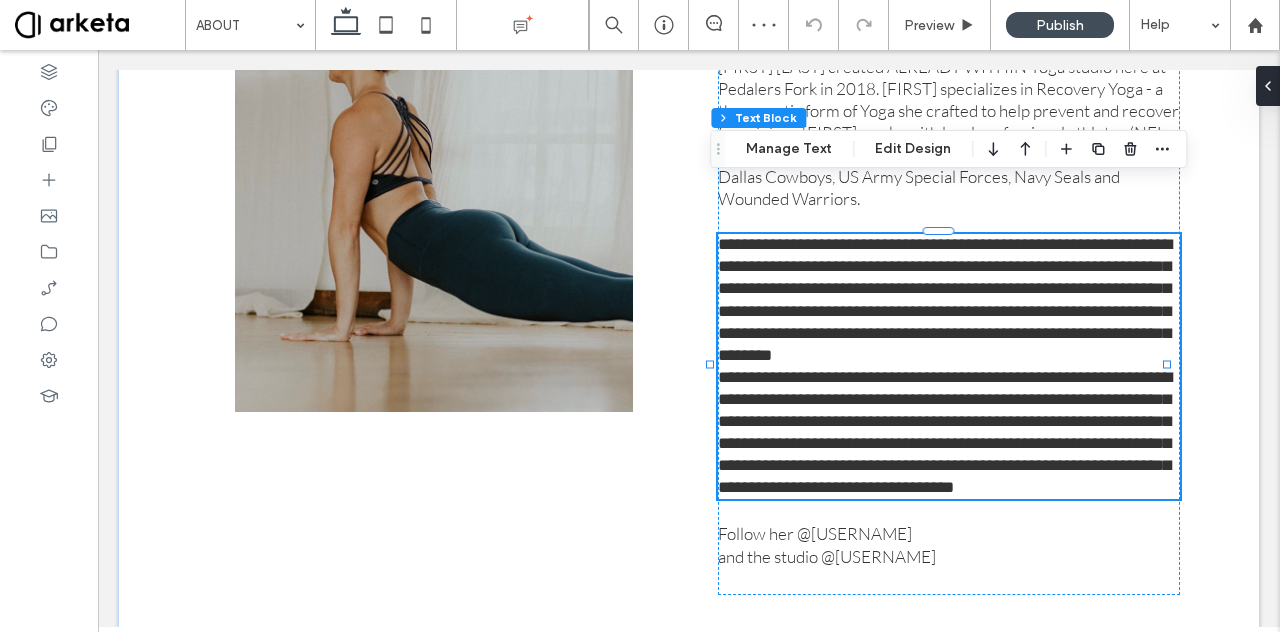 click on "**********" at bounding box center (945, 432) 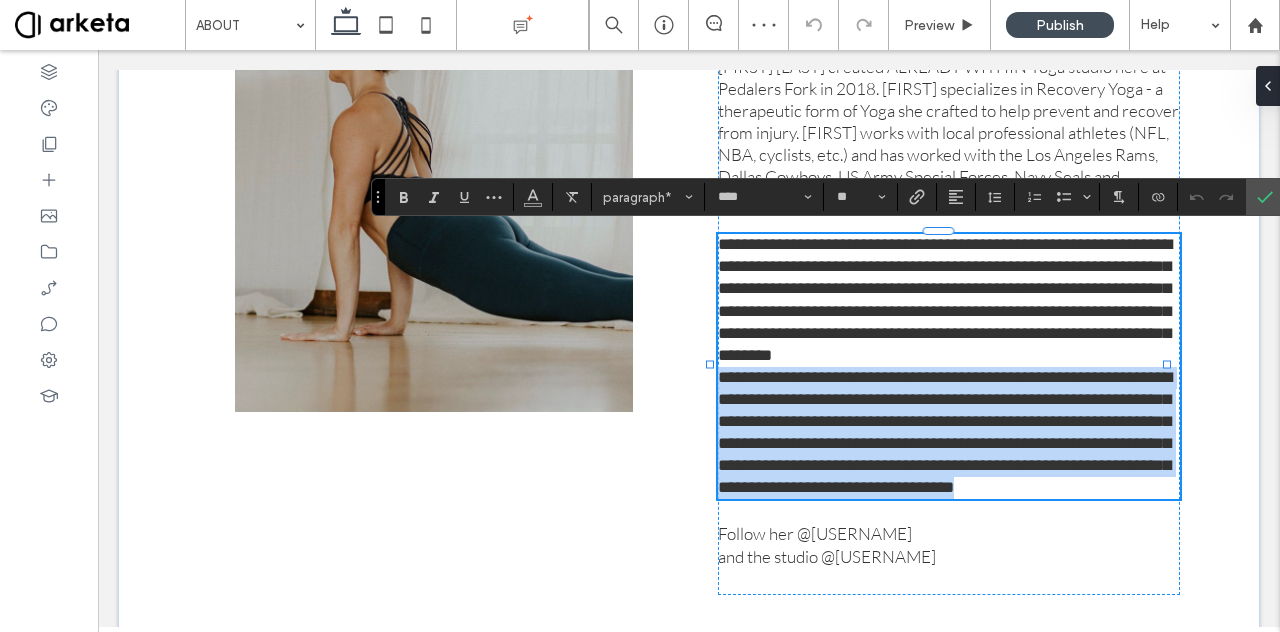 click on "**********" at bounding box center [945, 432] 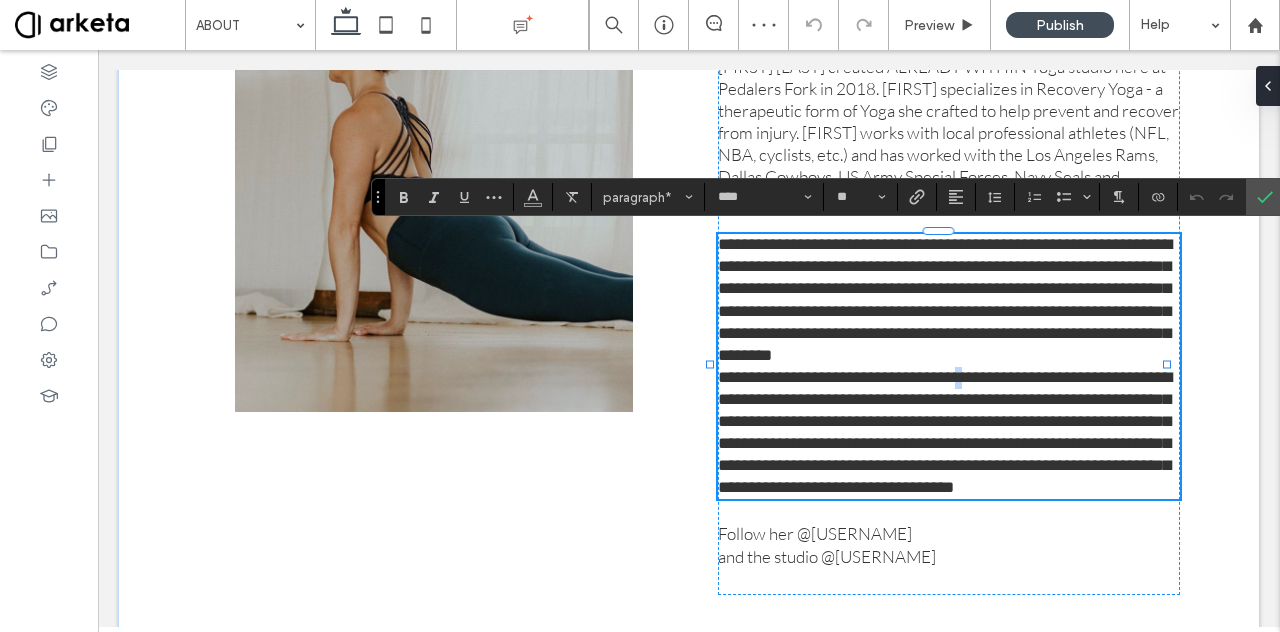click on "**********" at bounding box center (945, 432) 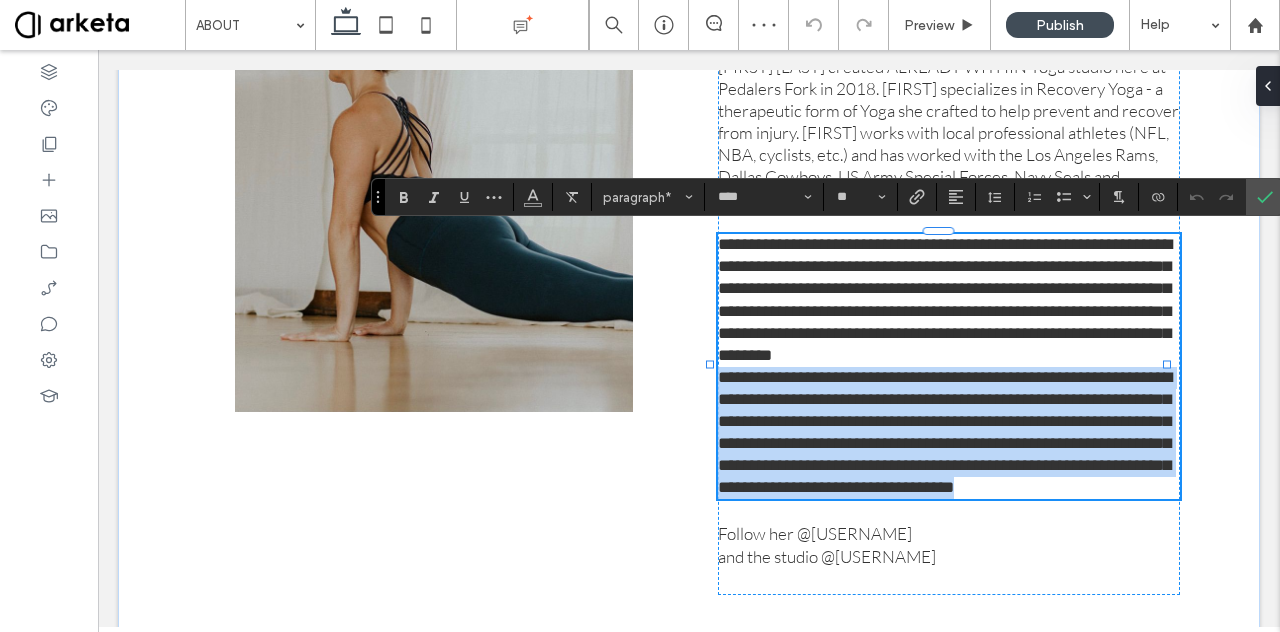 click on "**********" at bounding box center (945, 432) 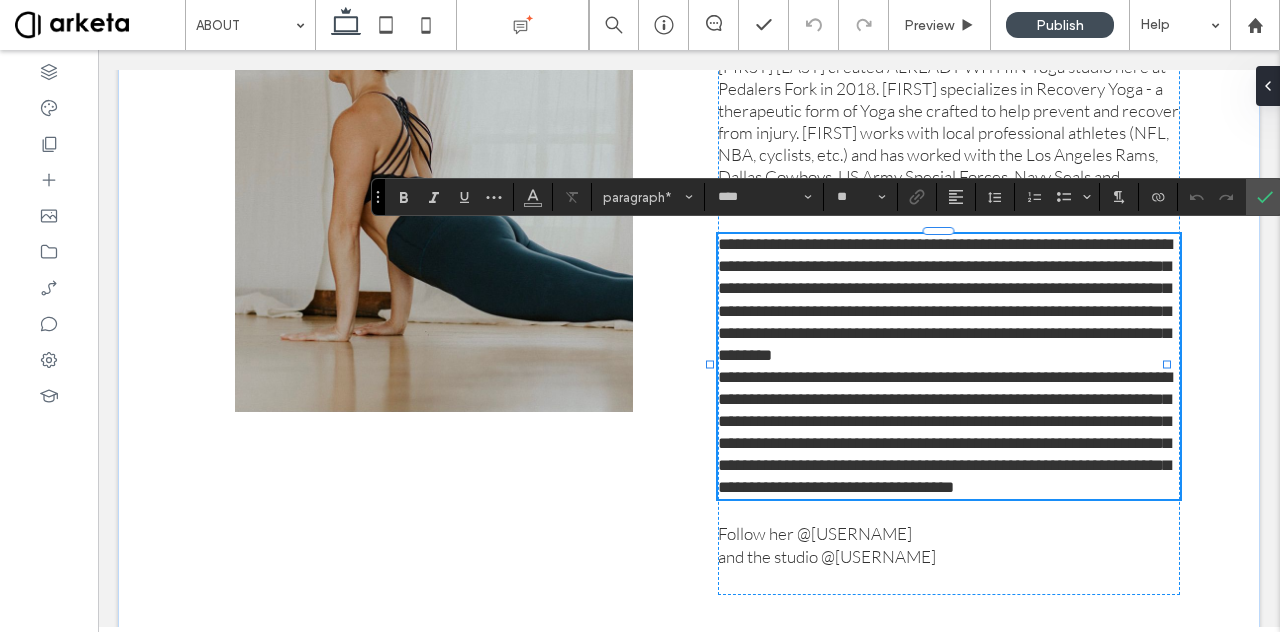 click on "**********" at bounding box center [945, 299] 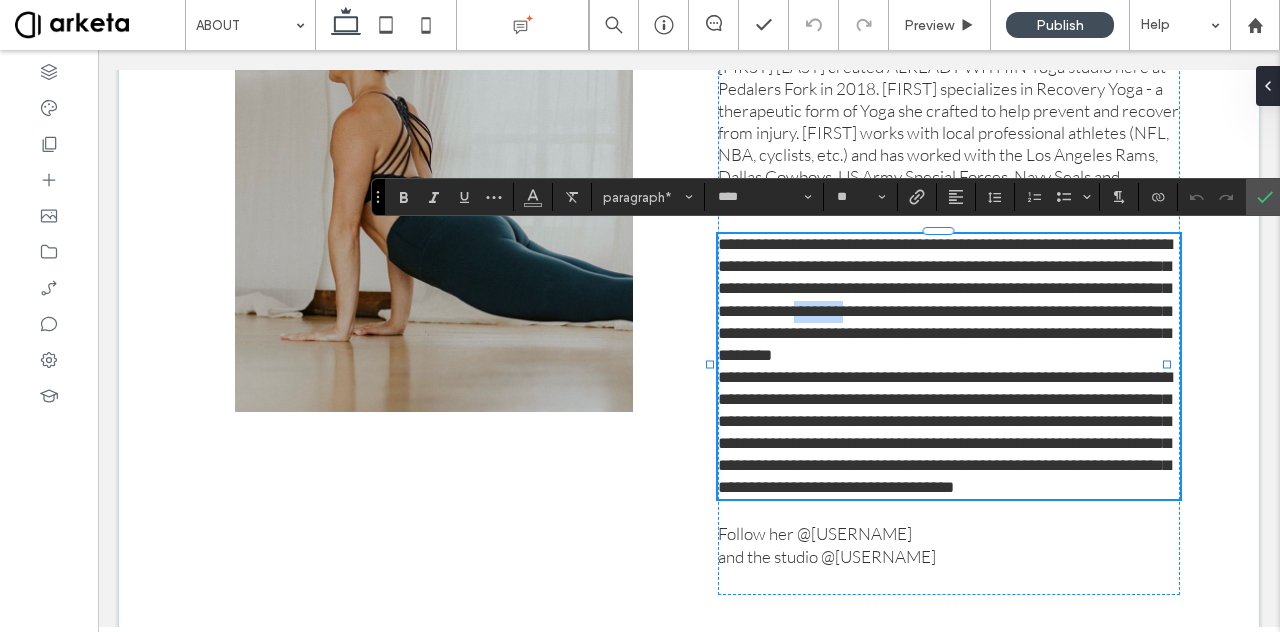 click on "**********" at bounding box center (945, 299) 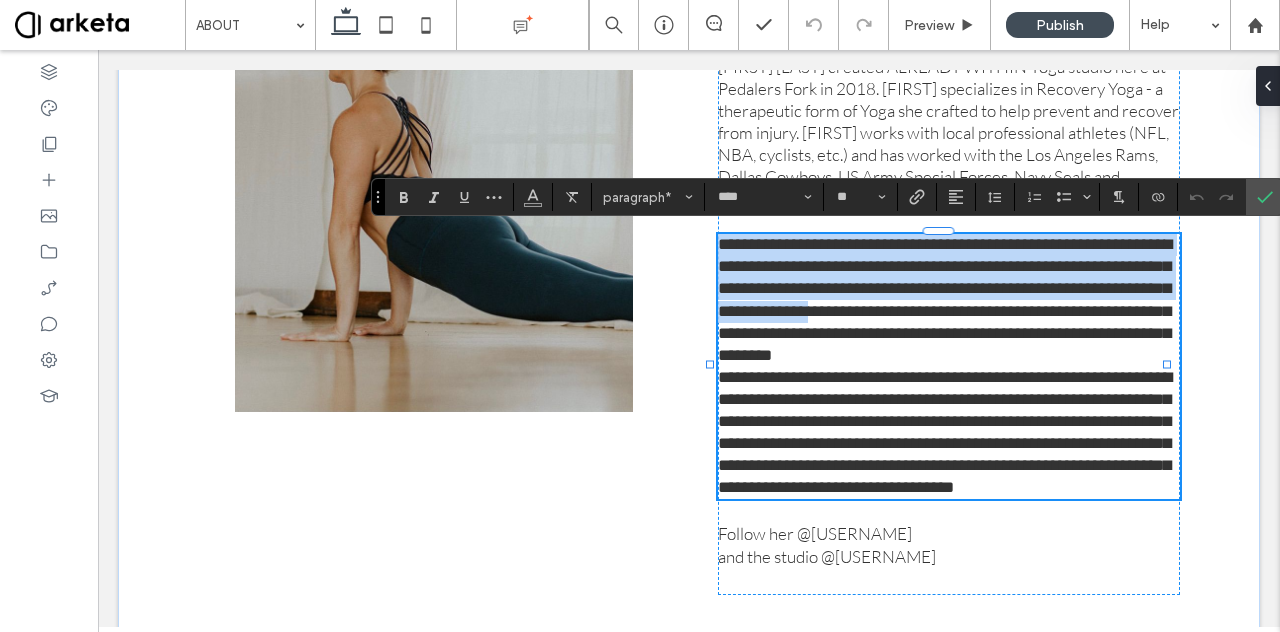 click on "**********" at bounding box center [945, 299] 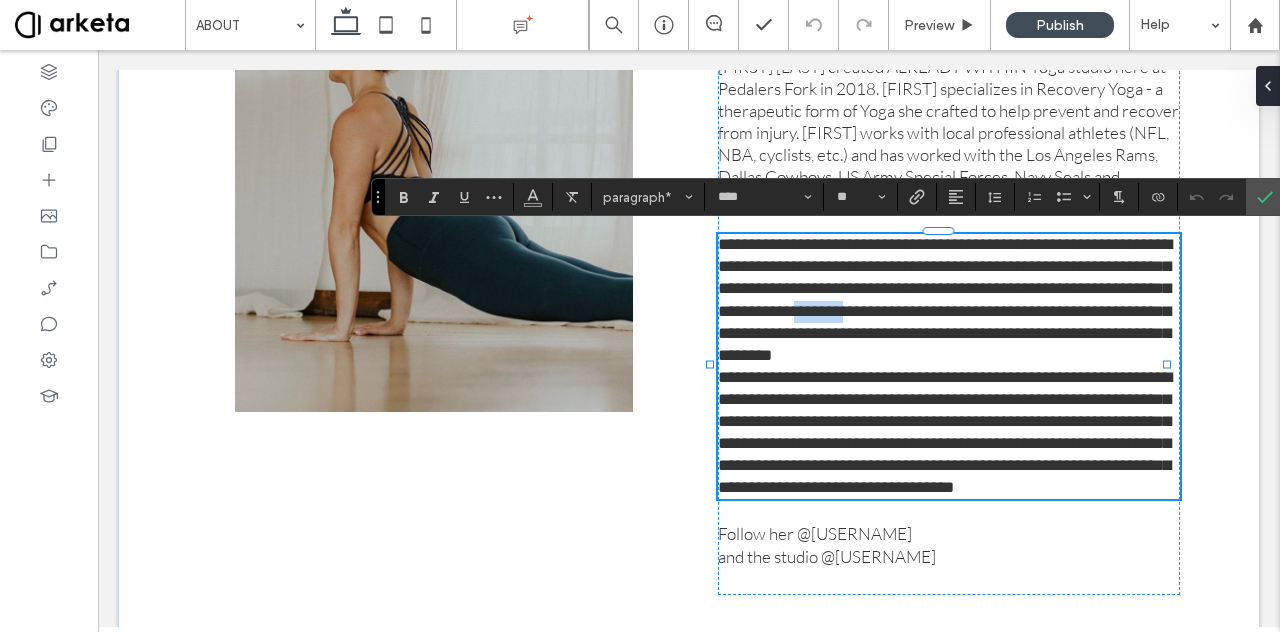 click on "**********" at bounding box center [945, 299] 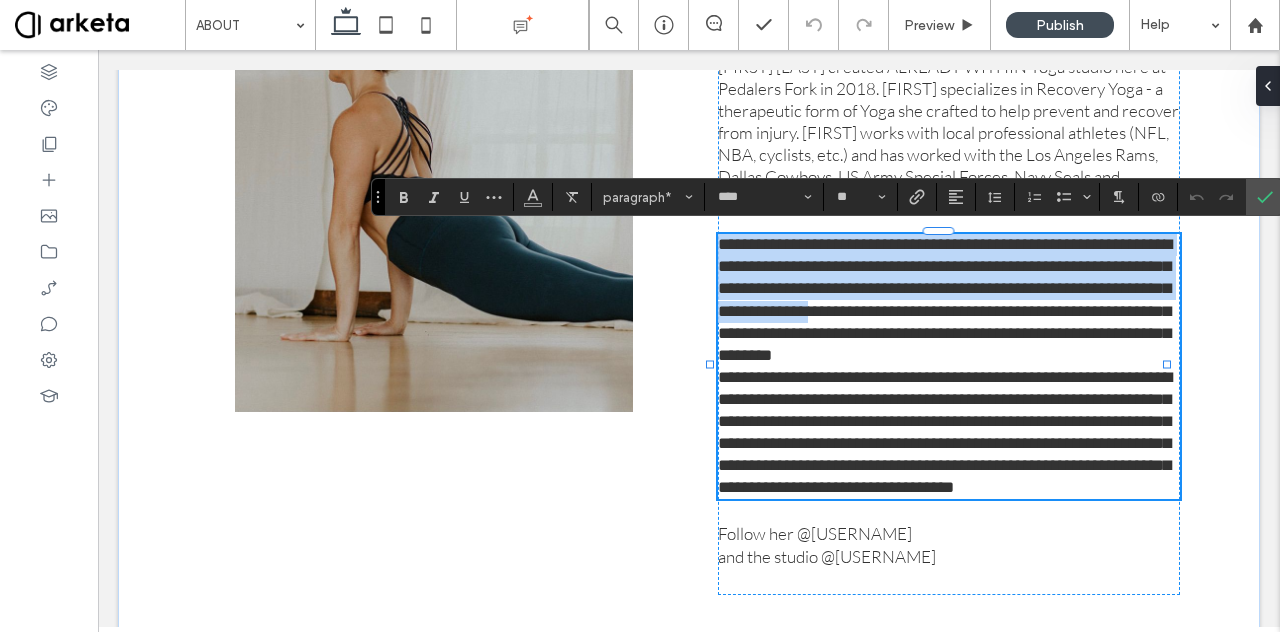 click on "**********" at bounding box center [945, 299] 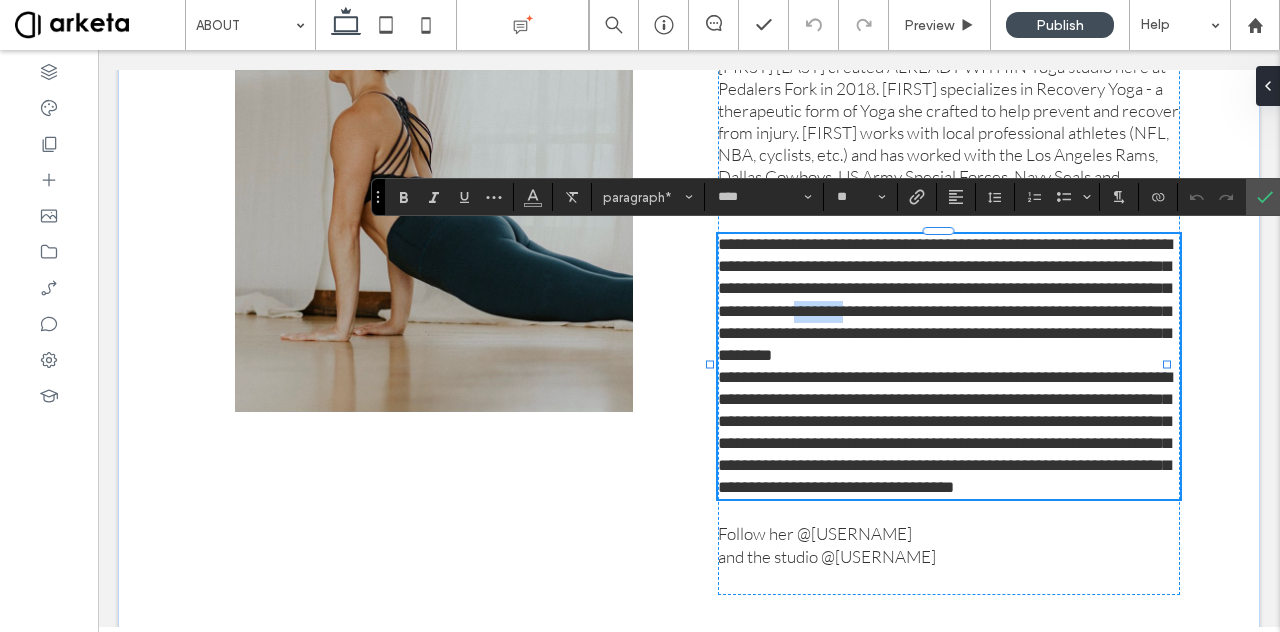 click on "**********" at bounding box center [945, 299] 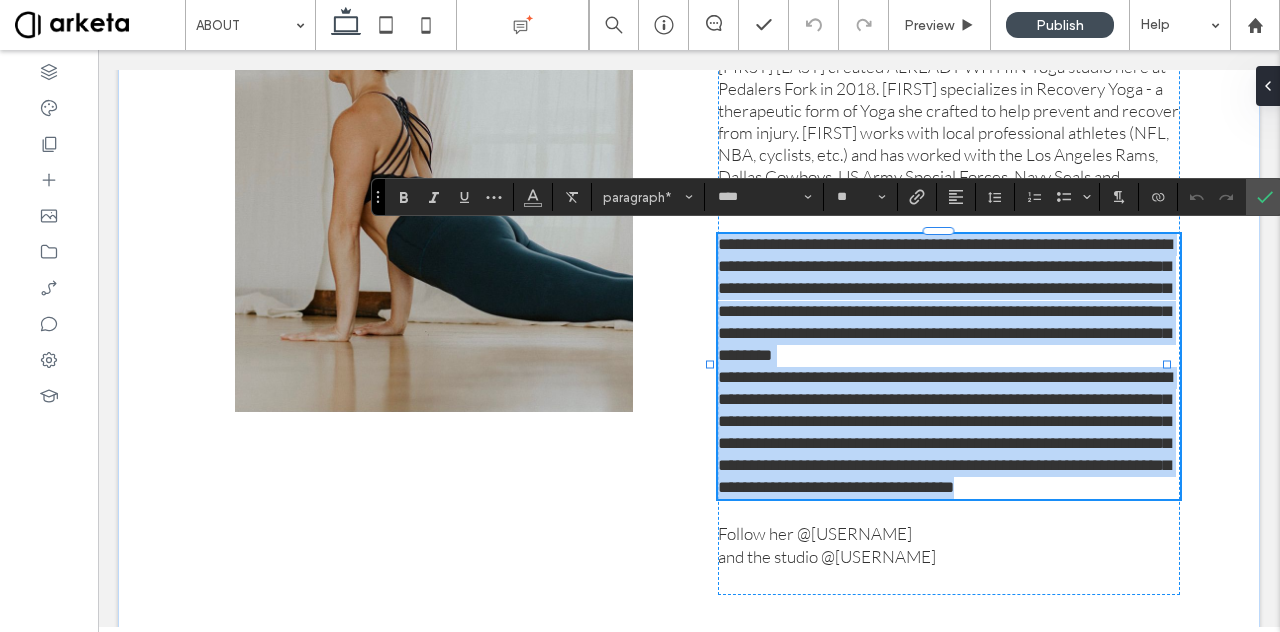 click on "**********" at bounding box center [949, 300] 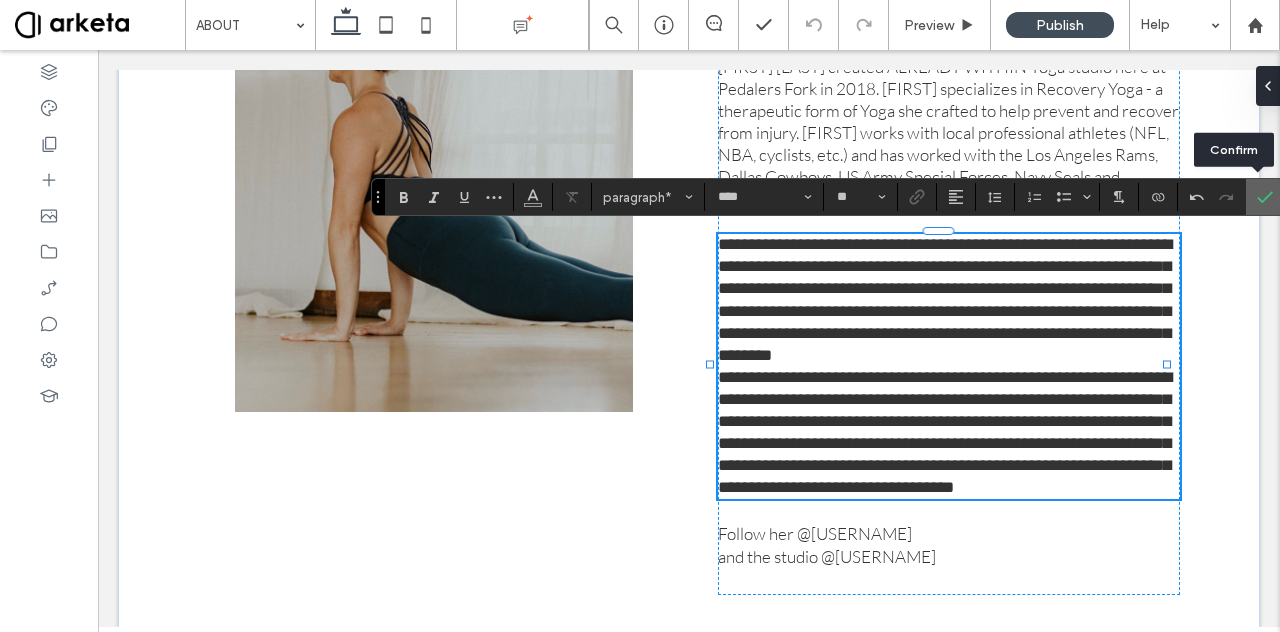 click at bounding box center (1261, 197) 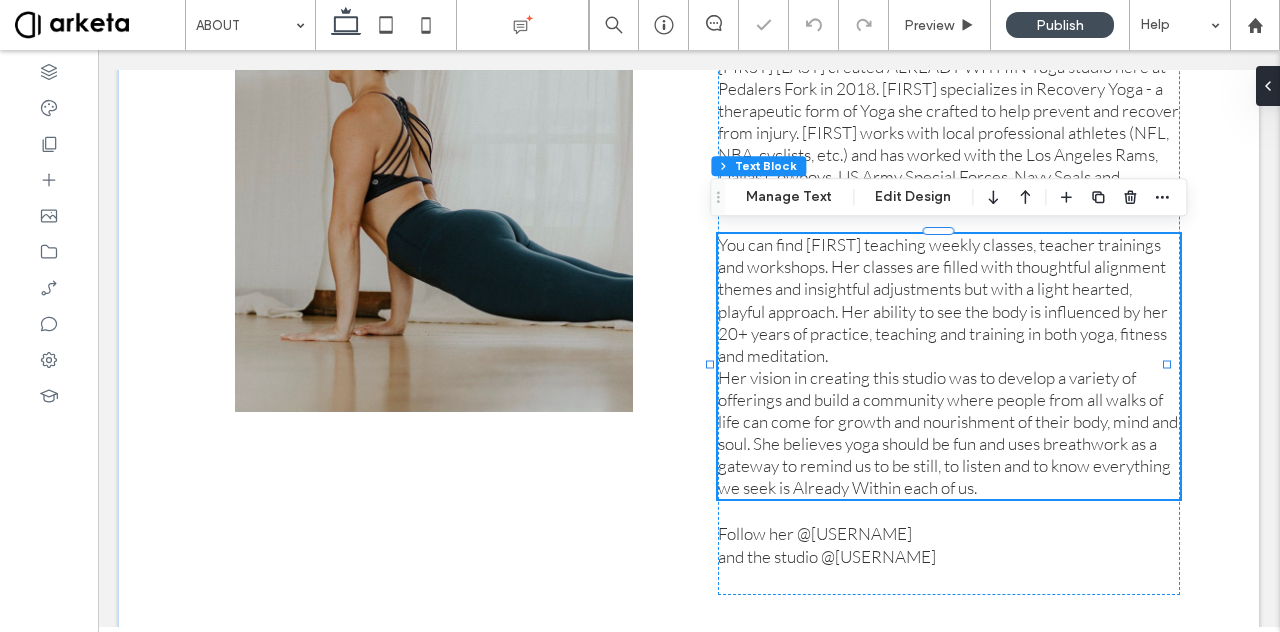 click on "You can find Pam teaching weekly classes, teacher trainings and workshops. Her classes are filled with thoughtful alignment themes and insightful adjustments but with a light hearted, playful approach. Her ability to see the body is influenced by her 20+ years of practice, teaching and training in both yoga, fitness and meditation." at bounding box center (943, 299) 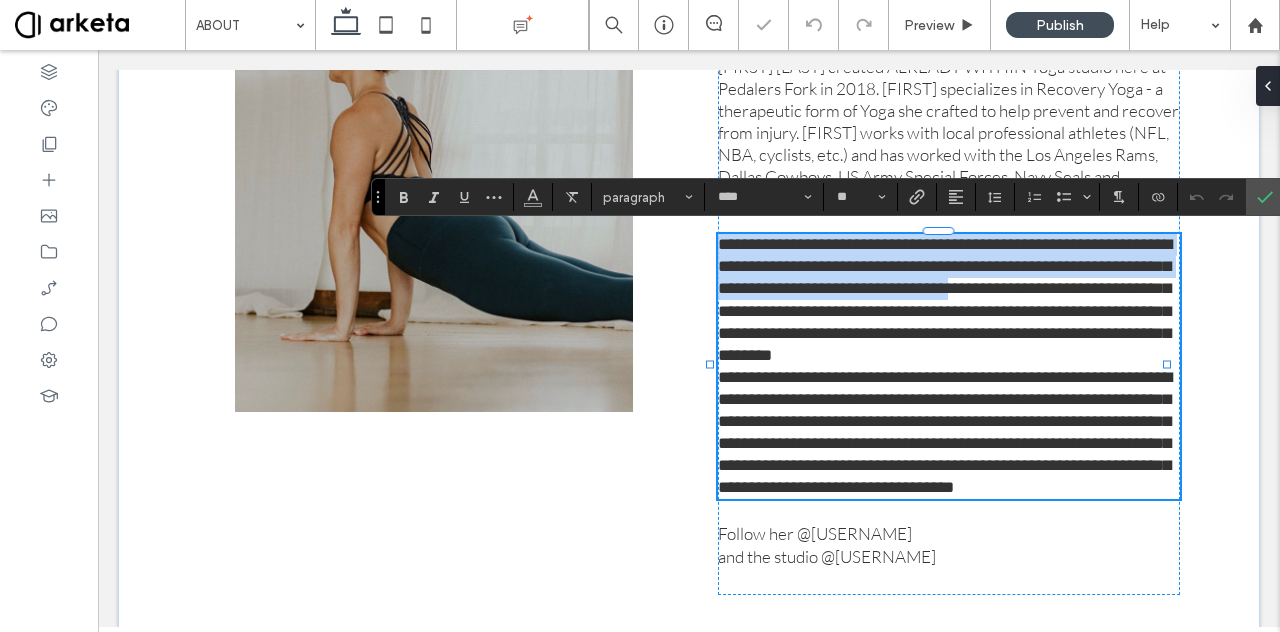 click on "**********" at bounding box center [945, 299] 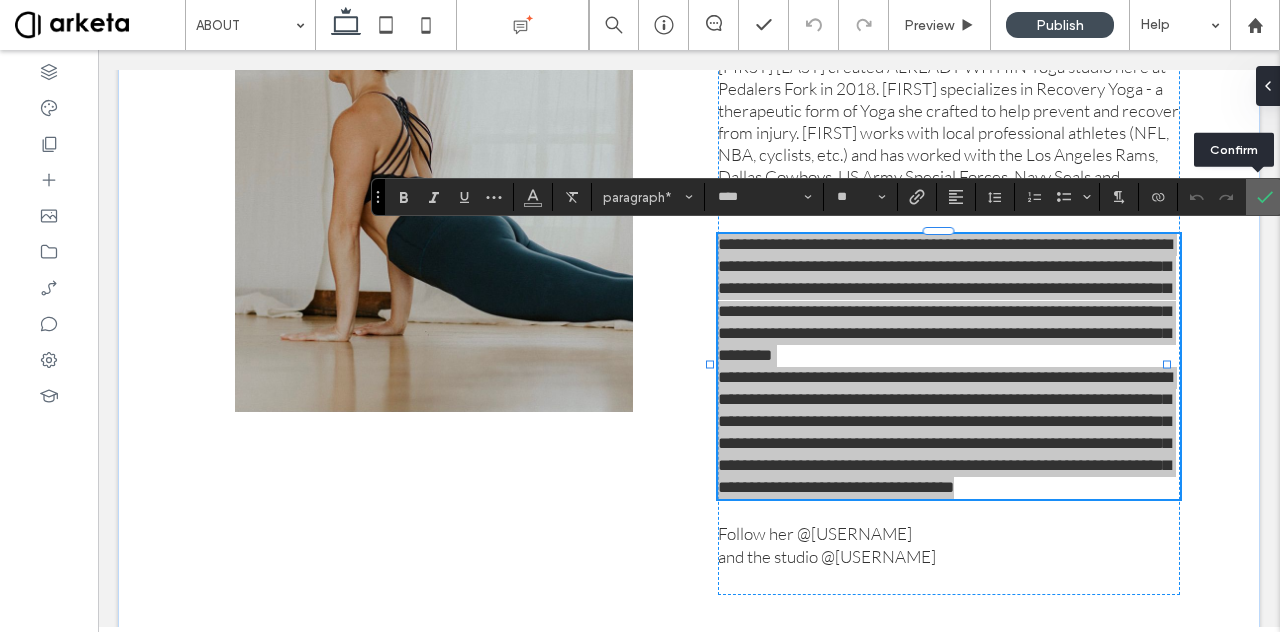click 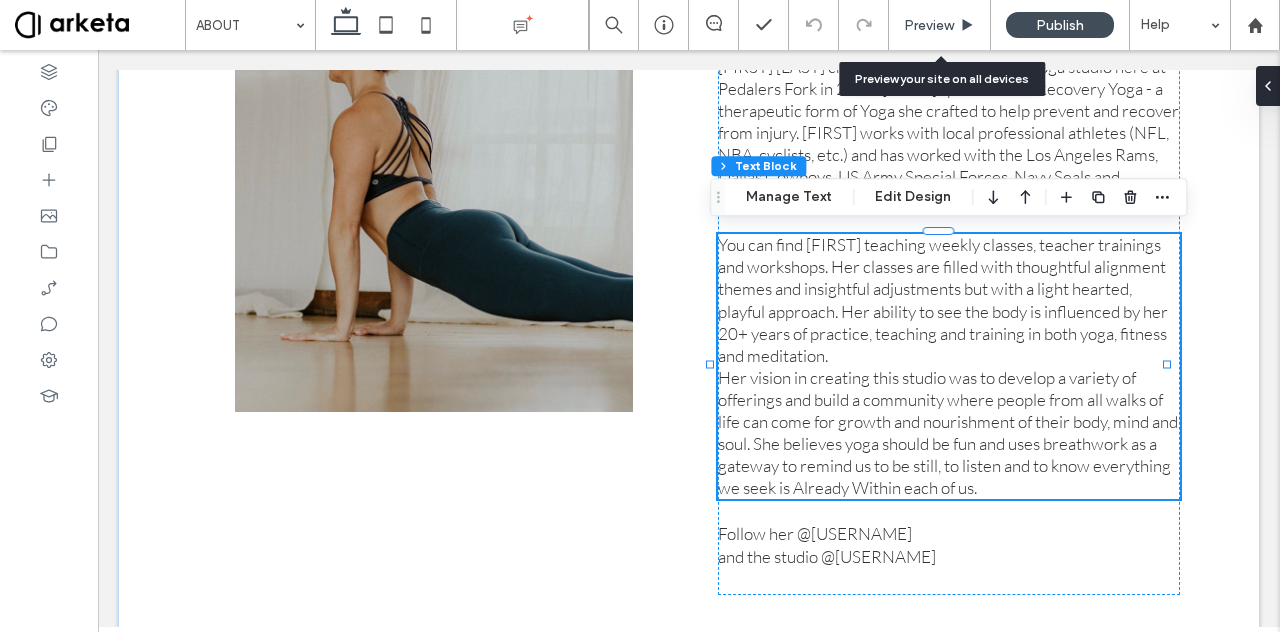 click on "Preview" at bounding box center (929, 25) 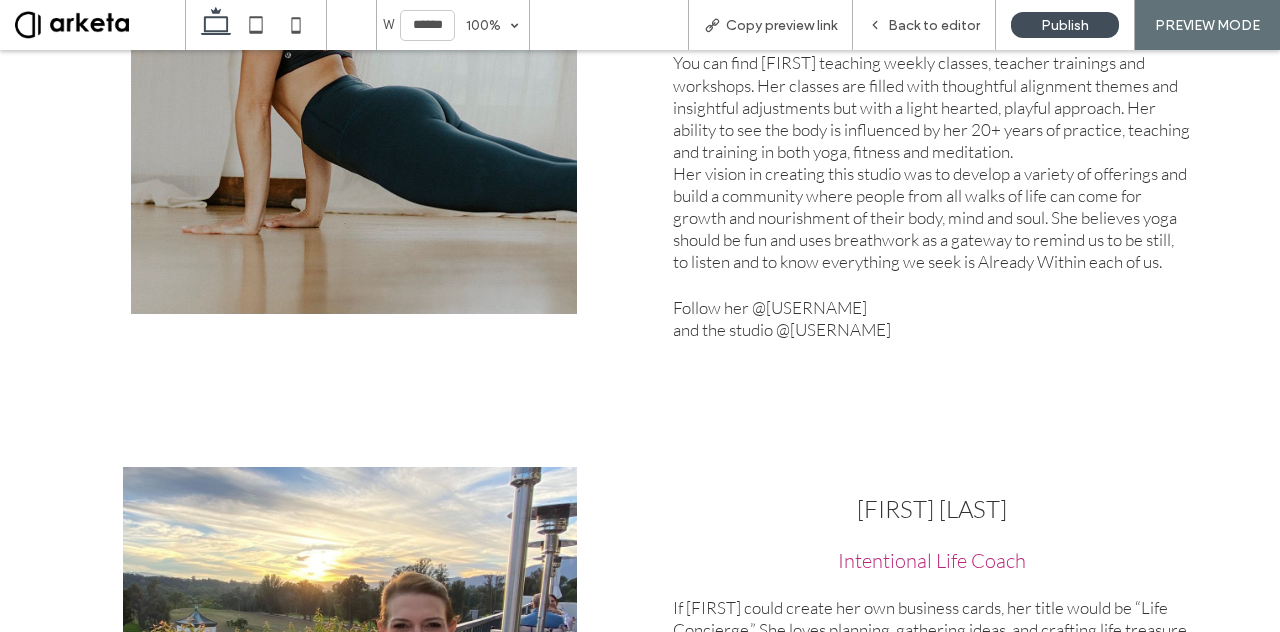 scroll, scrollTop: 0, scrollLeft: 0, axis: both 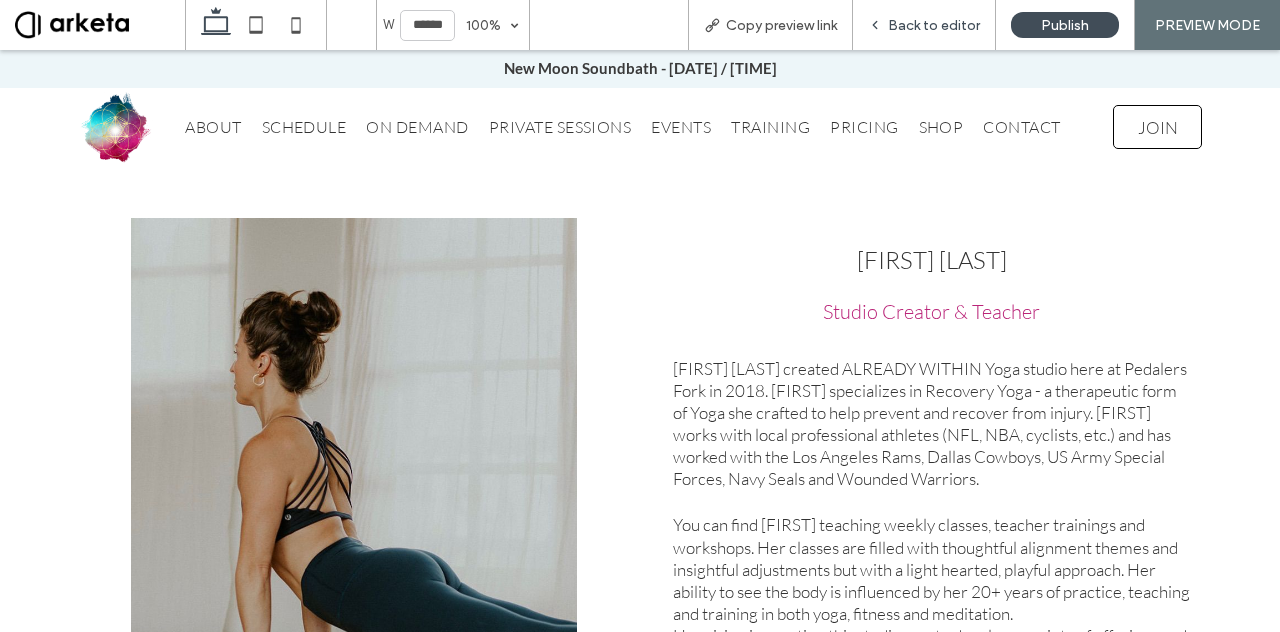 click on "Back to editor" at bounding box center [934, 25] 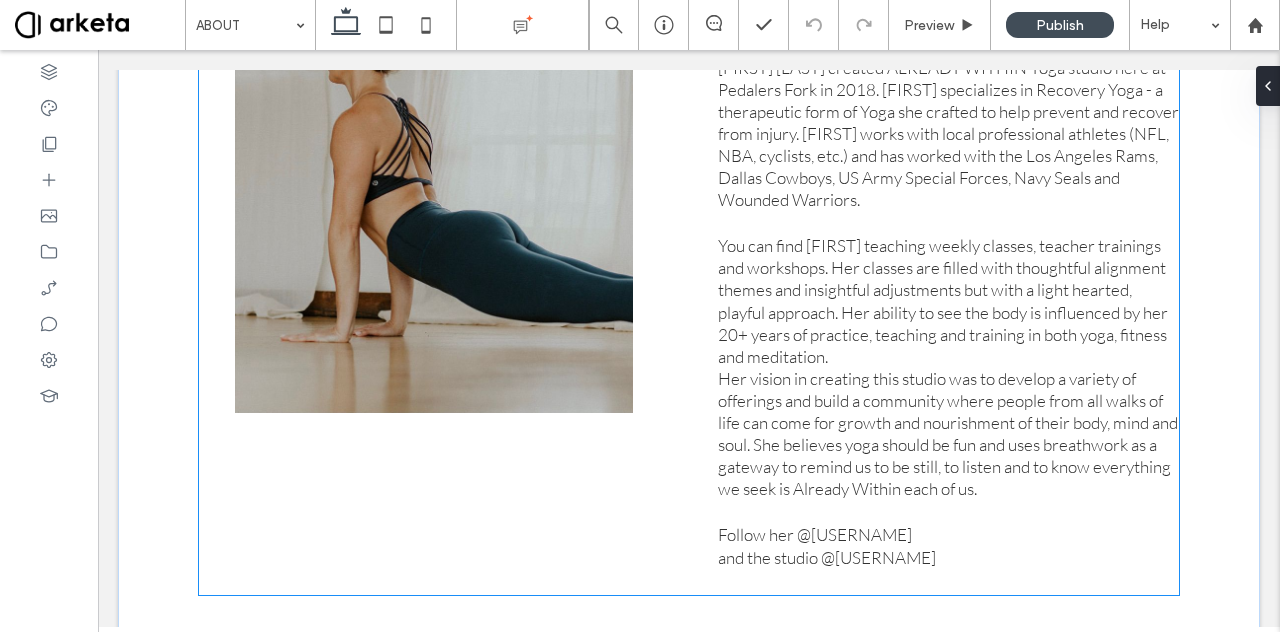 scroll, scrollTop: 330, scrollLeft: 0, axis: vertical 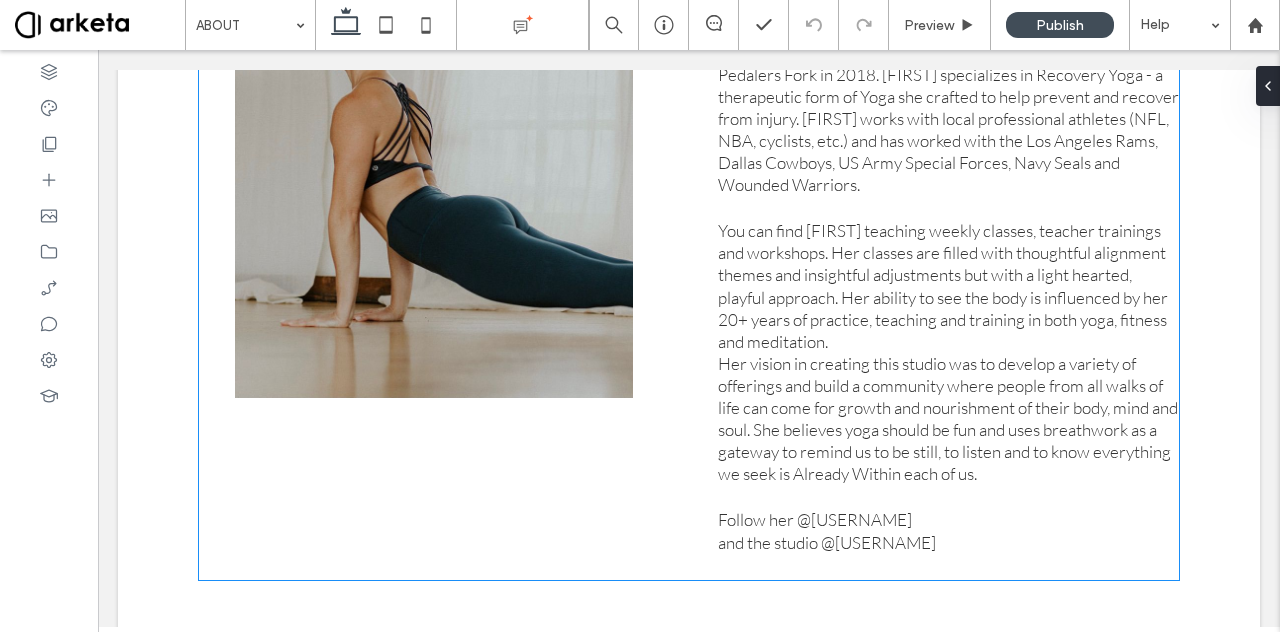 click on "Her vision in creating this studio was to develop a variety of offerings and build a community where people from all walks of life can come for growth and nourishment of their body, mind and soul. She believes yoga should be fun and uses breathwork as a gateway to remind us to be still, to listen and to know everything we seek is Already Within each of us." at bounding box center [948, 418] 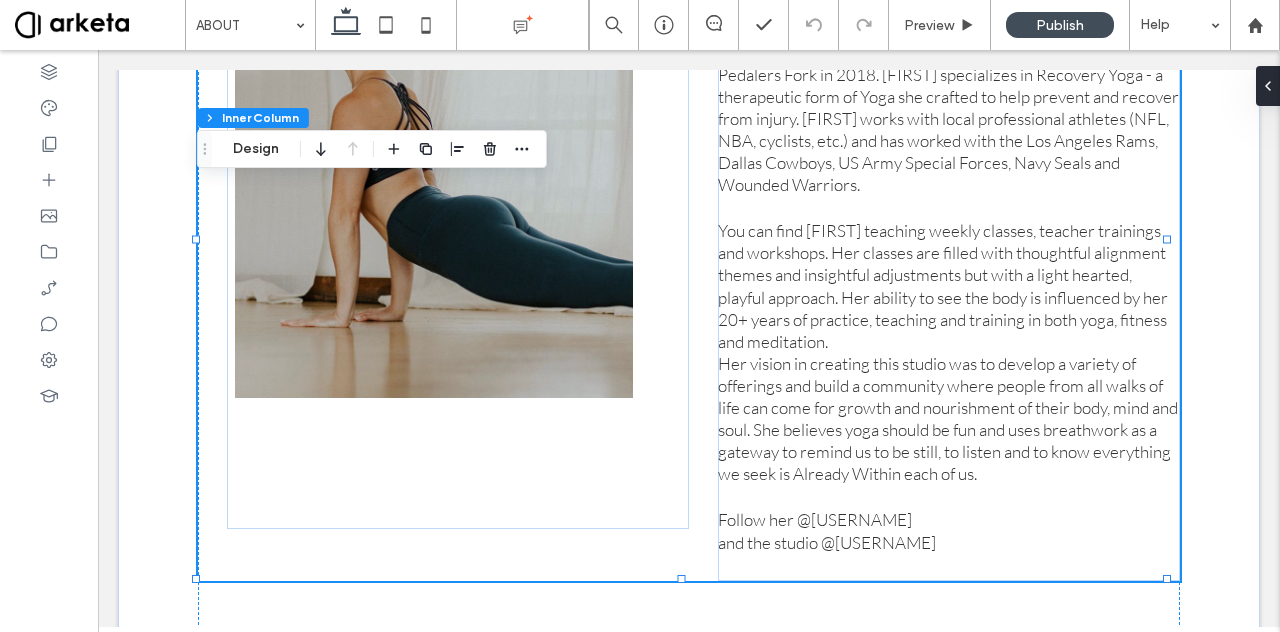 click on "Her vision in creating this studio was to develop a variety of offerings and build a community where people from all walks of life can come for growth and nourishment of their body, mind and soul. She believes yoga should be fun and uses breathwork as a gateway to remind us to be still, to listen and to know everything we seek is Already Within each of us." at bounding box center [948, 418] 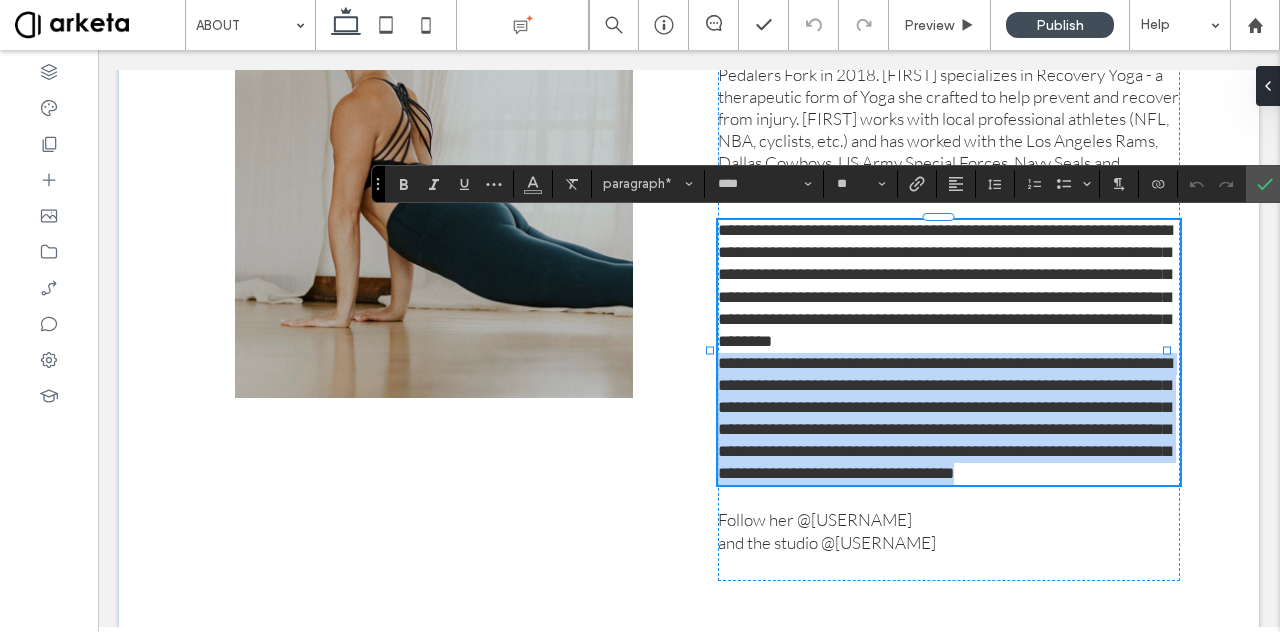 click on "**********" at bounding box center [949, 419] 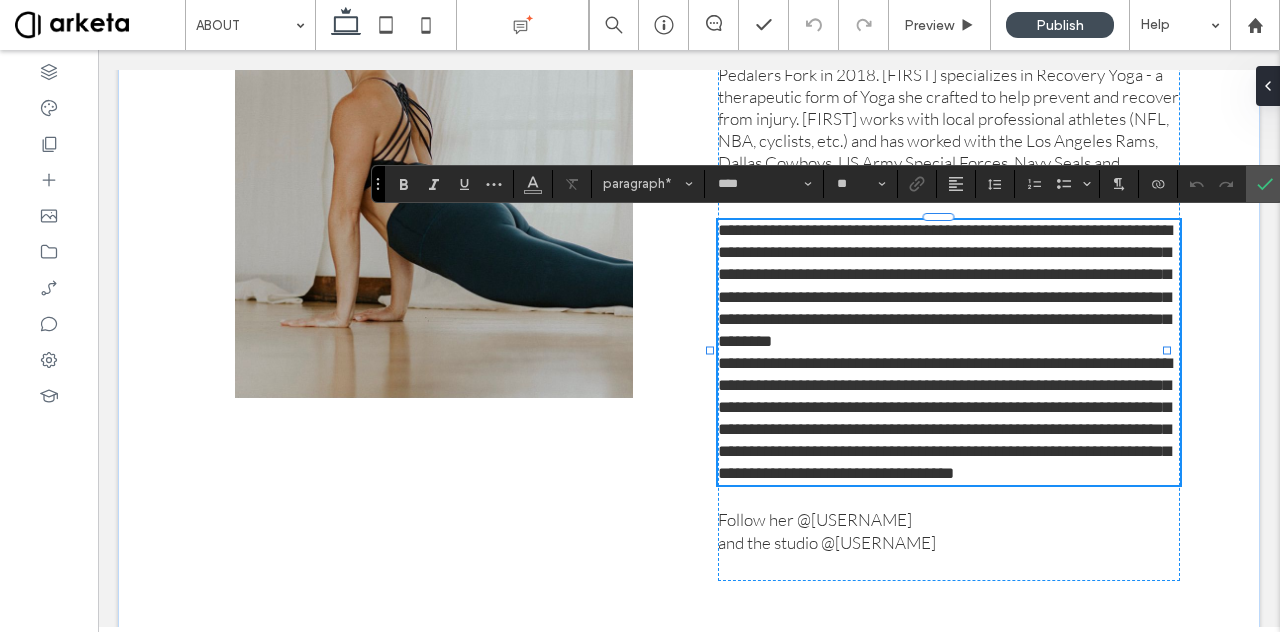click on "**********" at bounding box center [949, 419] 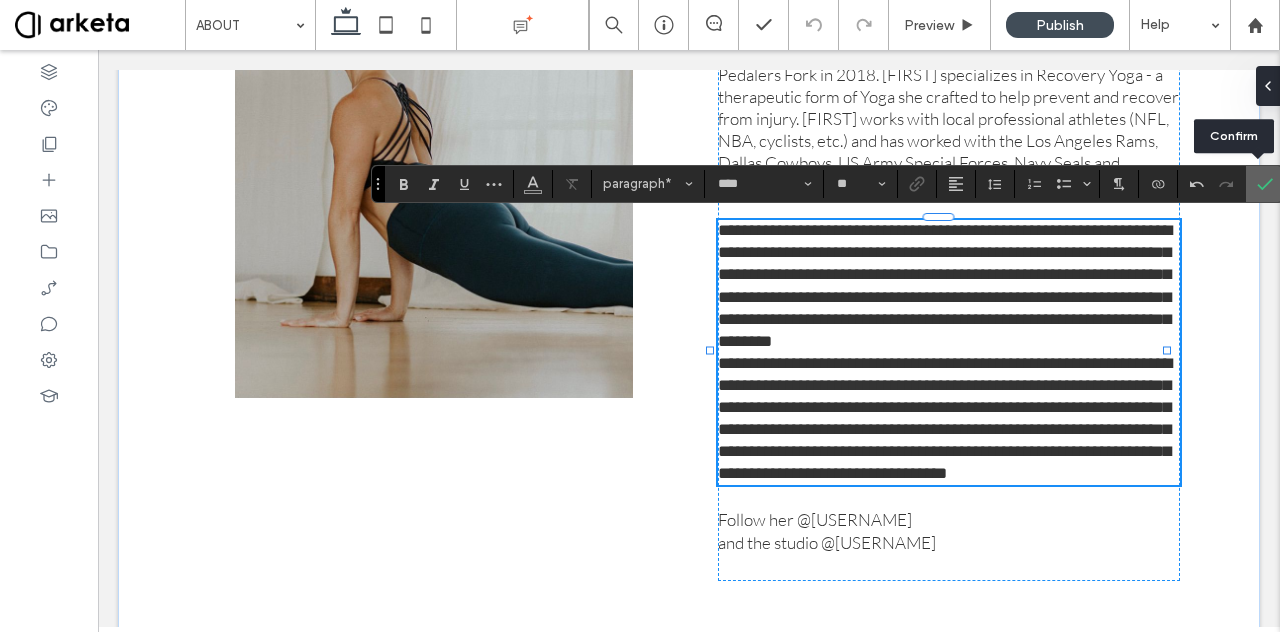 click 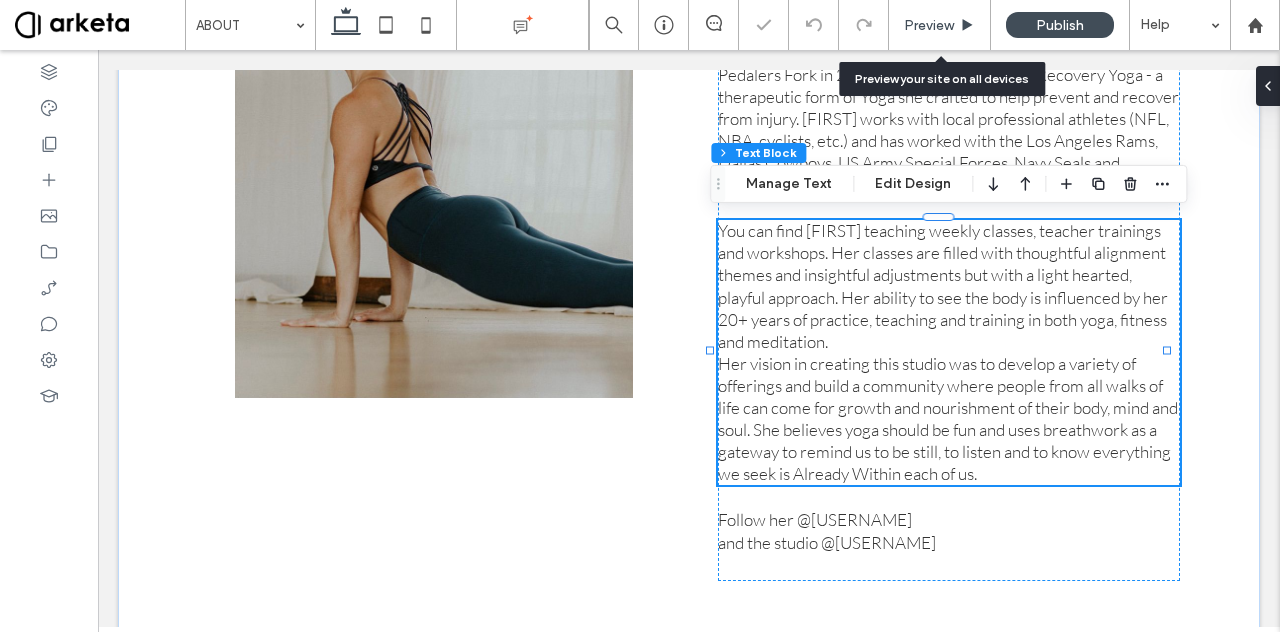 click on "Preview" at bounding box center (940, 25) 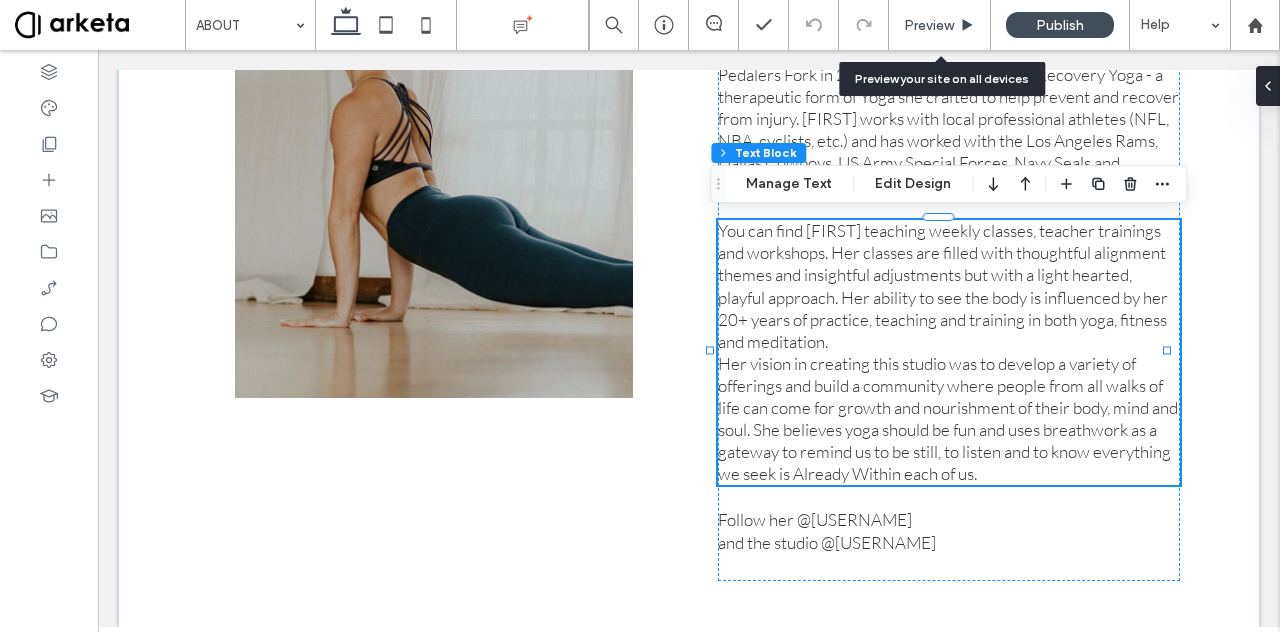click on "Preview" at bounding box center (929, 25) 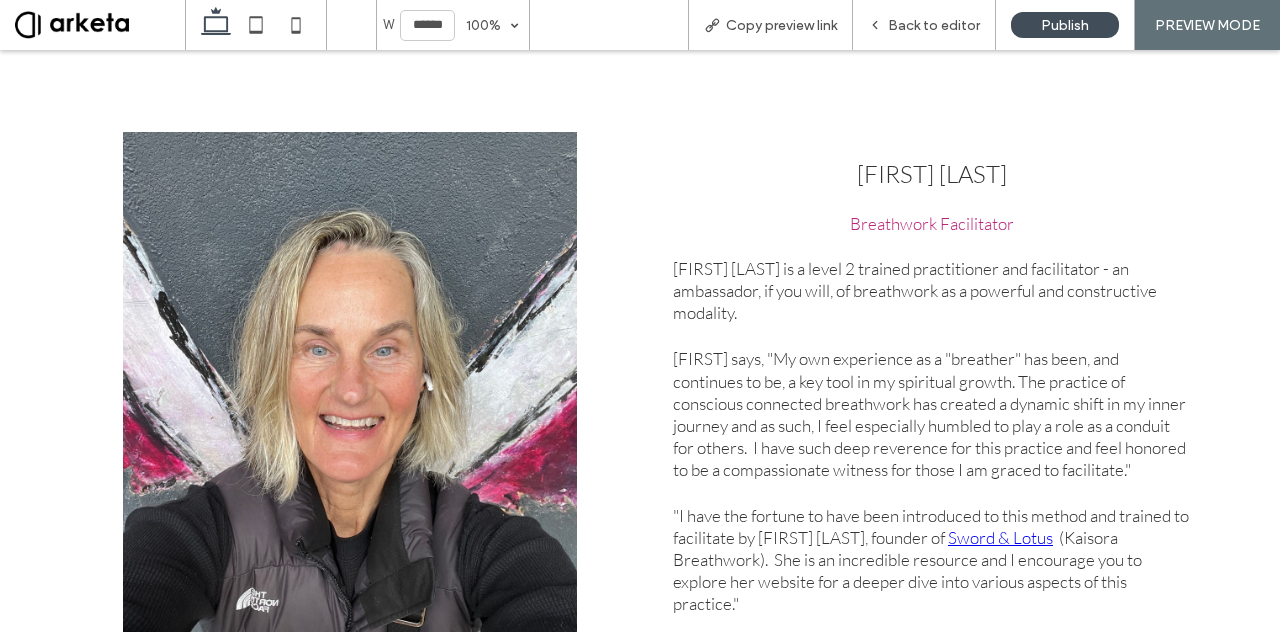 scroll, scrollTop: 2308, scrollLeft: 0, axis: vertical 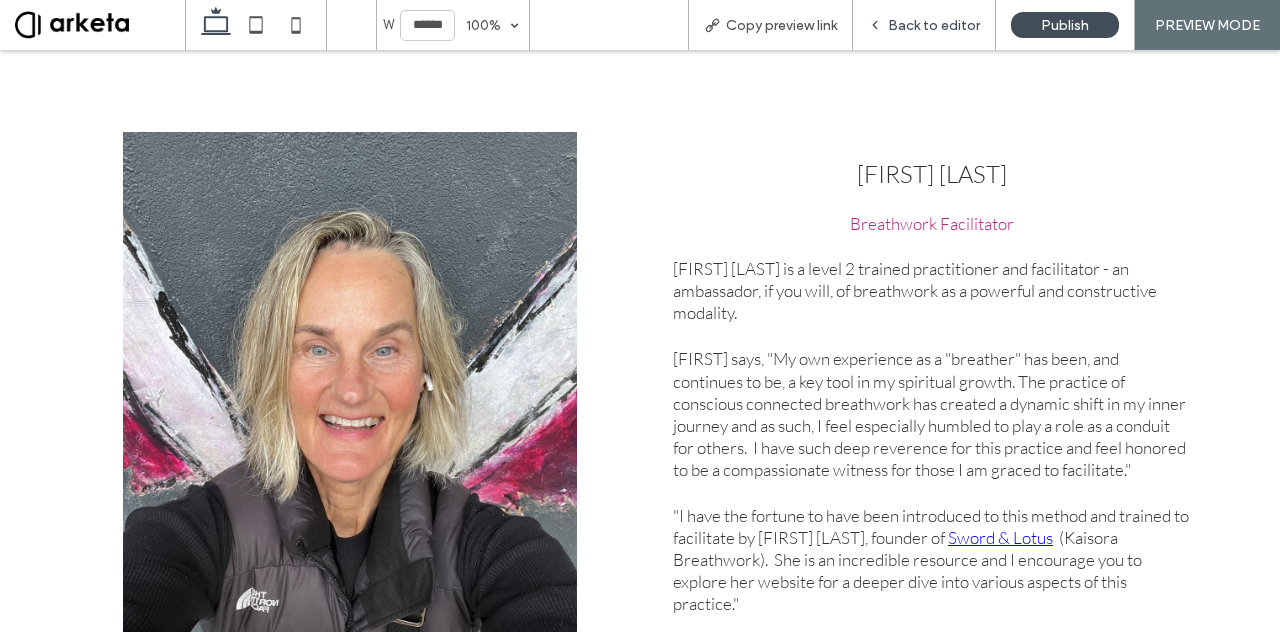 click on "Back to editor" at bounding box center (934, 25) 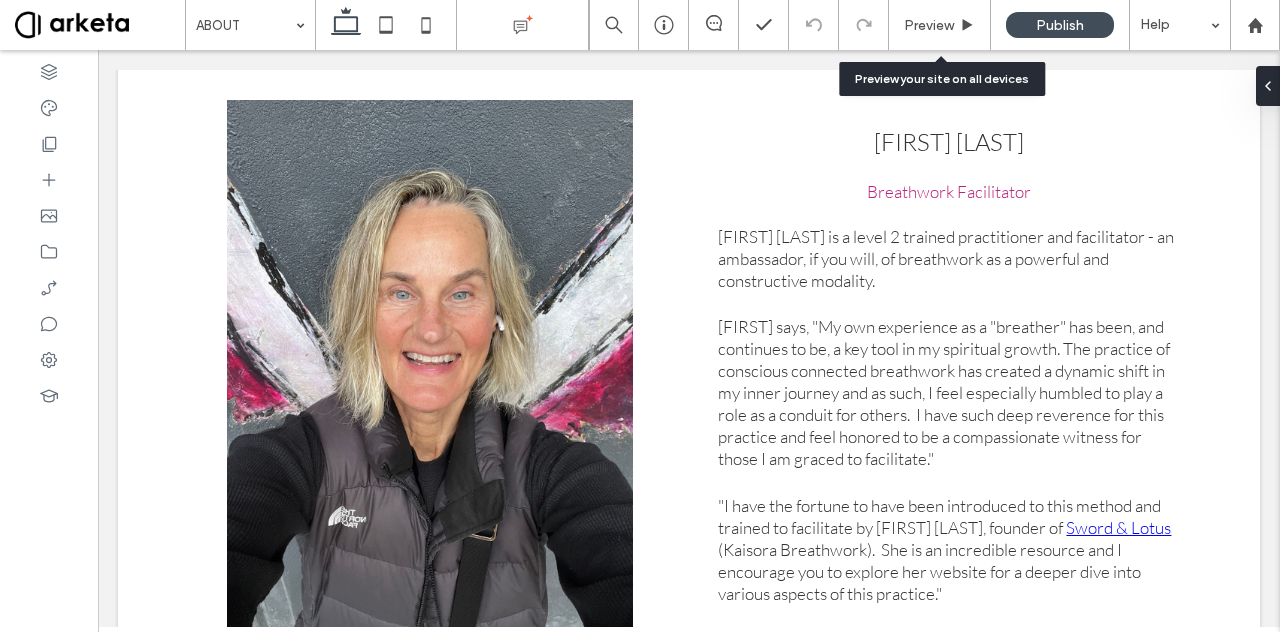 scroll, scrollTop: 2326, scrollLeft: 0, axis: vertical 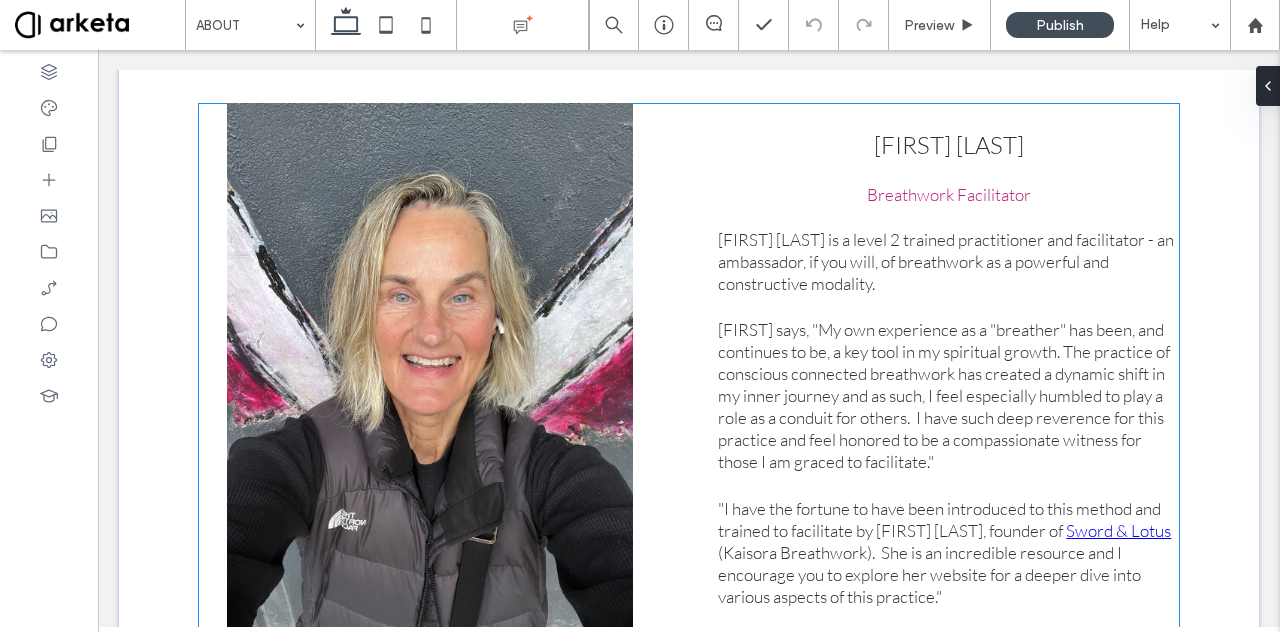 click on "Lisa Queen is a level 2 trained practitioner and facilitator - an ambassador, if you will, of breathwork as a powerful and constructive modality." at bounding box center [949, 262] 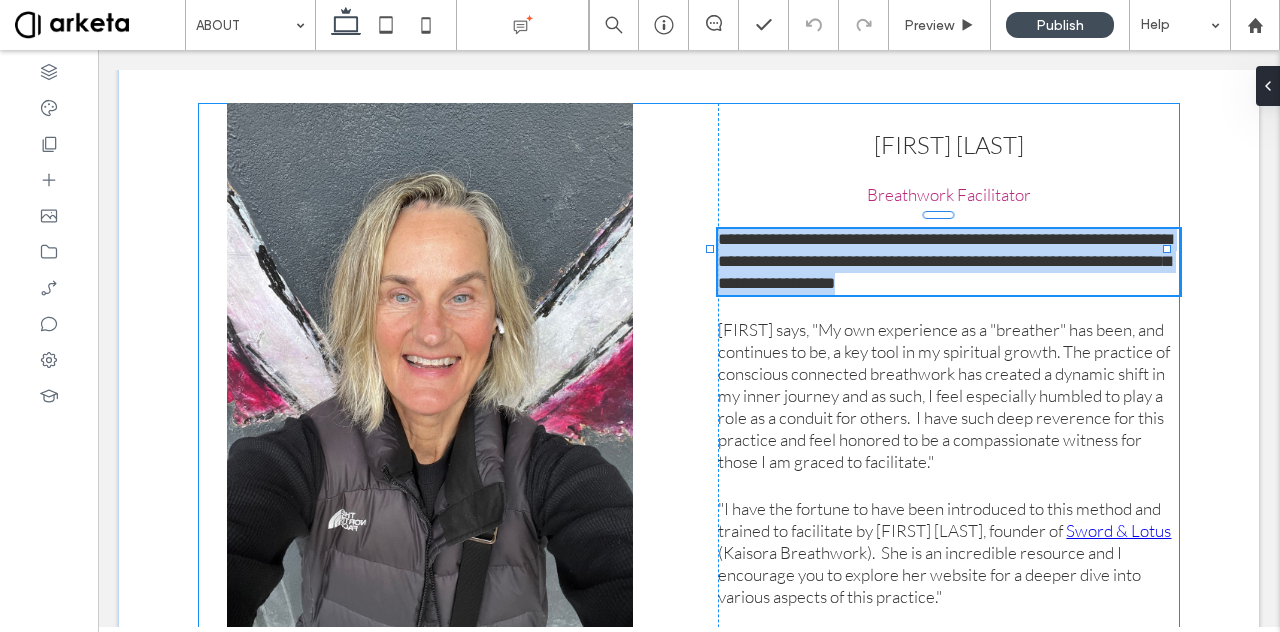 type on "****" 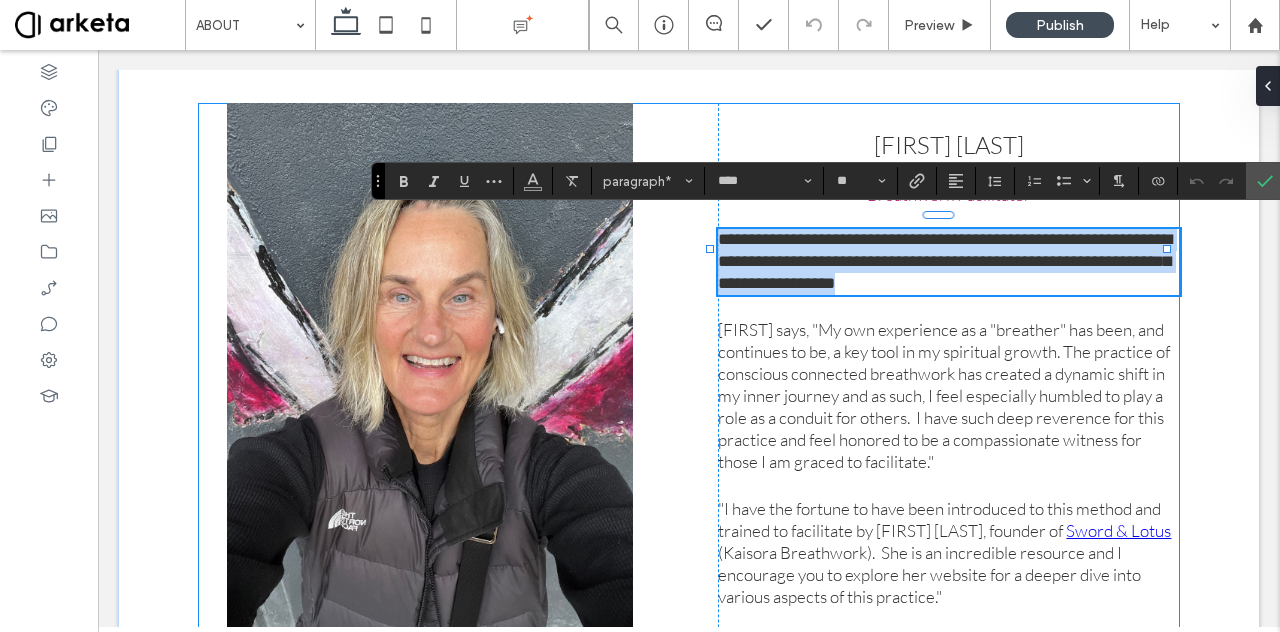 click on "**********" at bounding box center (949, 262) 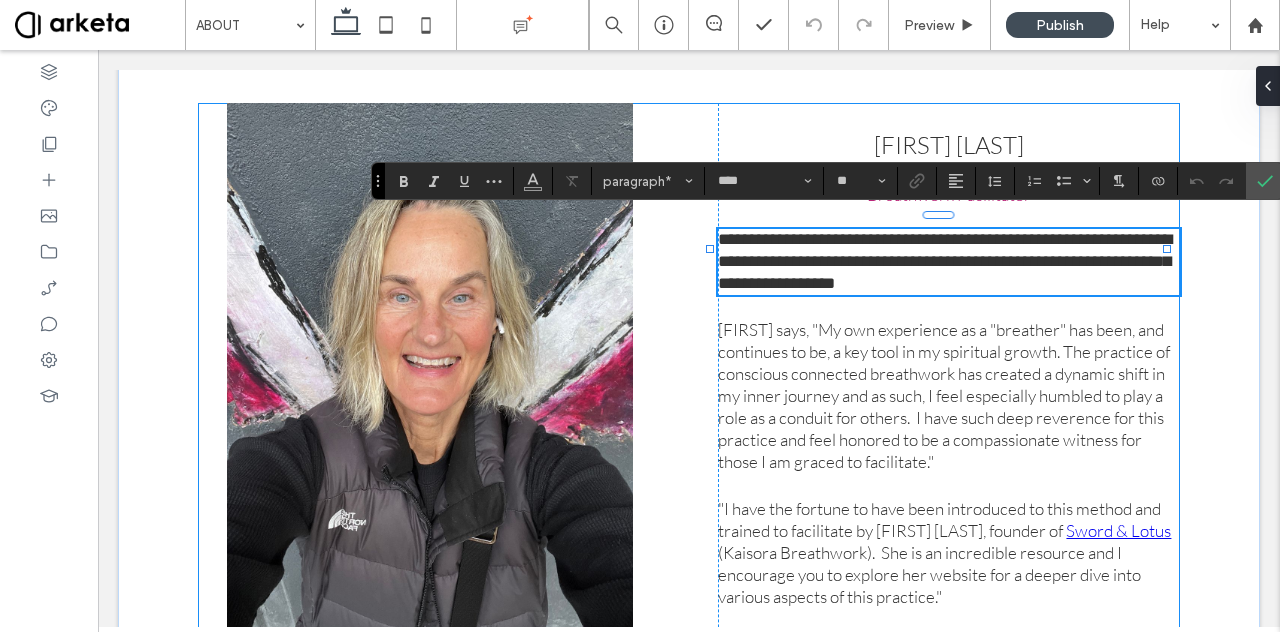 type 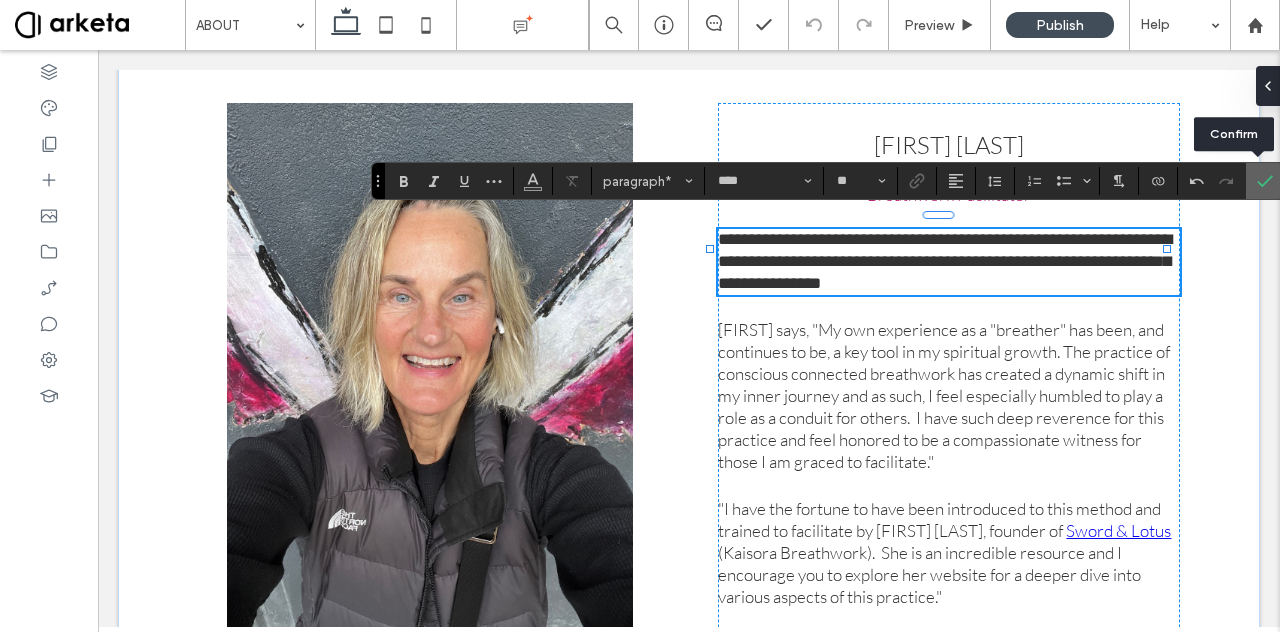 click 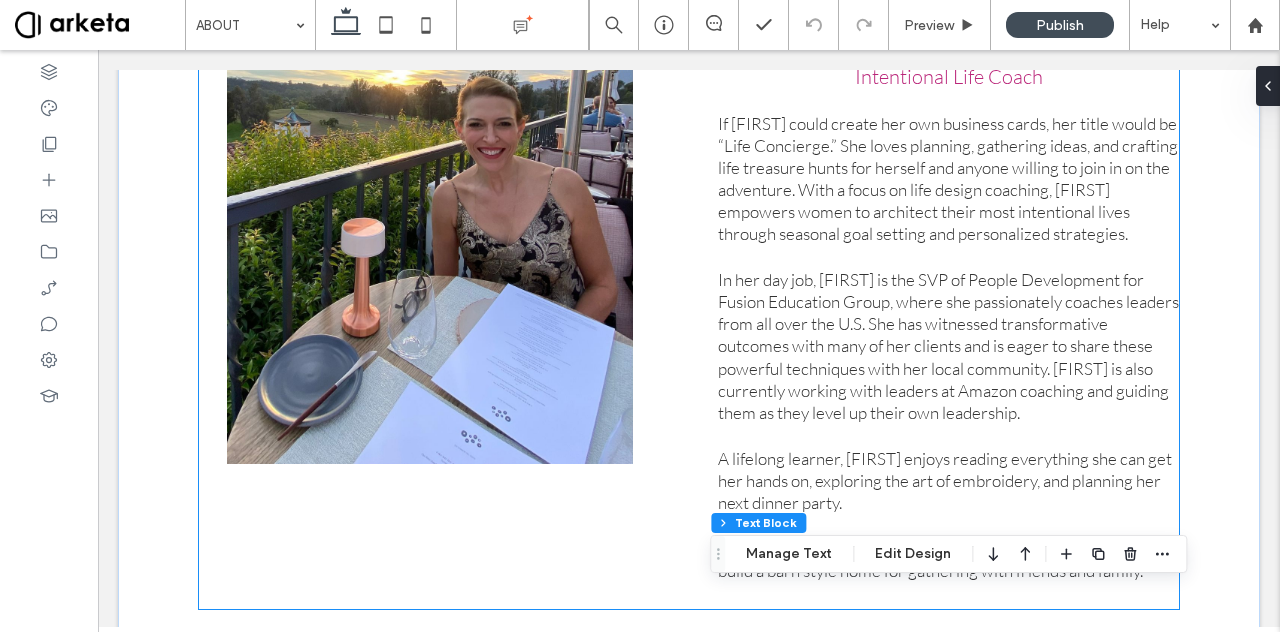 scroll, scrollTop: 1012, scrollLeft: 0, axis: vertical 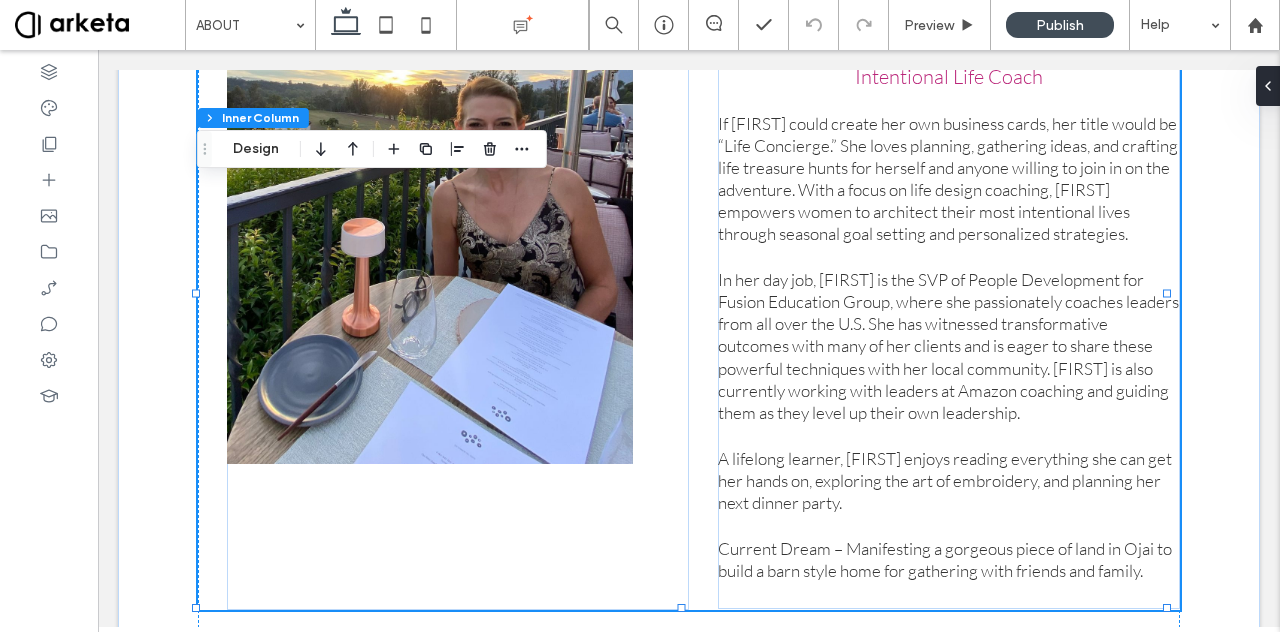 click on "In her day job, Jennifer is the SVP of People Development for Fusion Education Group, where she passionately coaches leaders from all over the U.S. She has witnessed transformative outcomes with many of her clients and is eager to share these powerful techniques with her local community. Jennifer is also currently working with leaders at Amazon coaching and guiding them as they level up their own leadership." at bounding box center [948, 346] 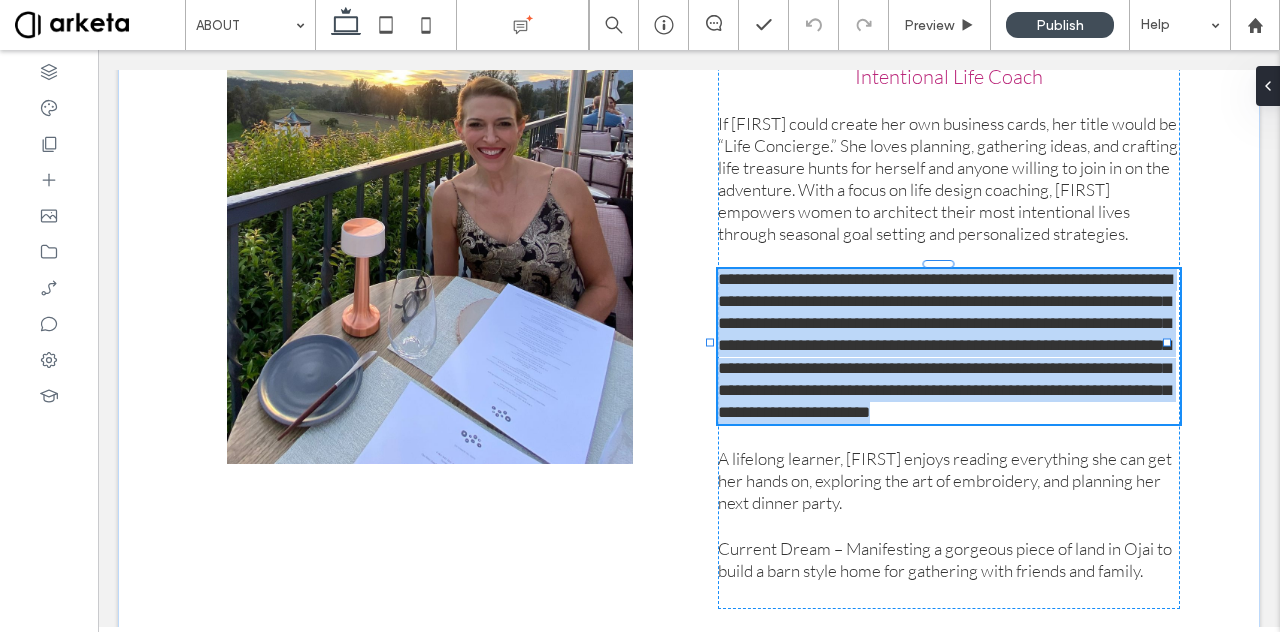 type on "****" 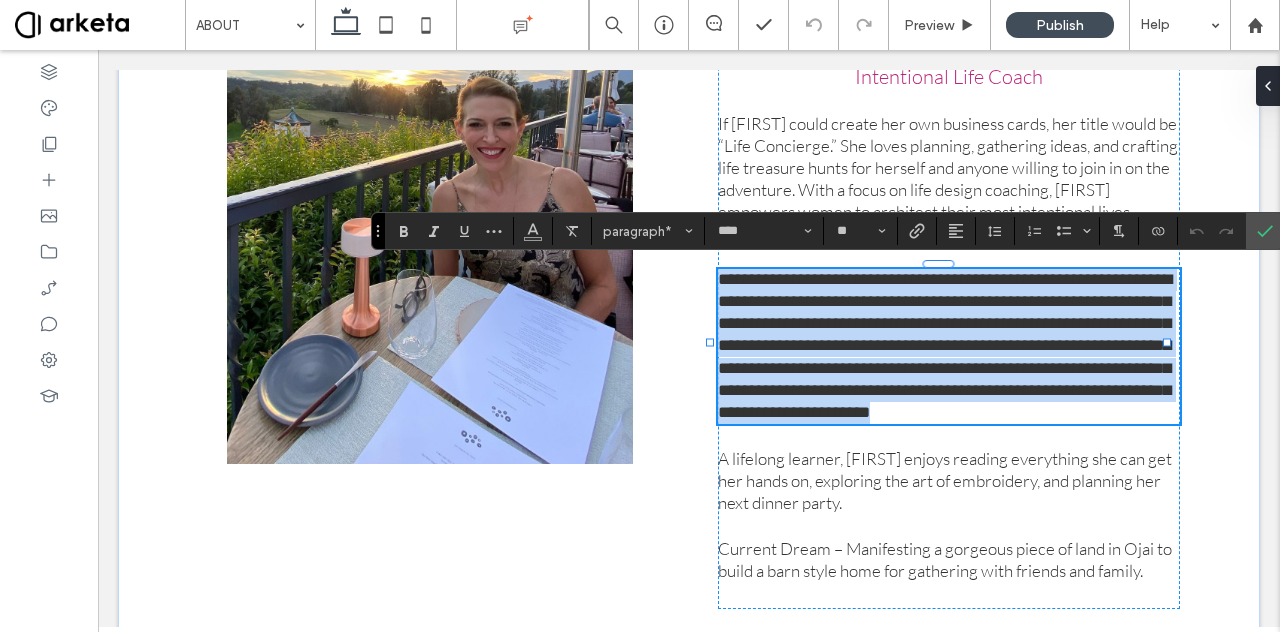 click on "**********" at bounding box center (949, 346) 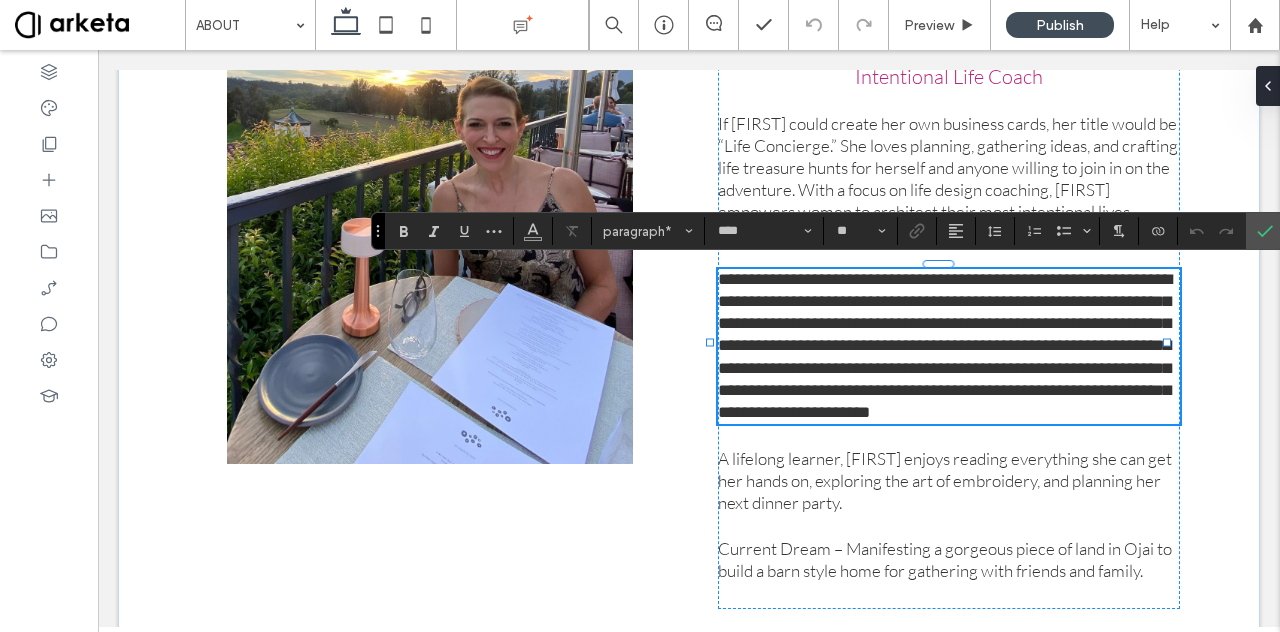 type 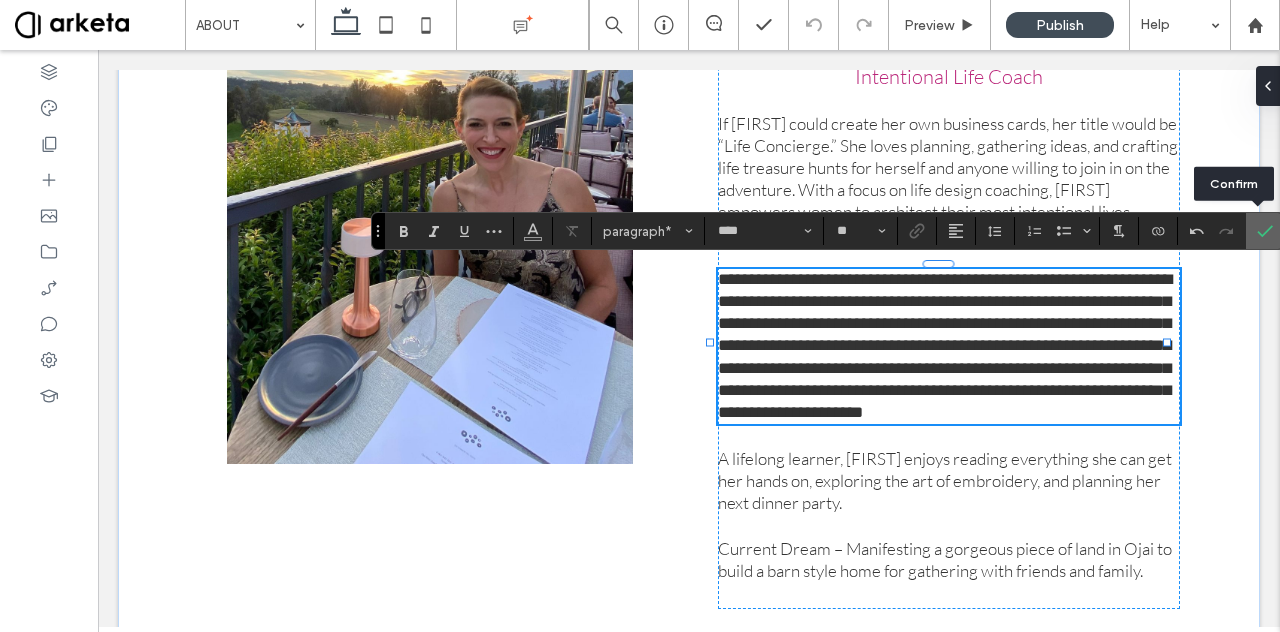 click 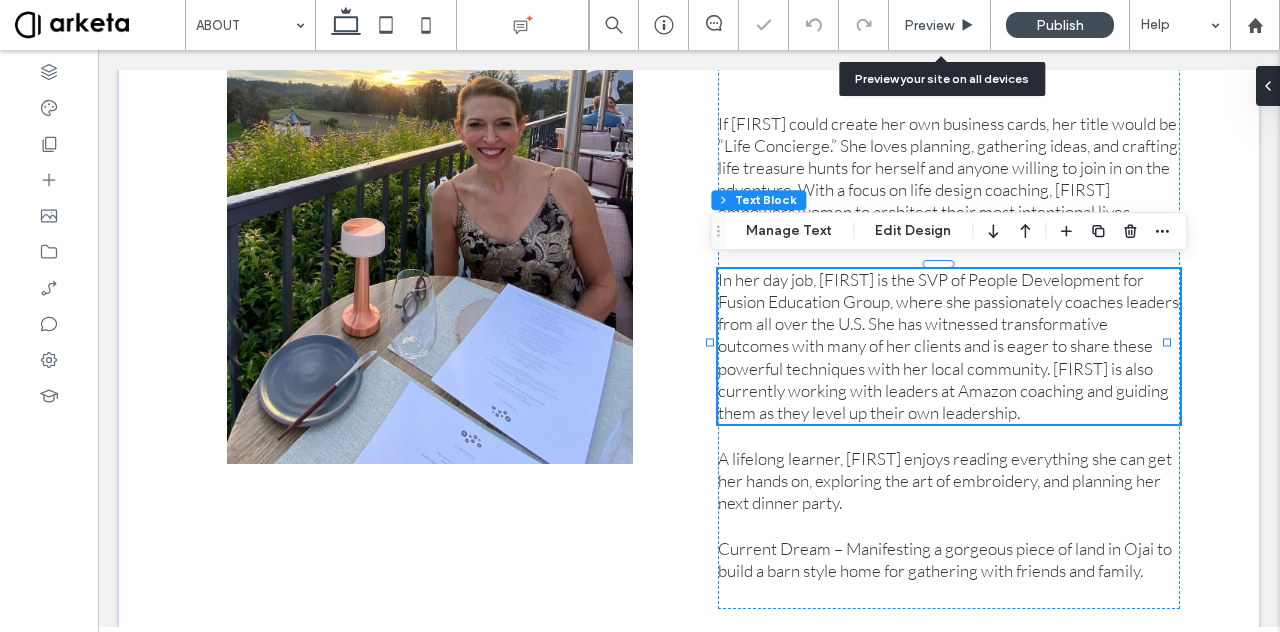 click on "Preview" at bounding box center (929, 25) 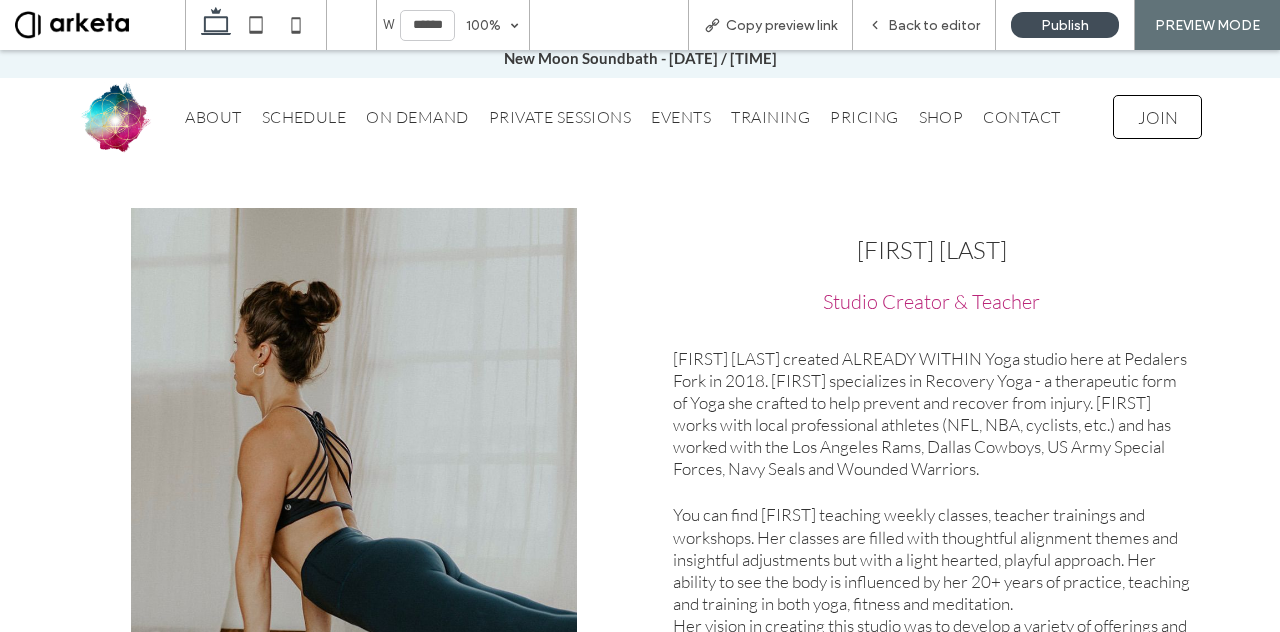 scroll, scrollTop: 0, scrollLeft: 0, axis: both 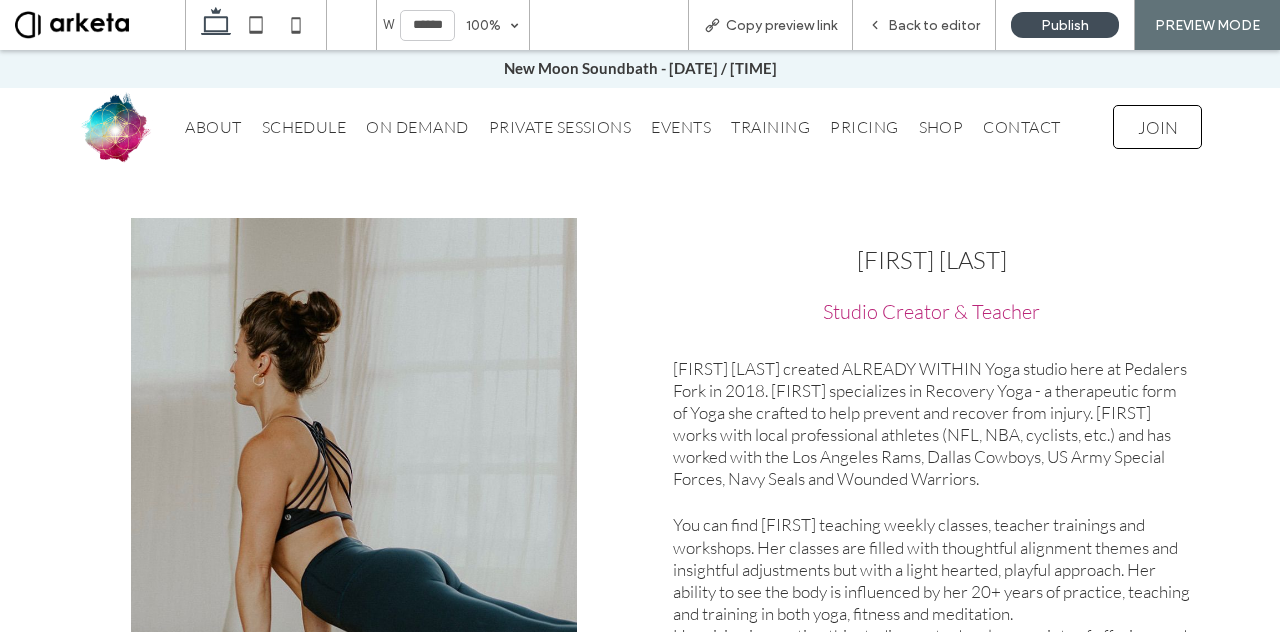 click at bounding box center (100, 25) 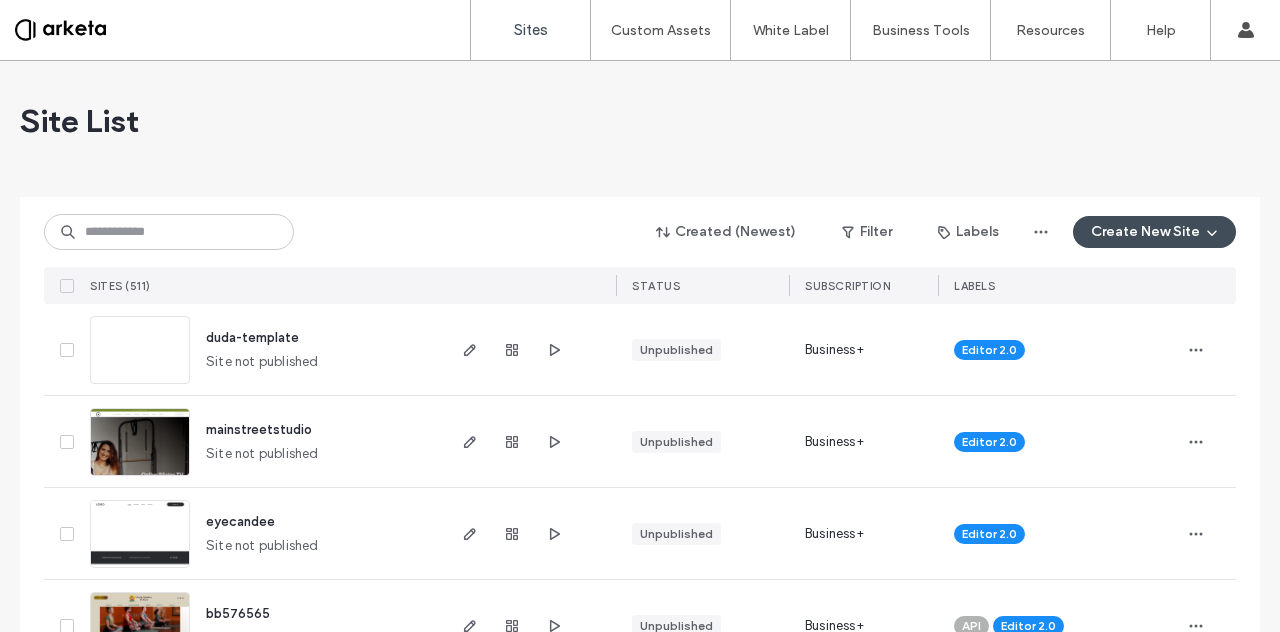 scroll, scrollTop: 0, scrollLeft: 0, axis: both 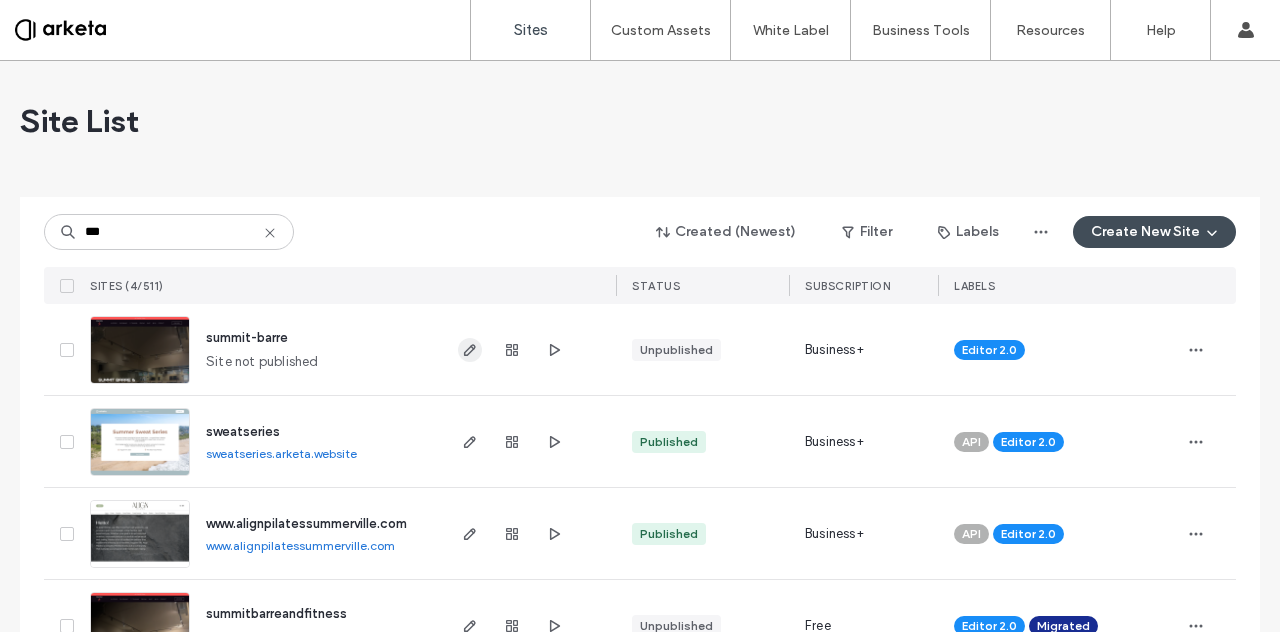 type on "***" 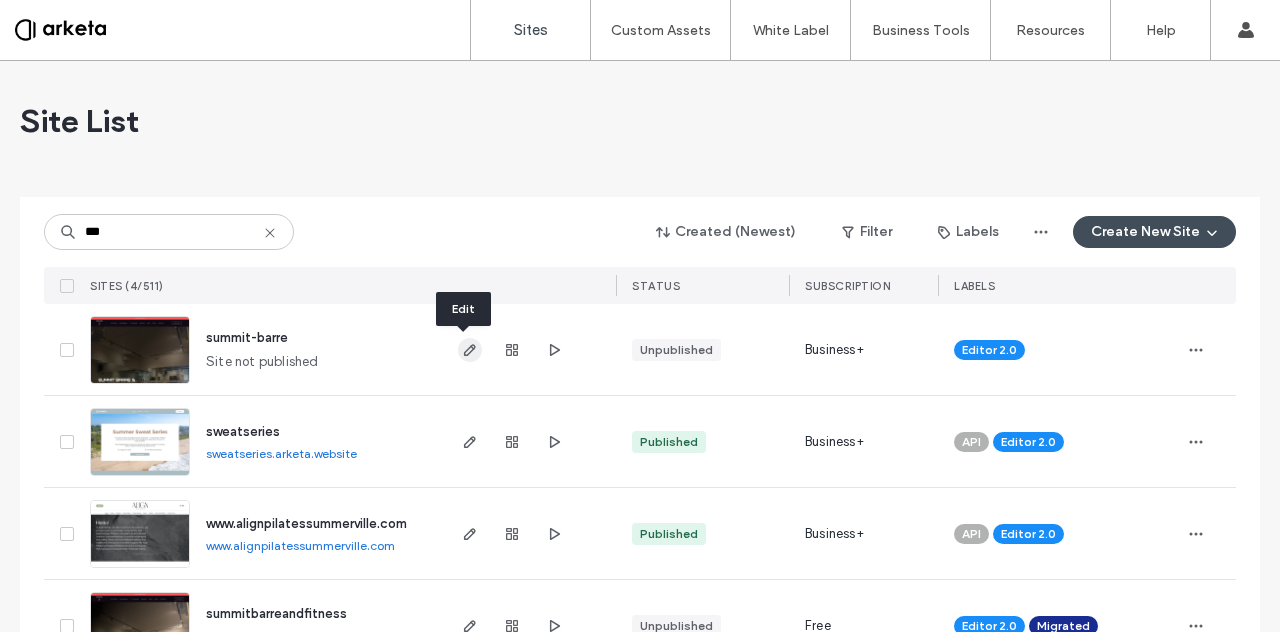 click 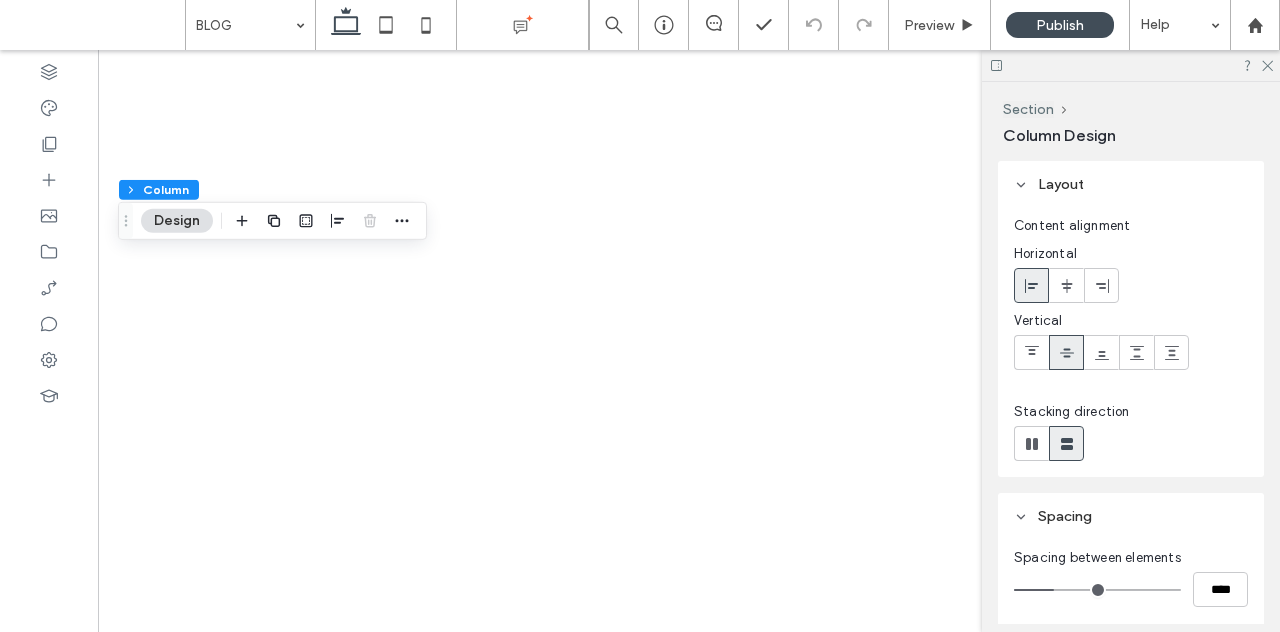 scroll, scrollTop: 0, scrollLeft: 0, axis: both 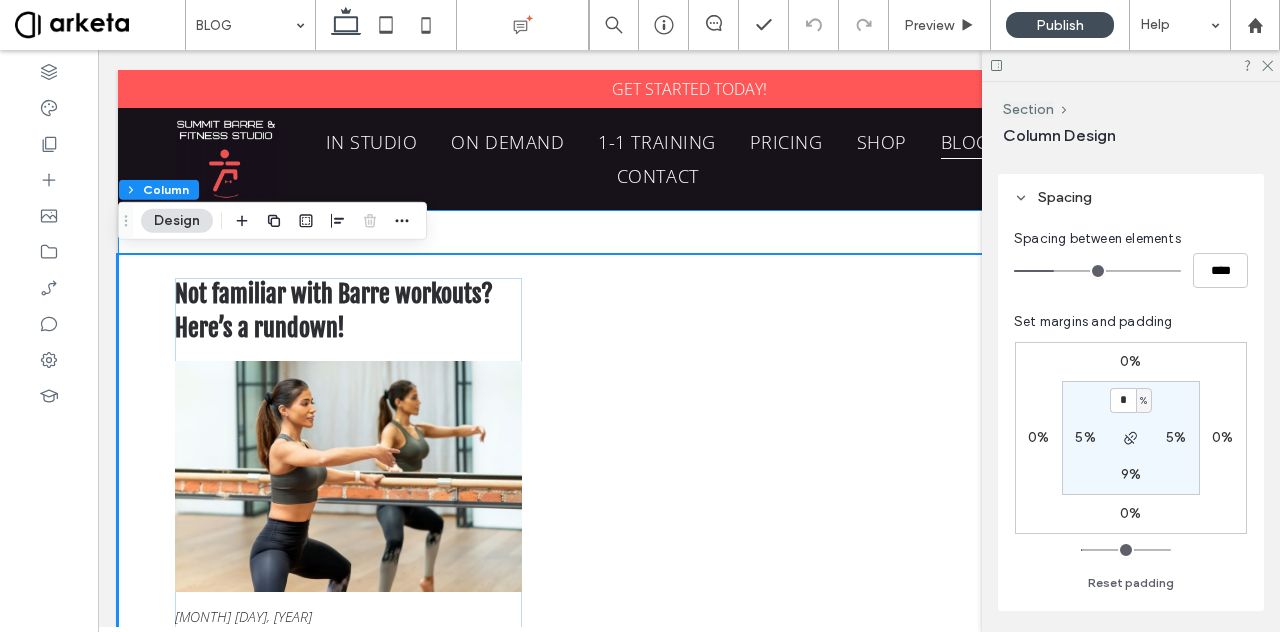 click on "Not familiar with Barre workouts? Here’s a rundown!
December 15, 2022
A Barre class is a killer workout inspired by the brilliant elements of ballet, yoga, and Pilates. Barre emphasizes low-impact, high-intensity movements that strengthens your body in ways that few other workouts can." at bounding box center (689, 563) 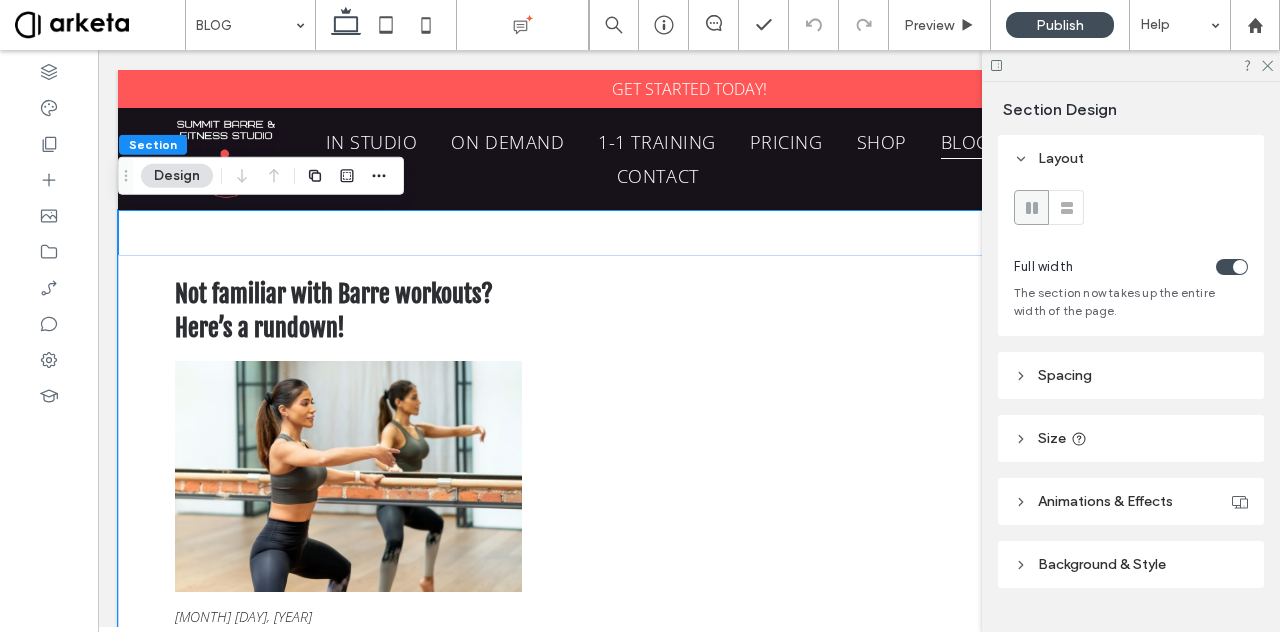 click on "Size" at bounding box center (1052, 438) 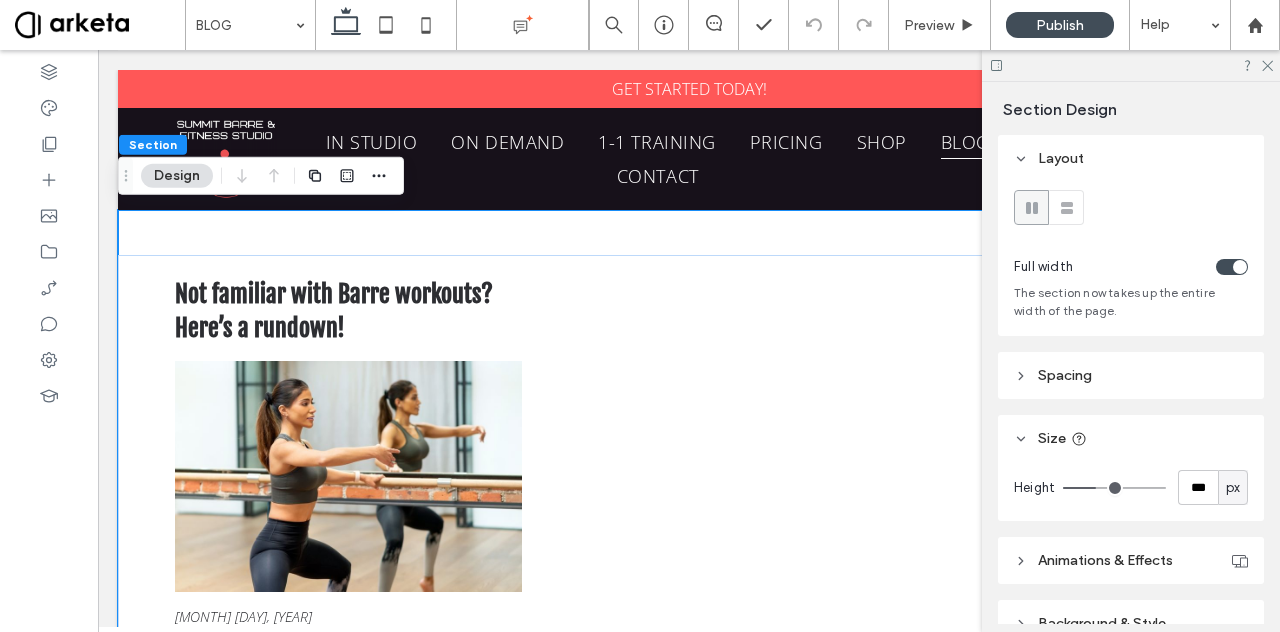 scroll, scrollTop: 102, scrollLeft: 0, axis: vertical 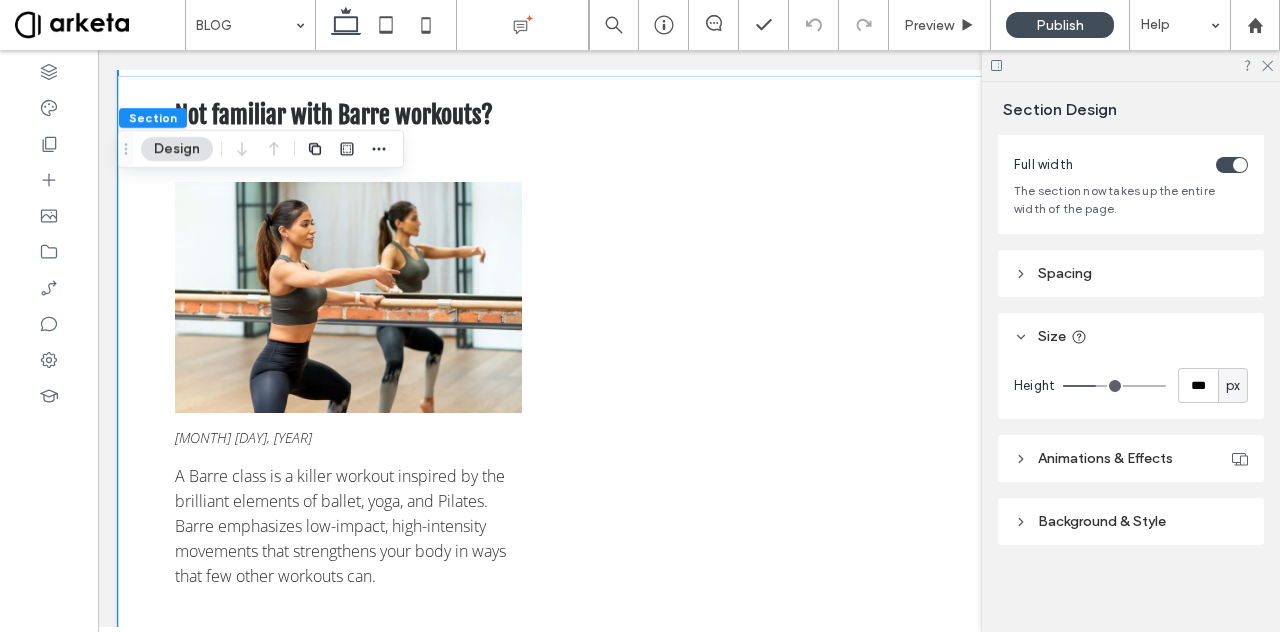 click on "px" at bounding box center (1233, 385) 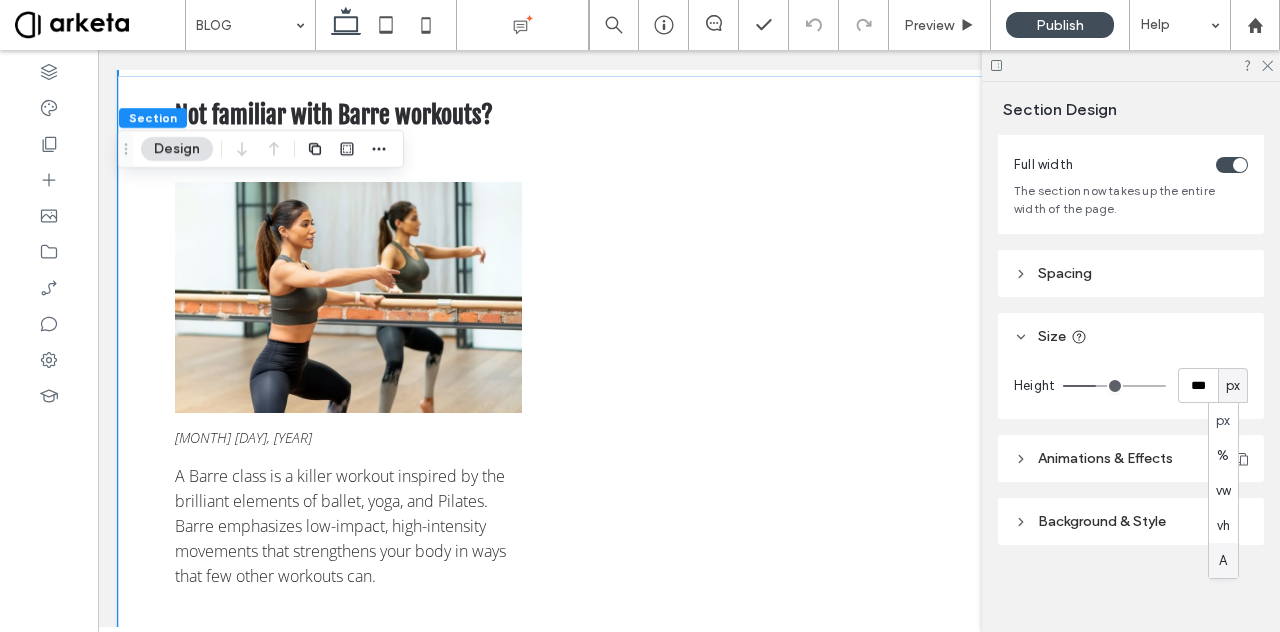click on "A" at bounding box center (1223, 560) 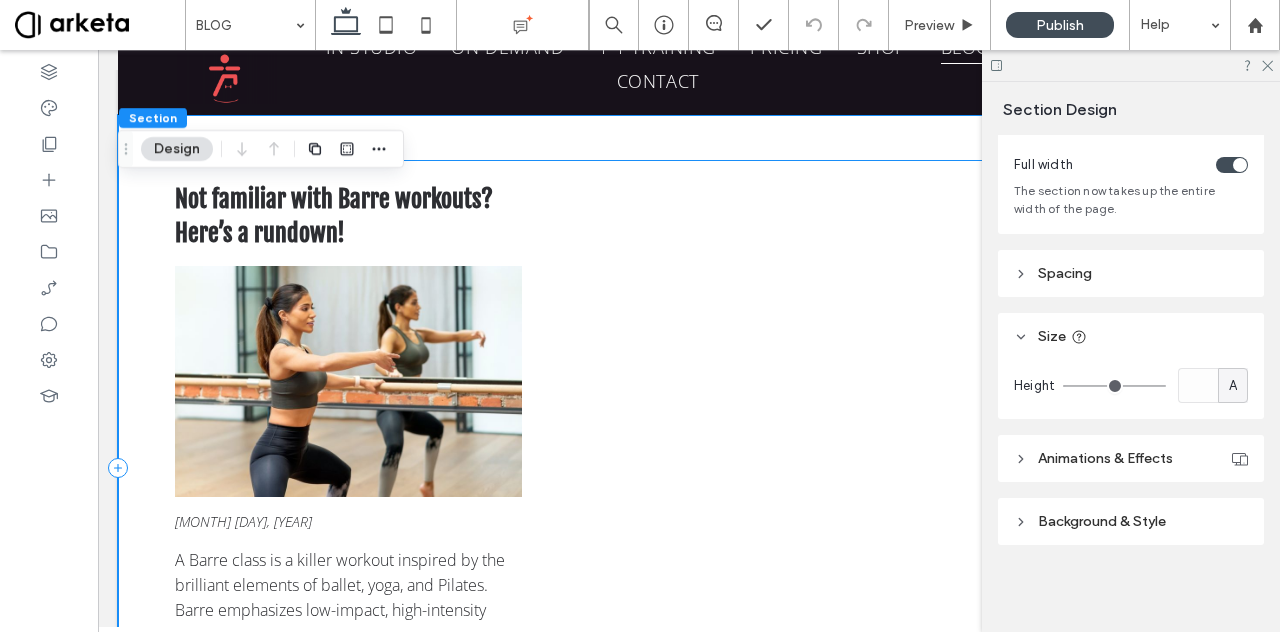 scroll, scrollTop: 0, scrollLeft: 0, axis: both 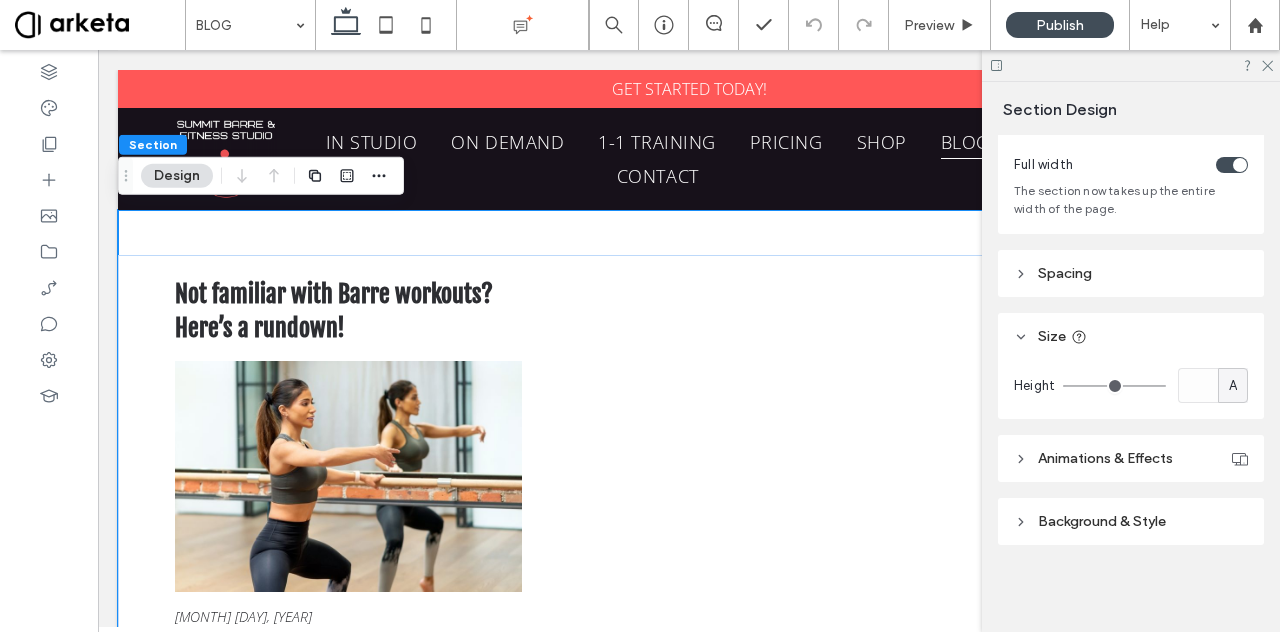 click on "Not familiar with Barre workouts? Here’s a rundown!
December 15, 2022
A Barre class is a killer workout inspired by the brilliant elements of ballet, yoga, and Pilates. Barre emphasizes low-impact, high-intensity movements that strengthens your body in ways that few other workouts can." at bounding box center [689, 563] 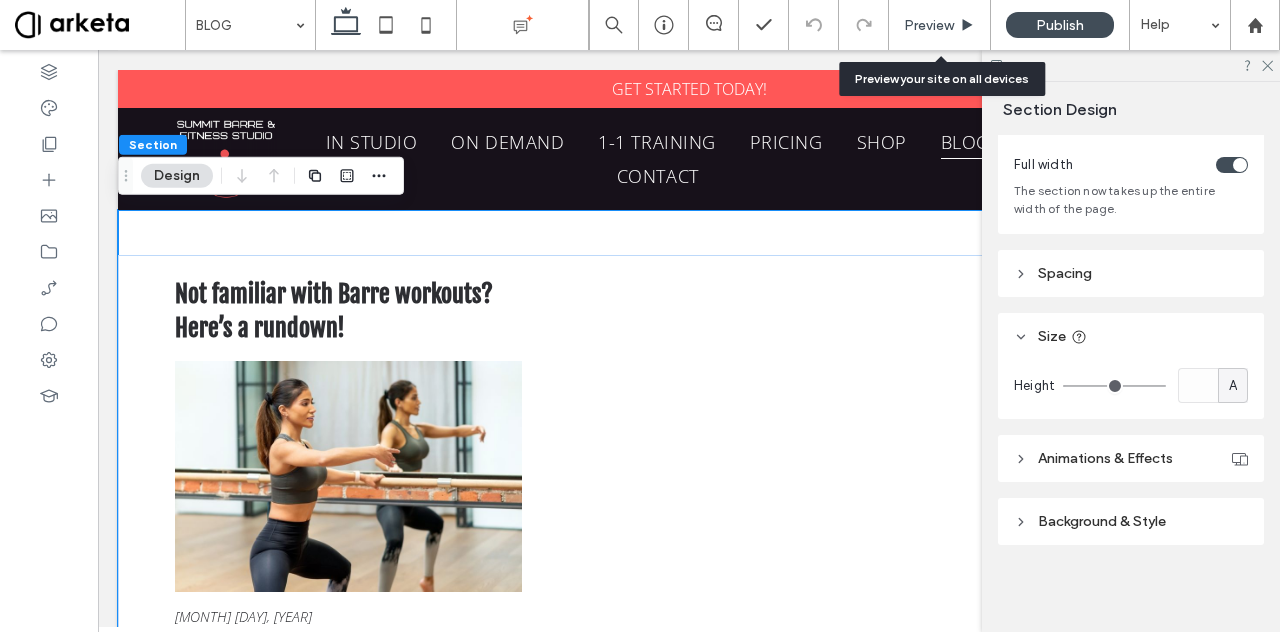 click on "Preview" at bounding box center [929, 25] 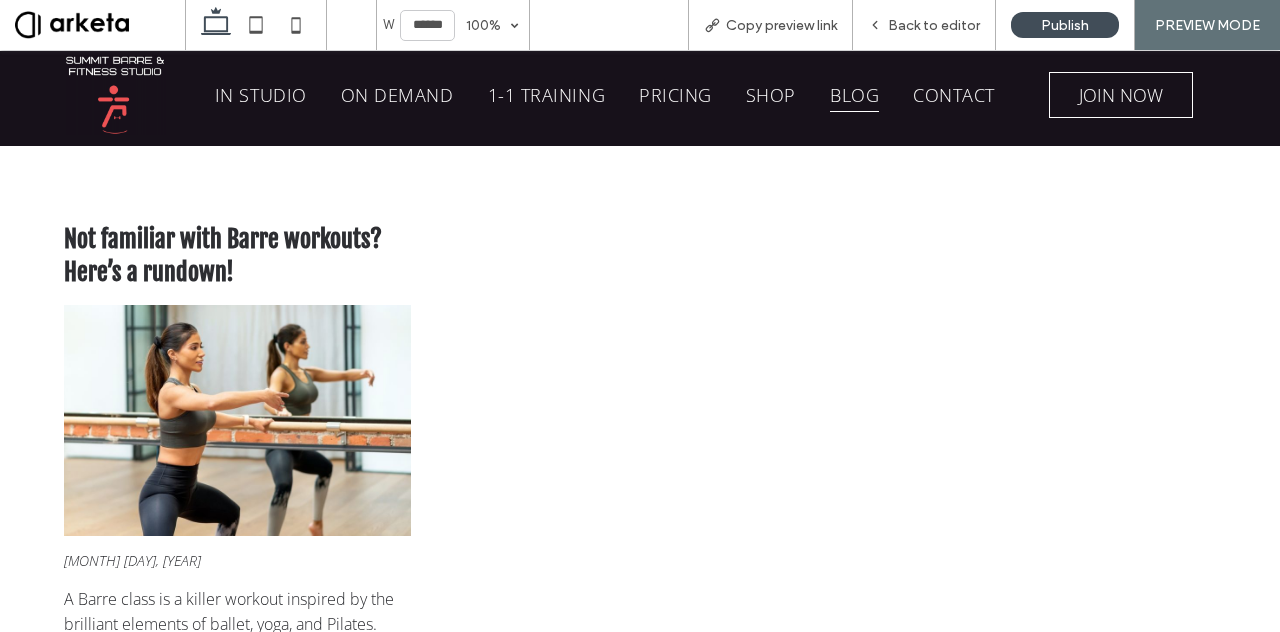 scroll, scrollTop: 42, scrollLeft: 0, axis: vertical 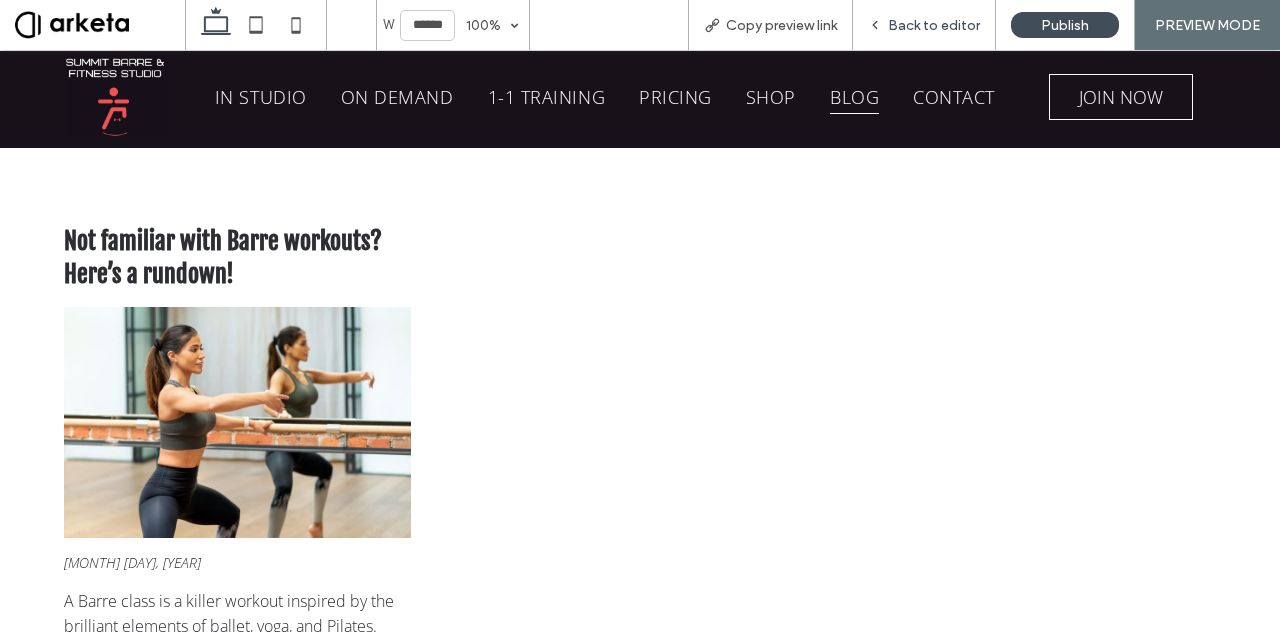 click on "Back to editor" at bounding box center (934, 25) 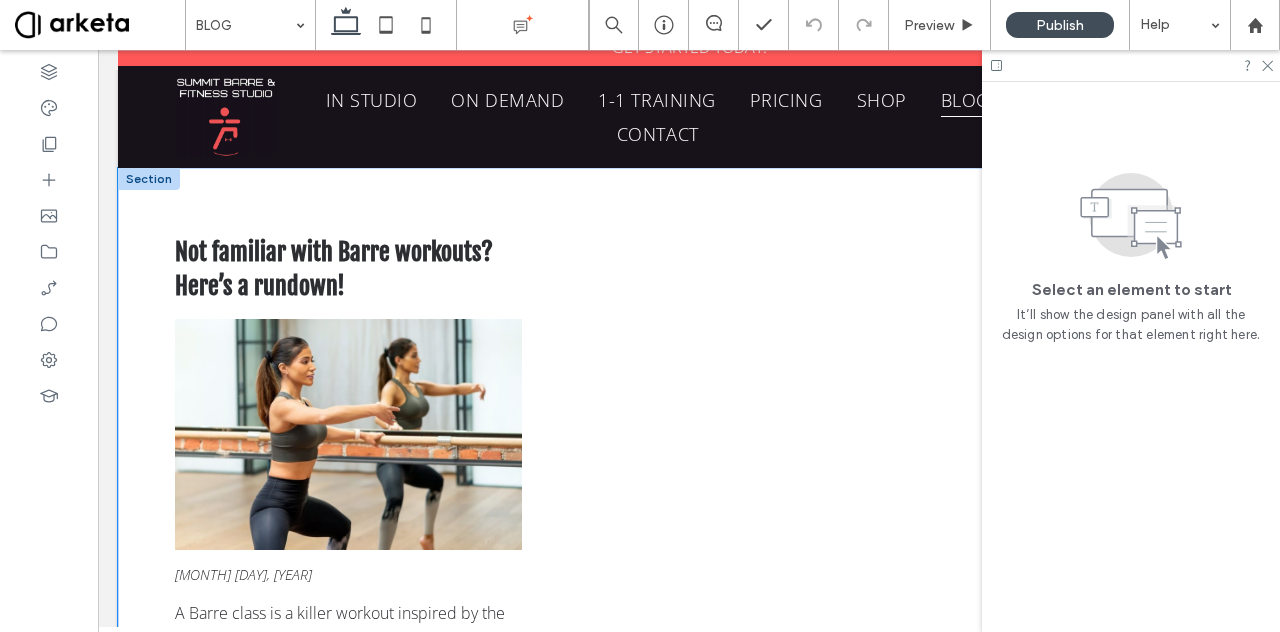 click on "Not familiar with Barre workouts? Here’s a rundown!
December 15, 2022
A Barre class is a killer workout inspired by the brilliant elements of ballet, yoga, and Pilates. Barre emphasizes low-impact, high-intensity movements that strengthens your body in ways that few other workouts can." at bounding box center (689, 521) 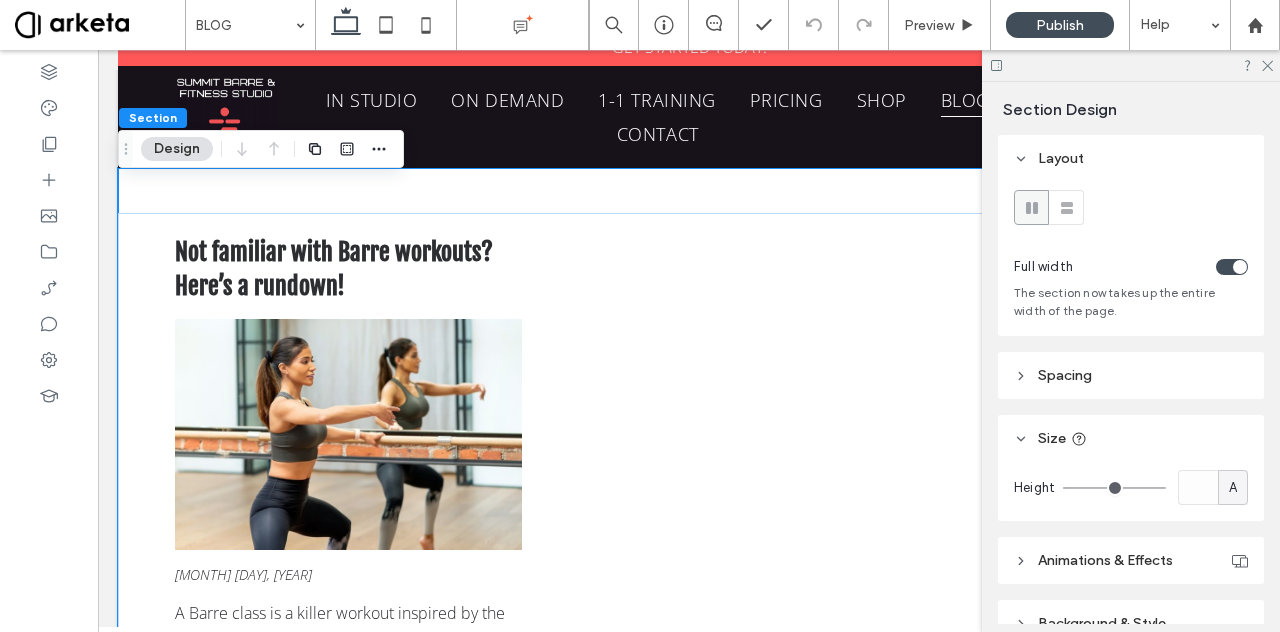 click on "A" at bounding box center [1233, 488] 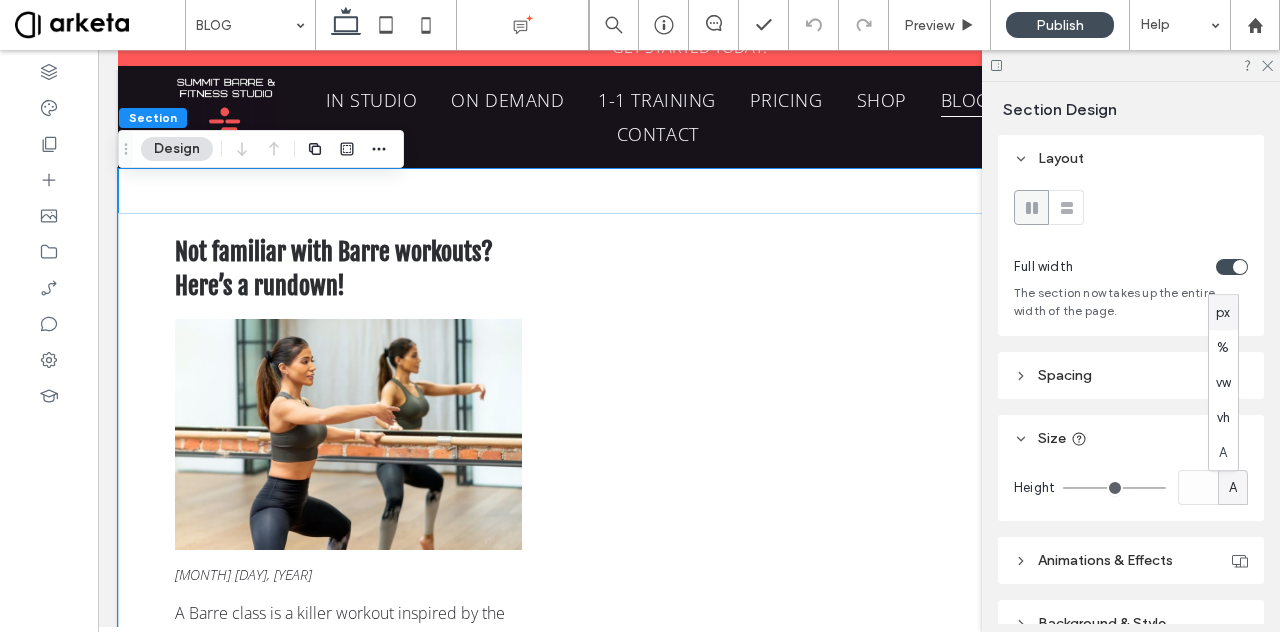 click on "px" at bounding box center [1223, 313] 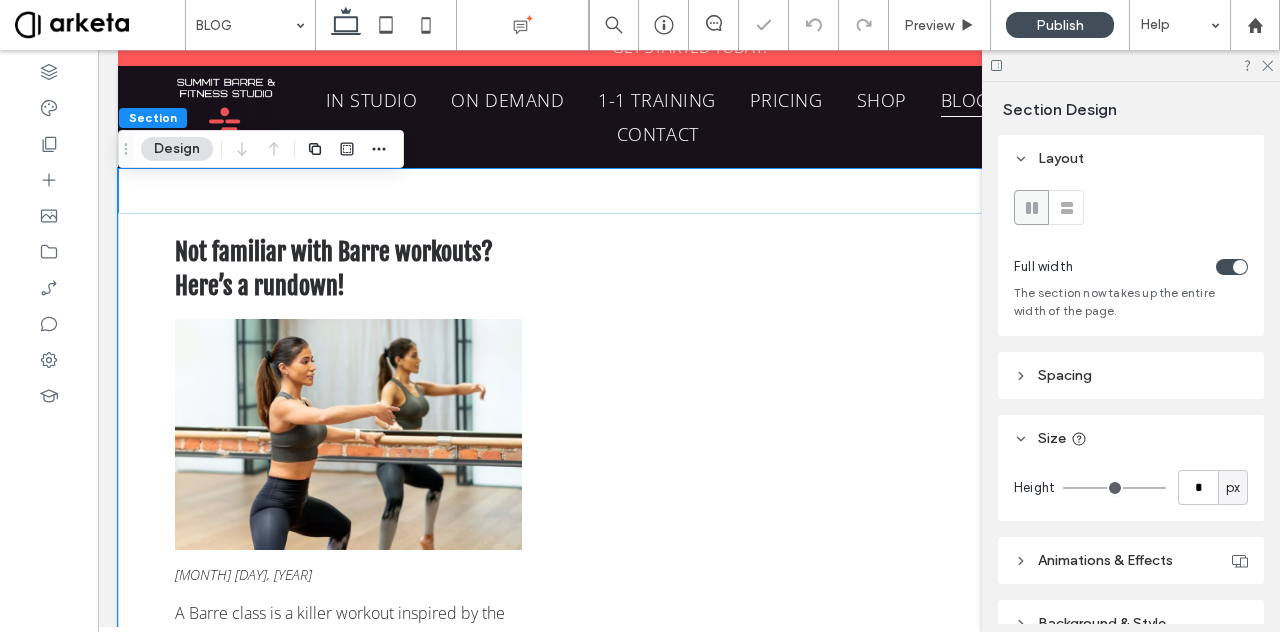 type on "*" 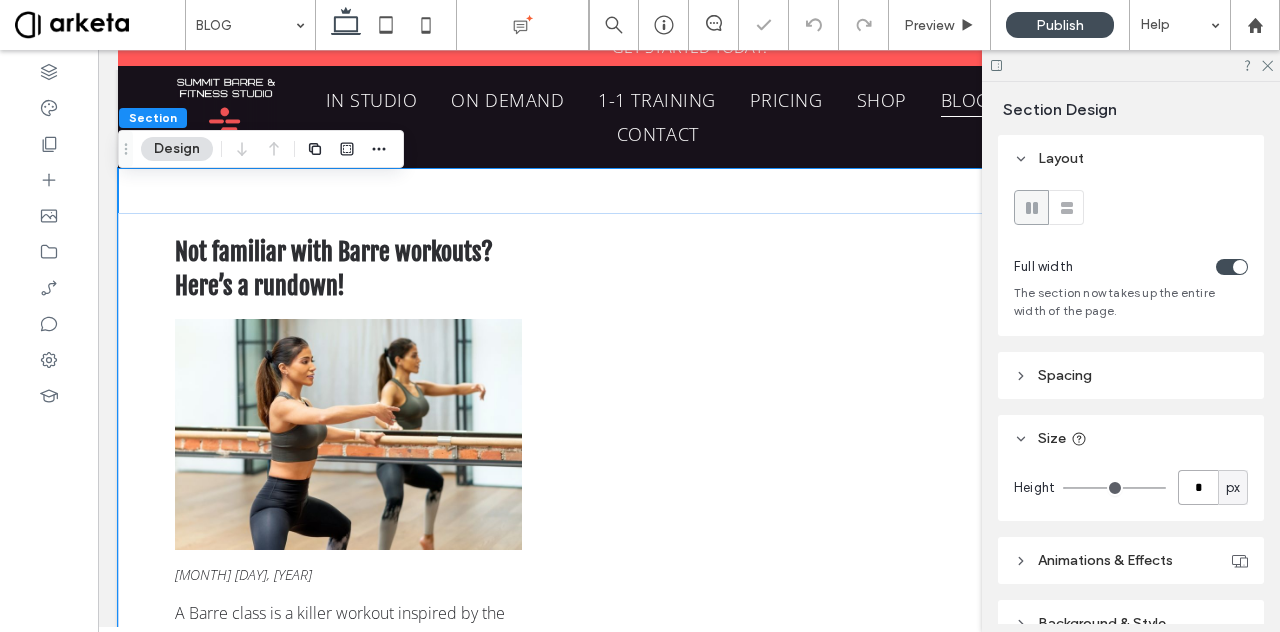click on "*" at bounding box center (1198, 487) 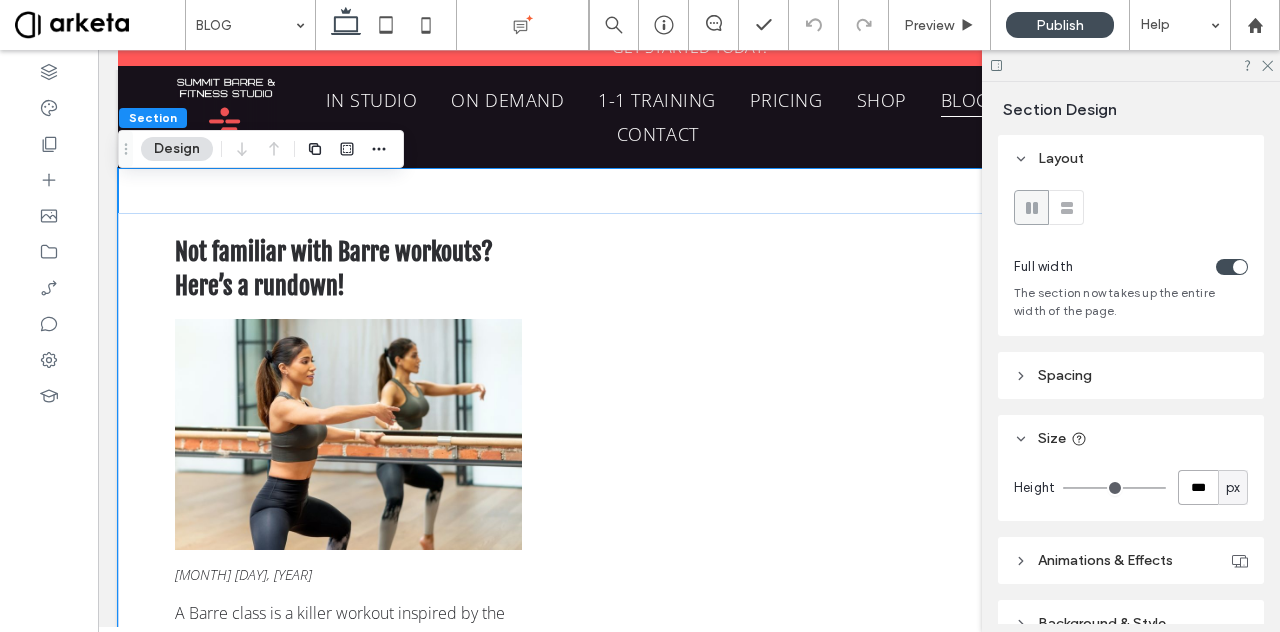 type on "***" 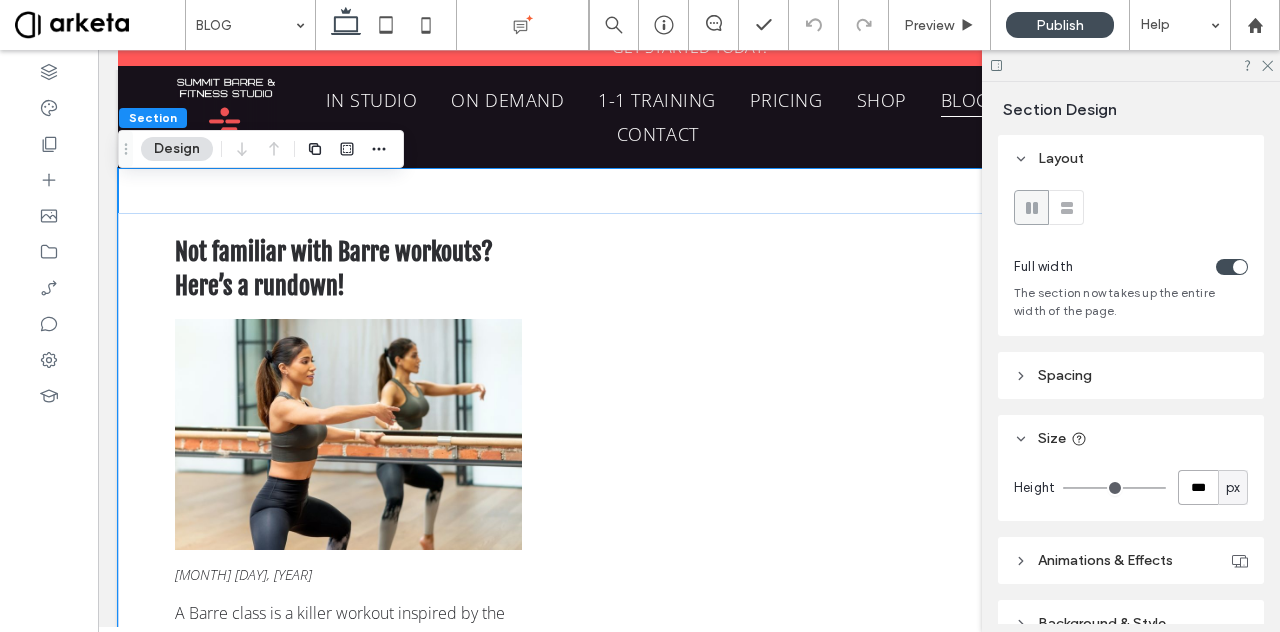 type on "***" 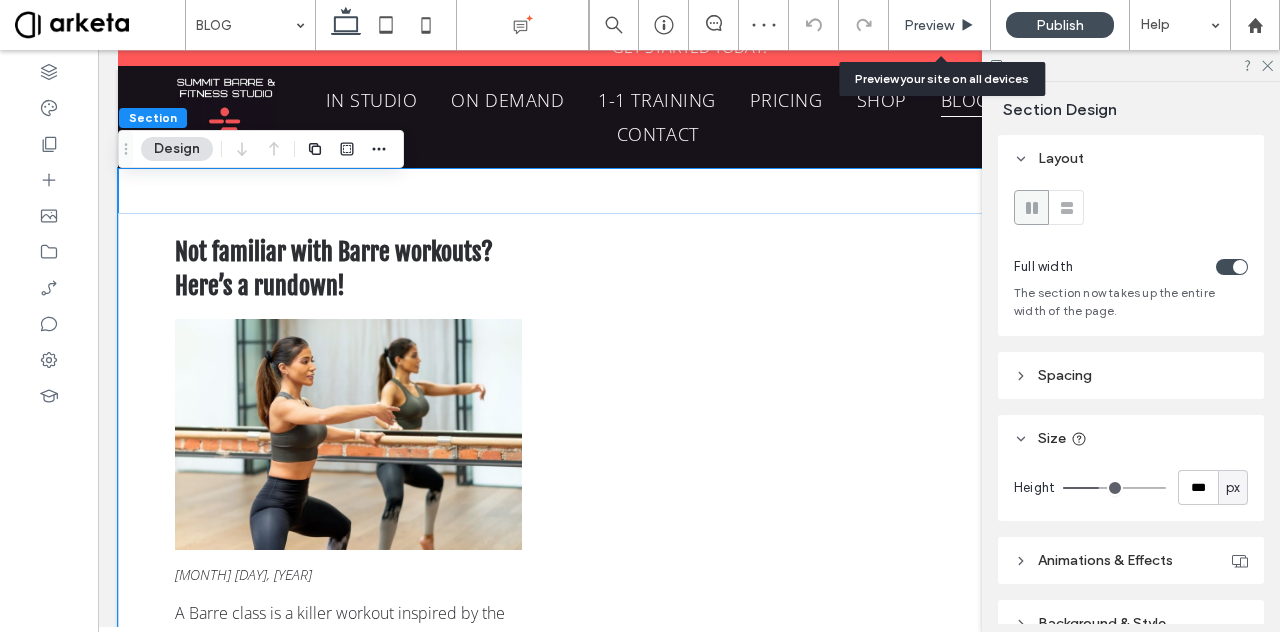 click on "Preview" at bounding box center (929, 25) 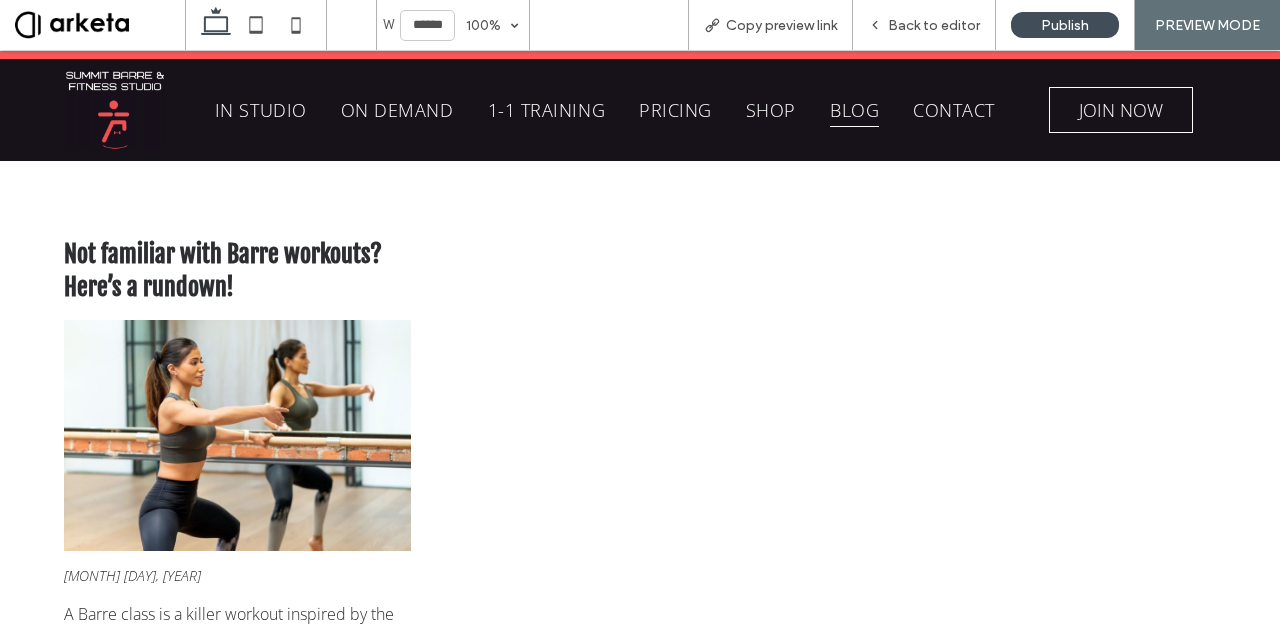 scroll, scrollTop: 28, scrollLeft: 0, axis: vertical 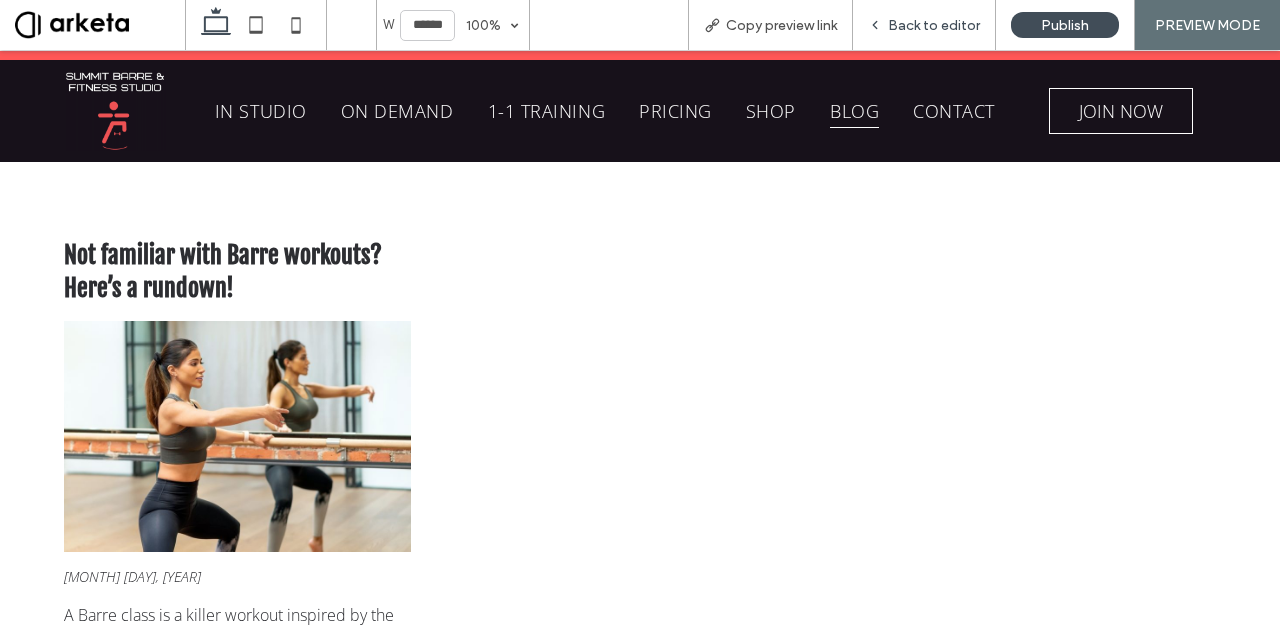 click on "Back to editor" at bounding box center [934, 25] 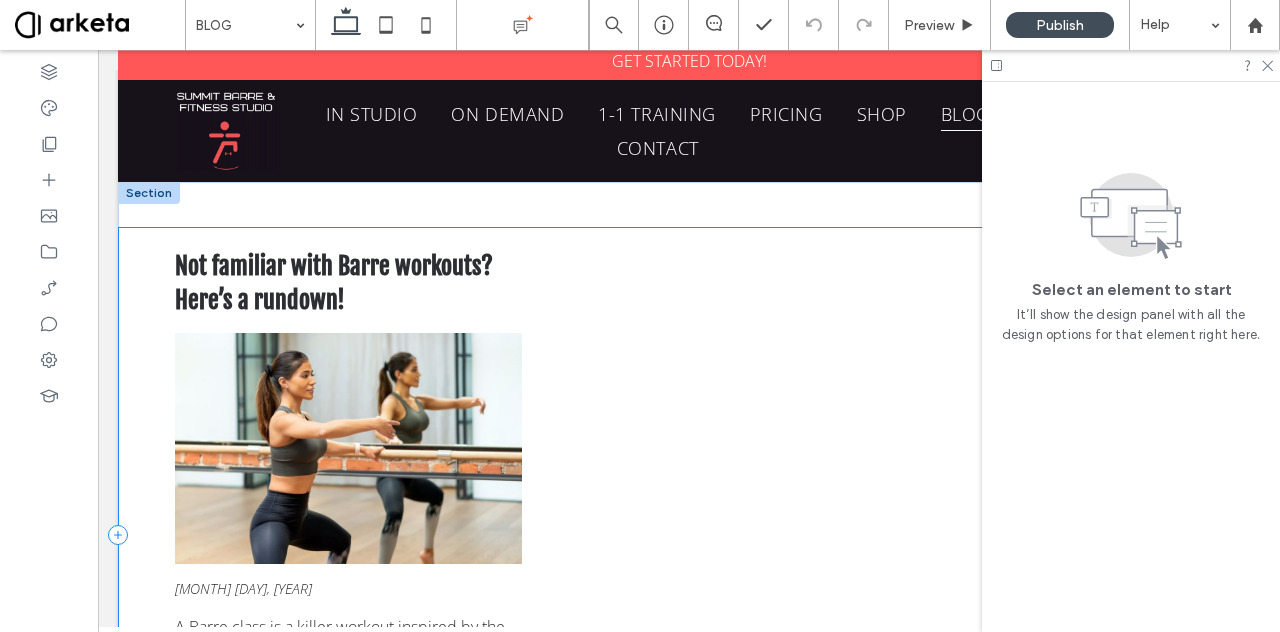 click on "Not familiar with Barre workouts? Here’s a rundown!
December 15, 2022
A Barre class is a killer workout inspired by the brilliant elements of ballet, yoga, and Pilates. Barre emphasizes low-impact, high-intensity movements that strengthens your body in ways that few other workouts can." at bounding box center (689, 535) 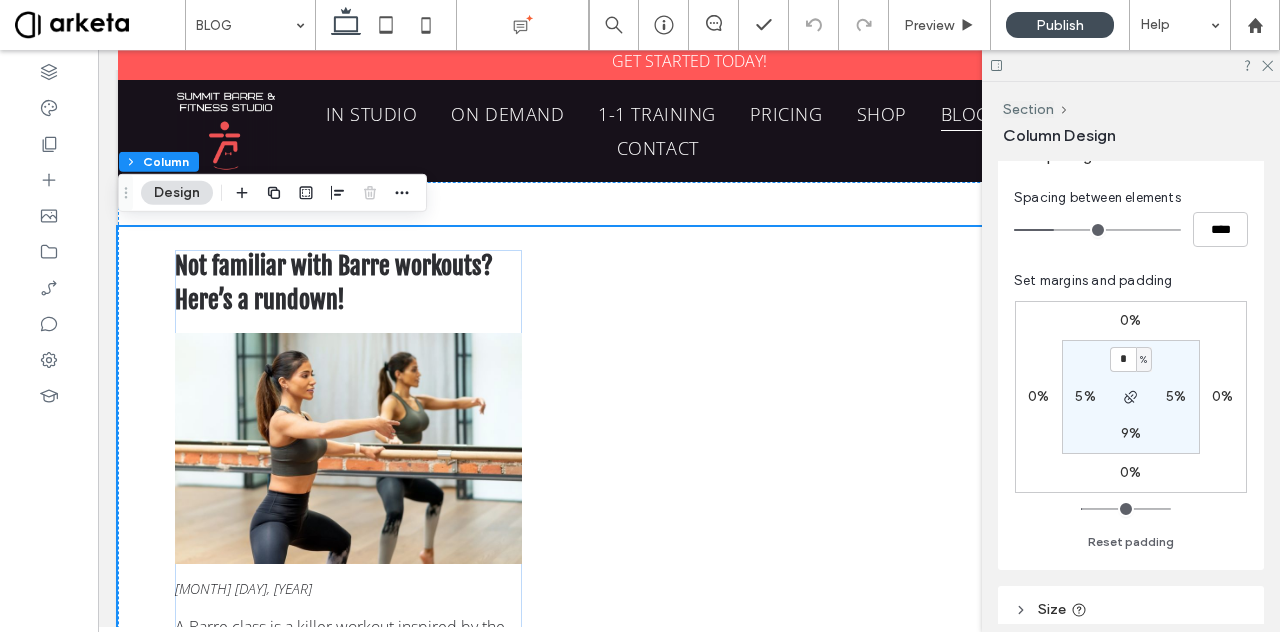 scroll, scrollTop: 364, scrollLeft: 0, axis: vertical 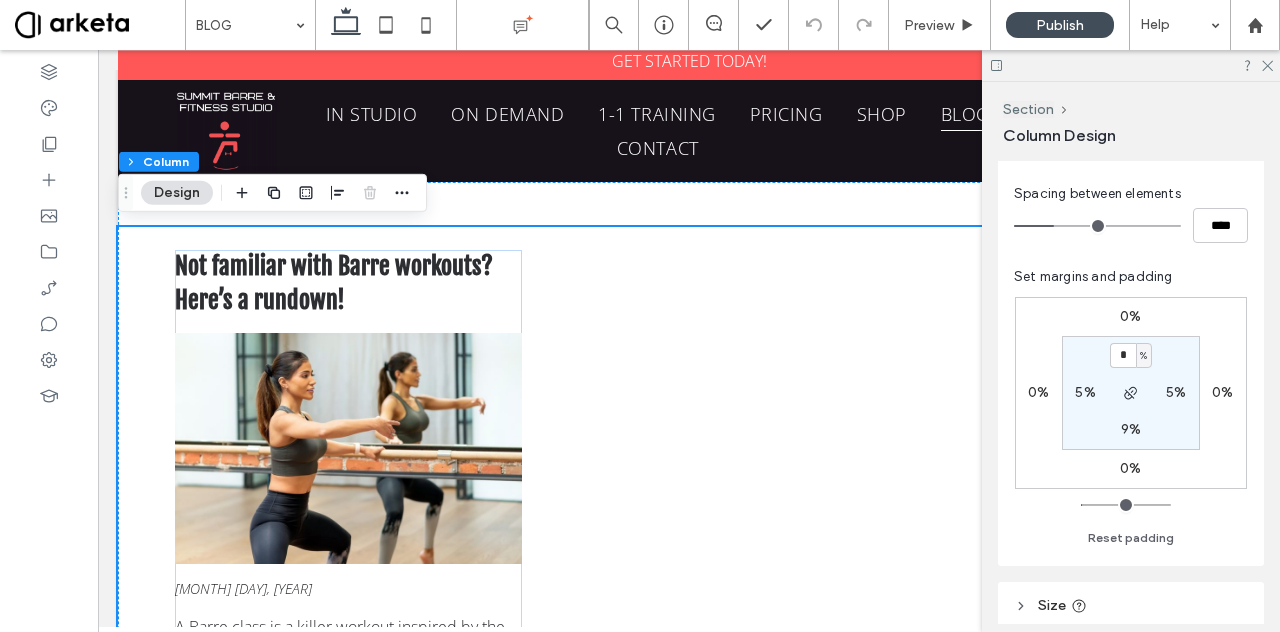click on "5%" at bounding box center (1085, 392) 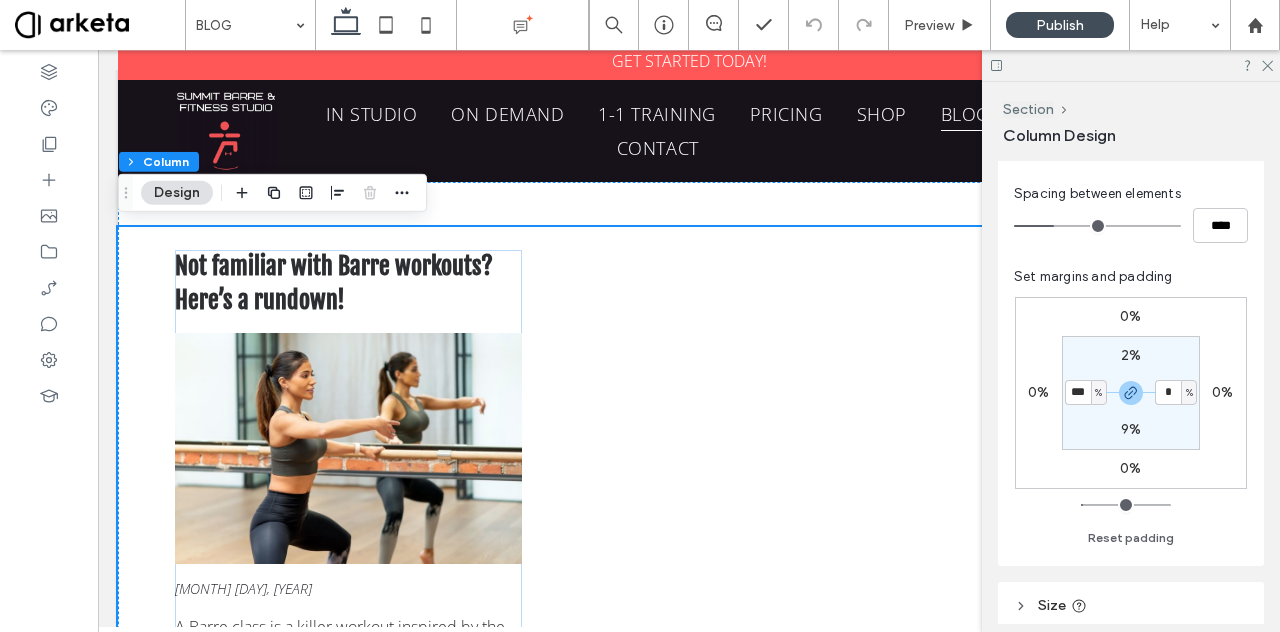 type on "***" 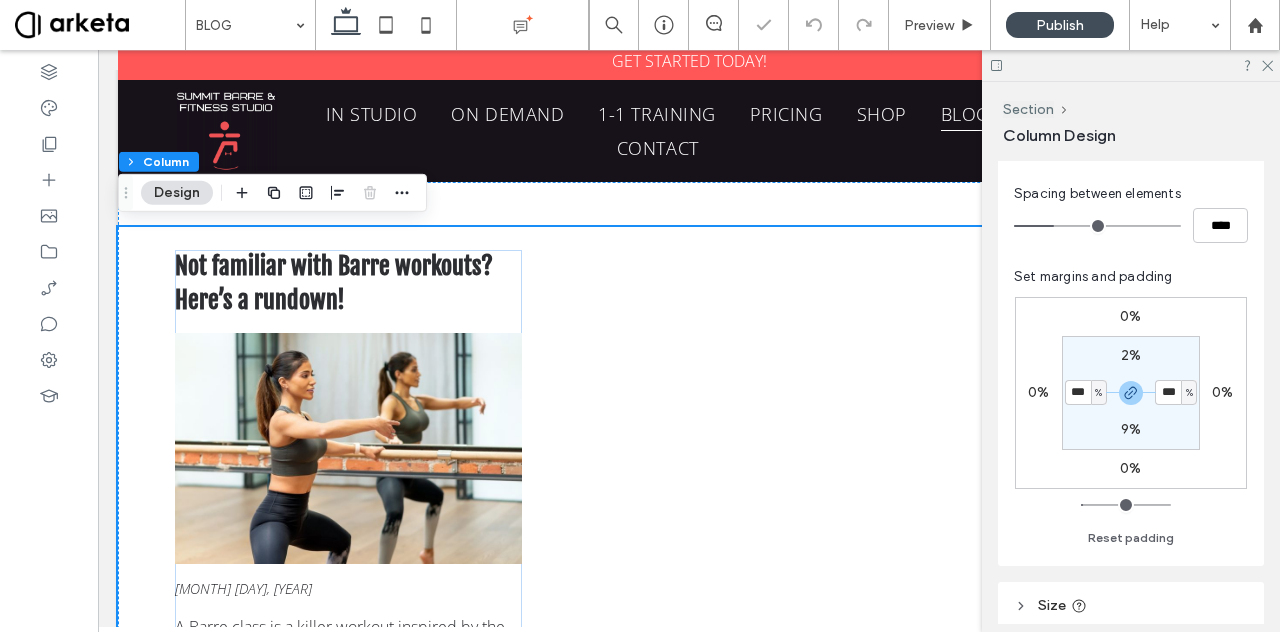 type on "***" 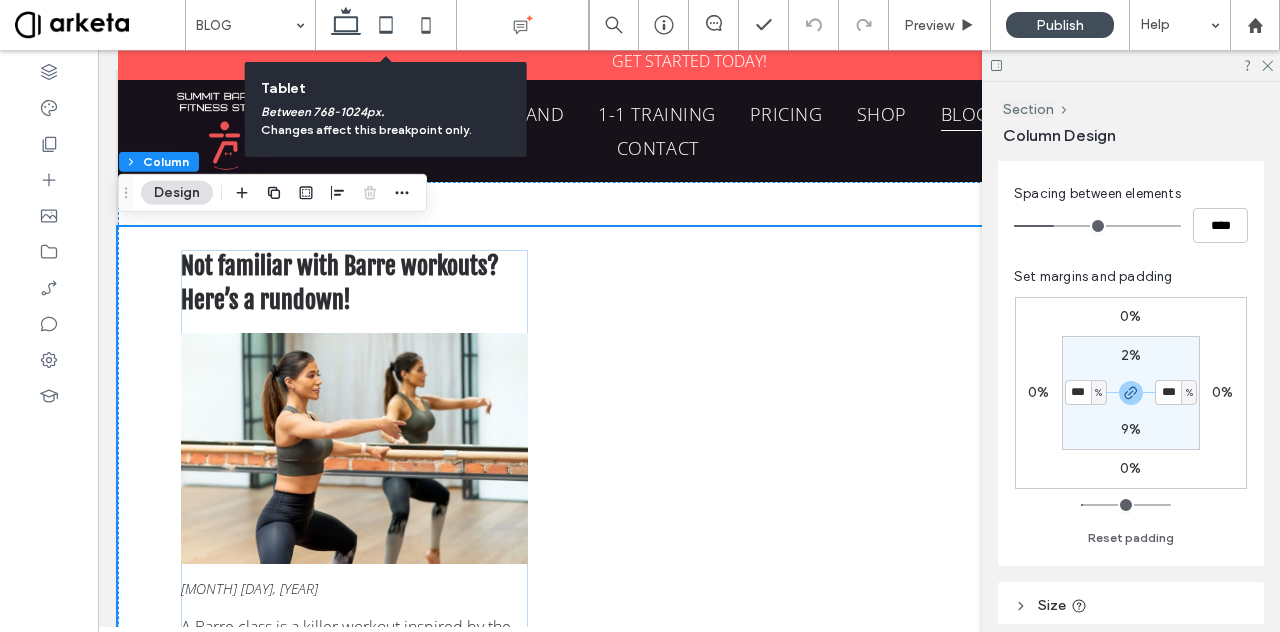 click 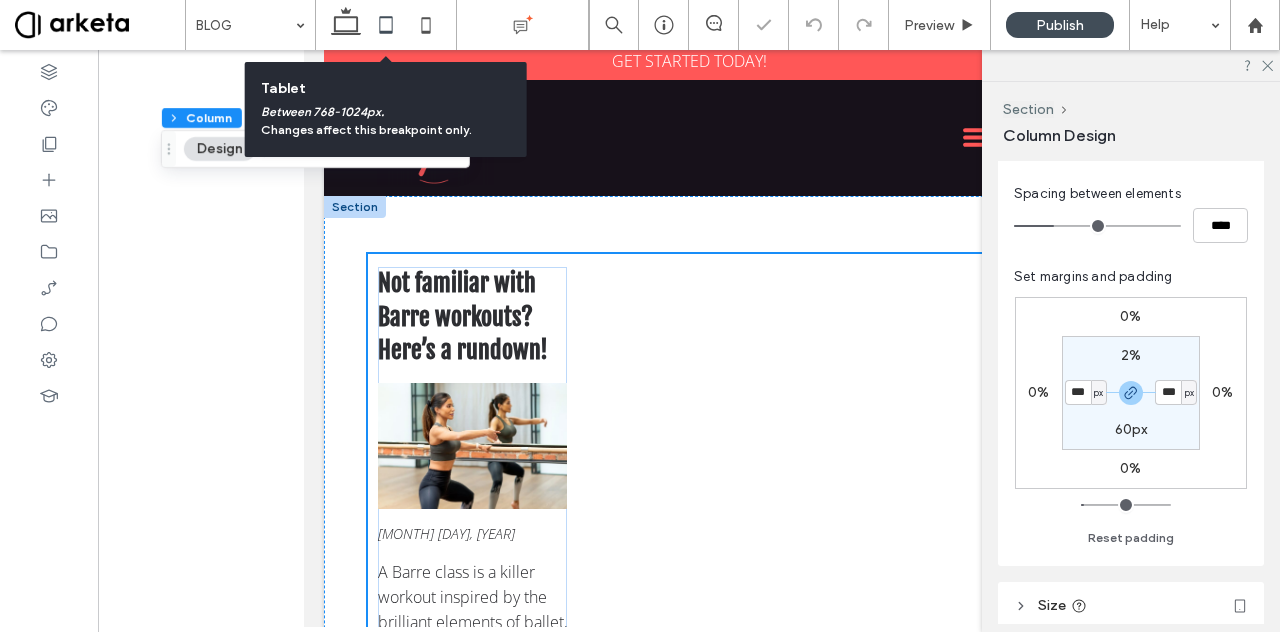 type on "**" 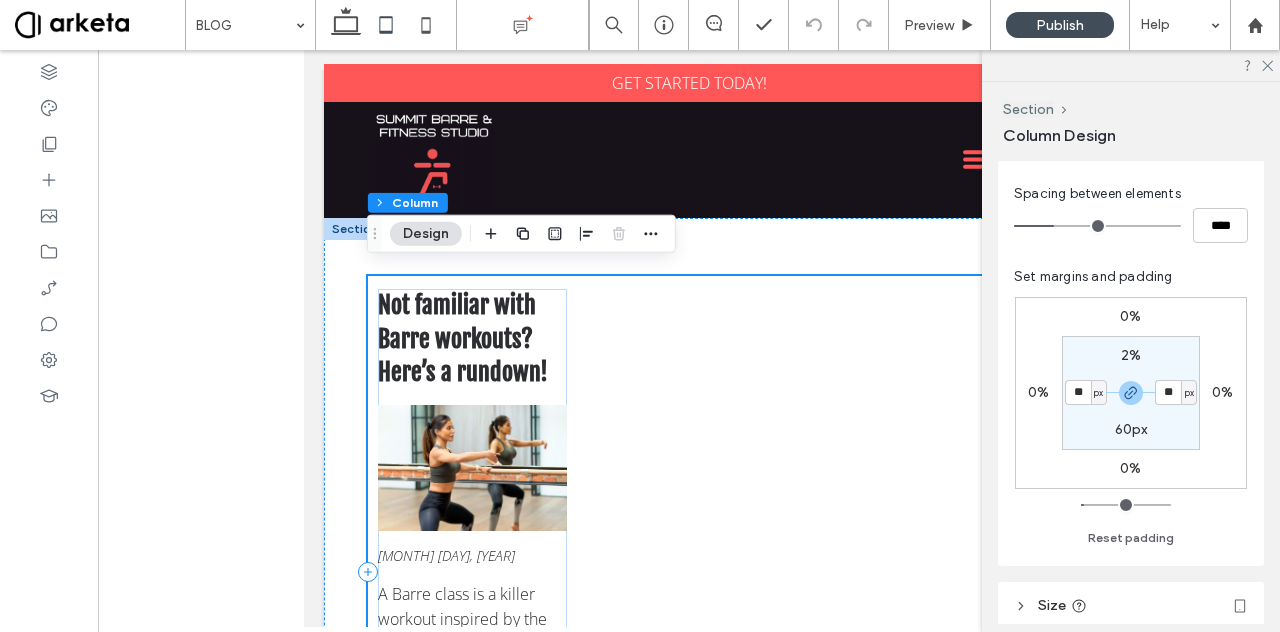 scroll, scrollTop: 4, scrollLeft: 0, axis: vertical 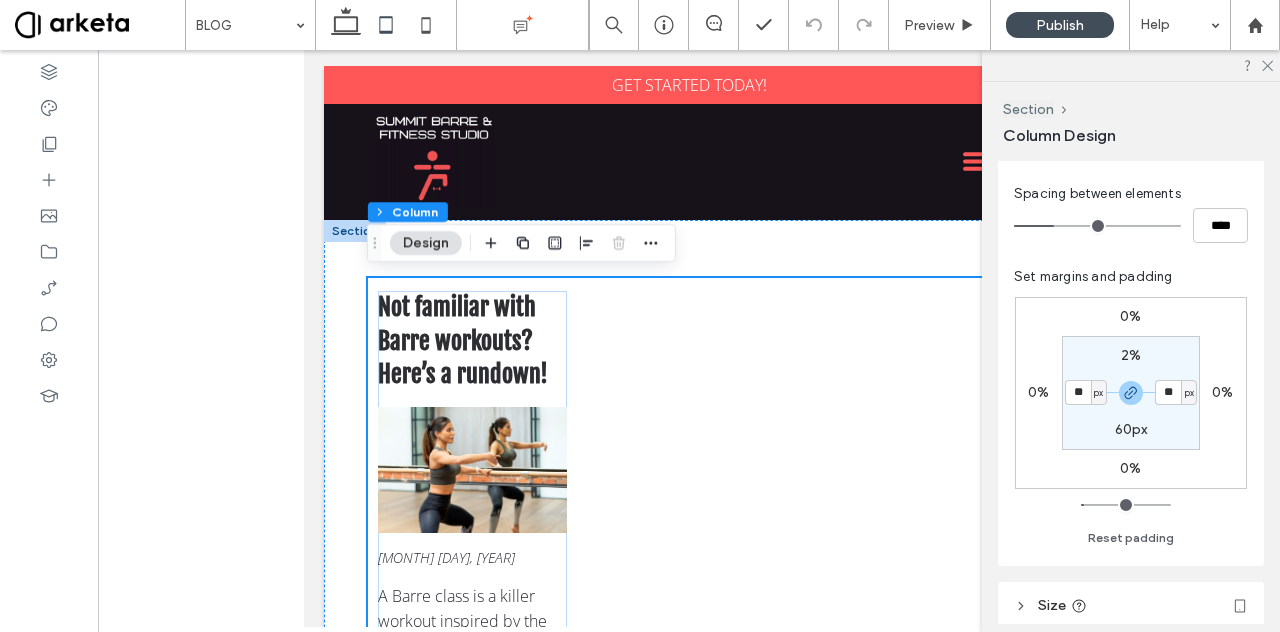 click on "px" at bounding box center (1098, 393) 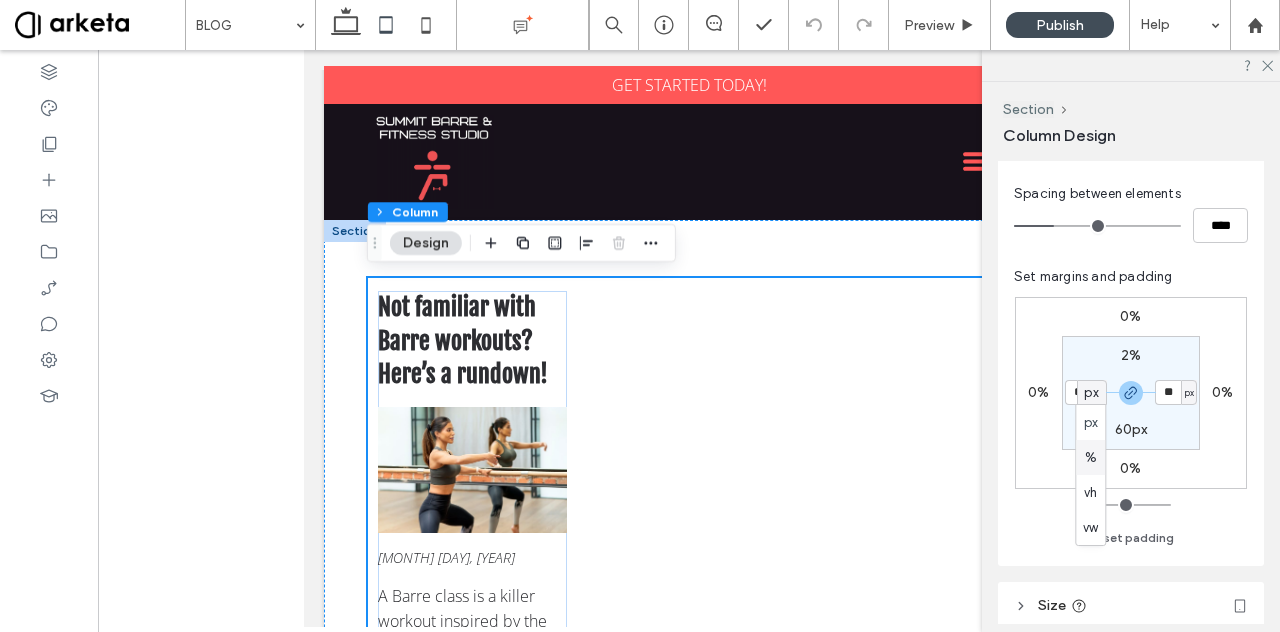 click on "%" at bounding box center [1091, 458] 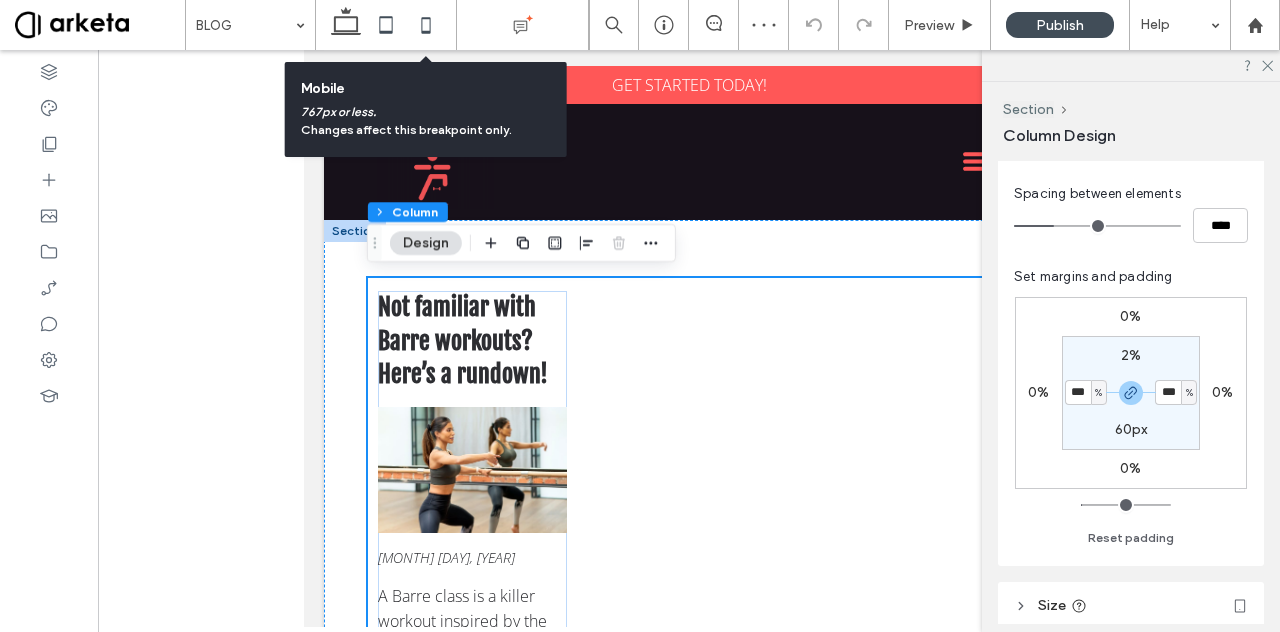 click 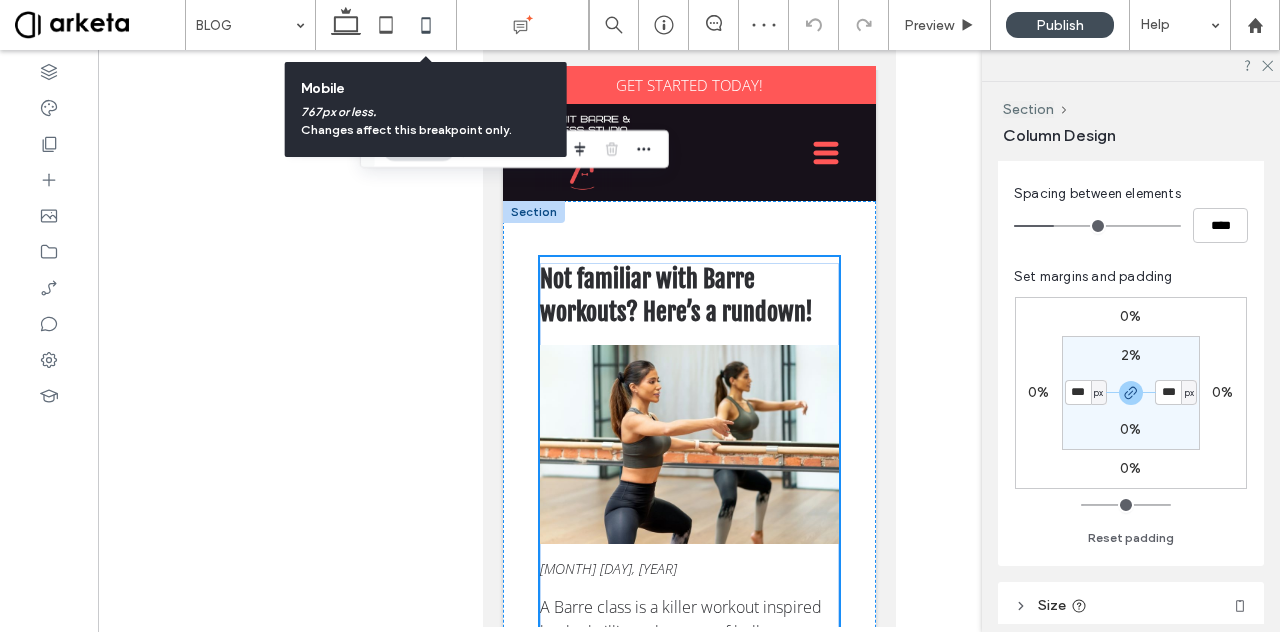 type on "*" 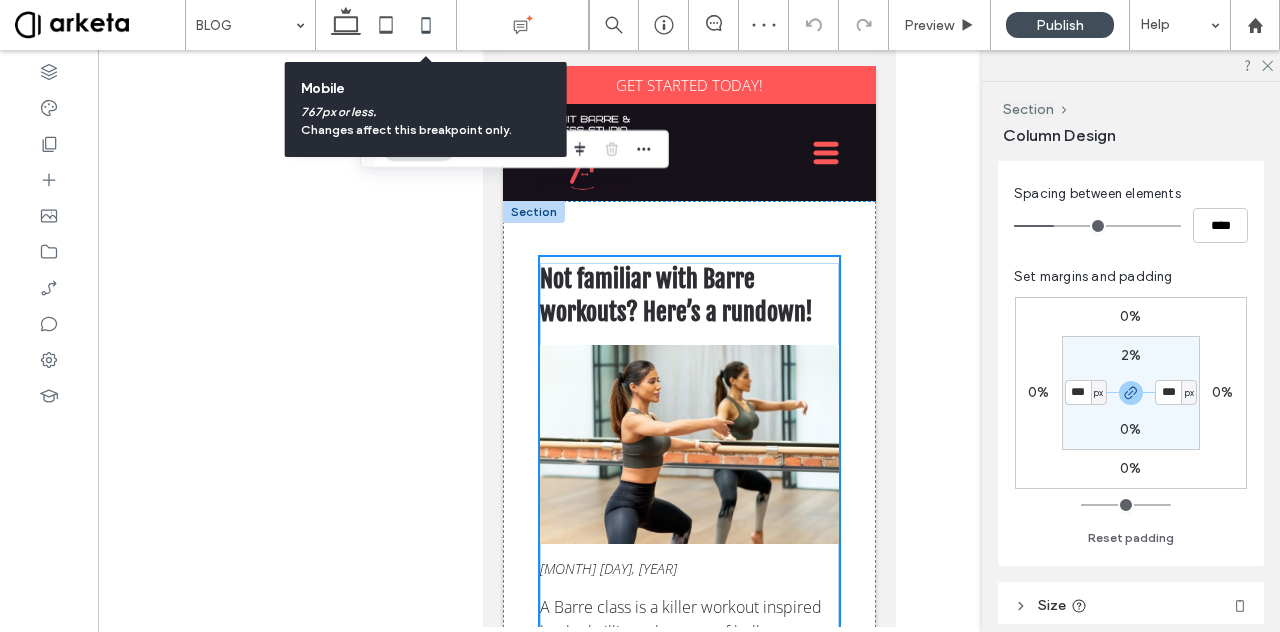 type on "**" 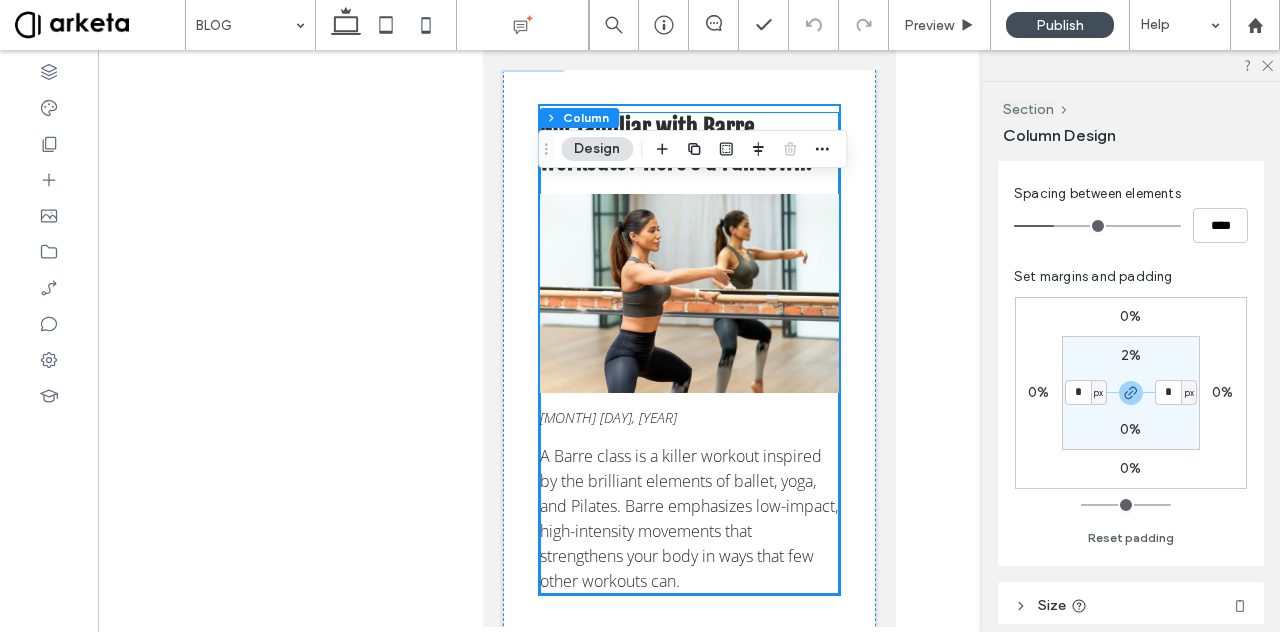 scroll, scrollTop: 156, scrollLeft: 0, axis: vertical 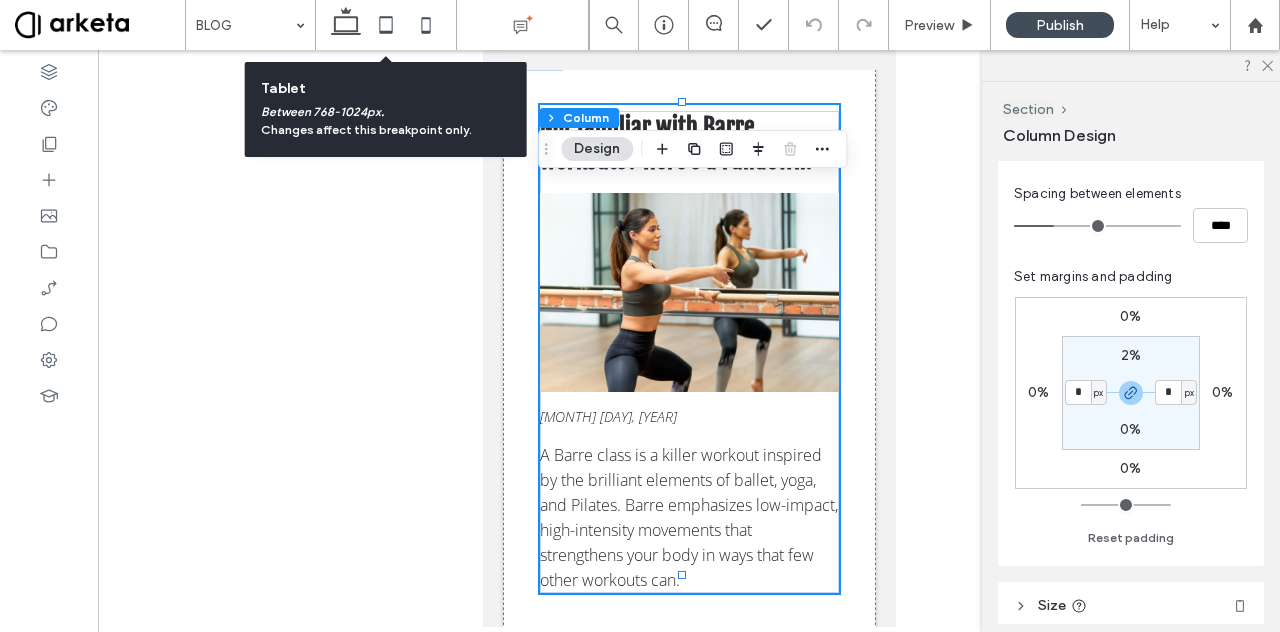 click 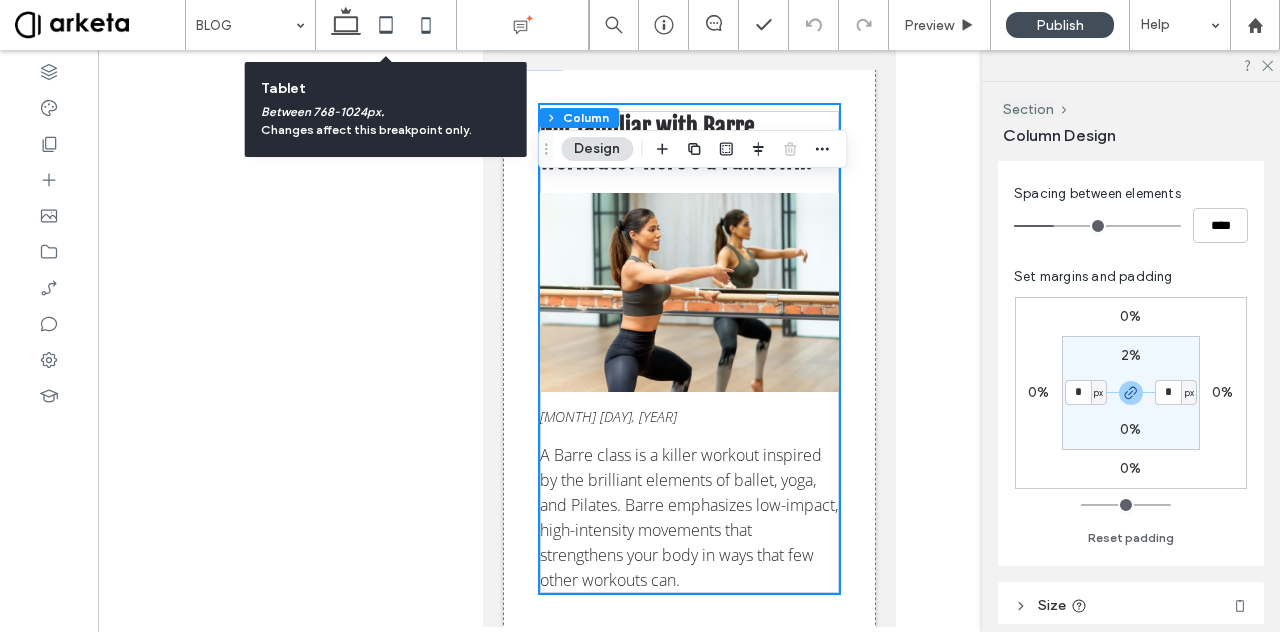 type on "*" 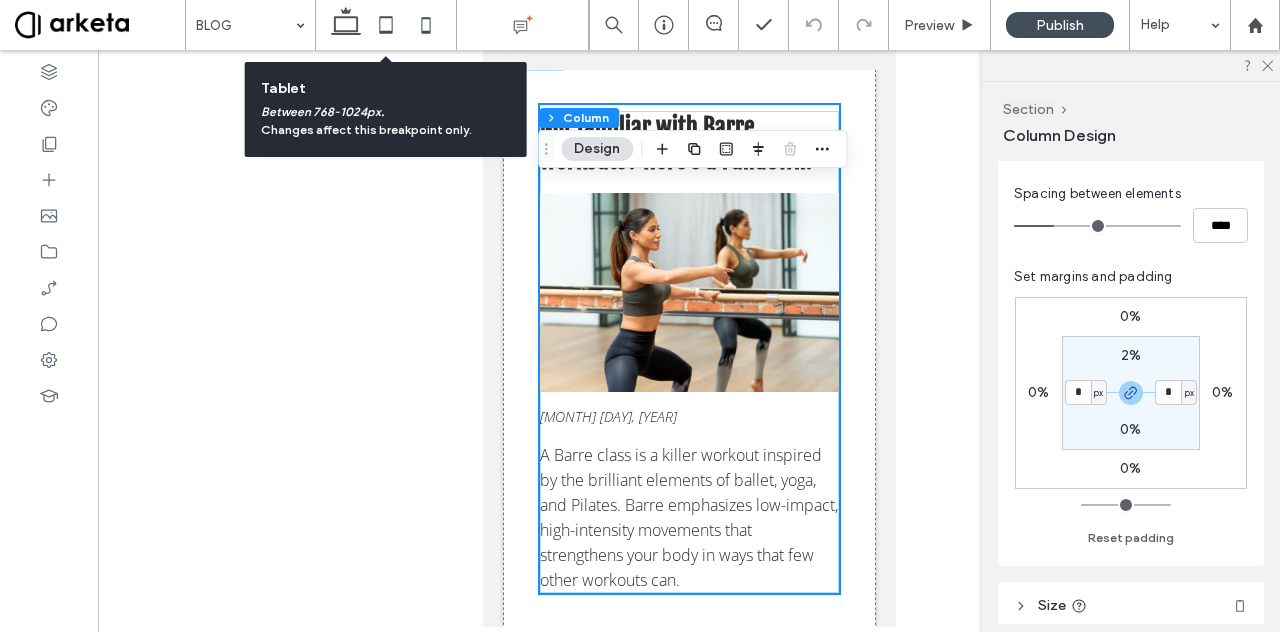 type on "***" 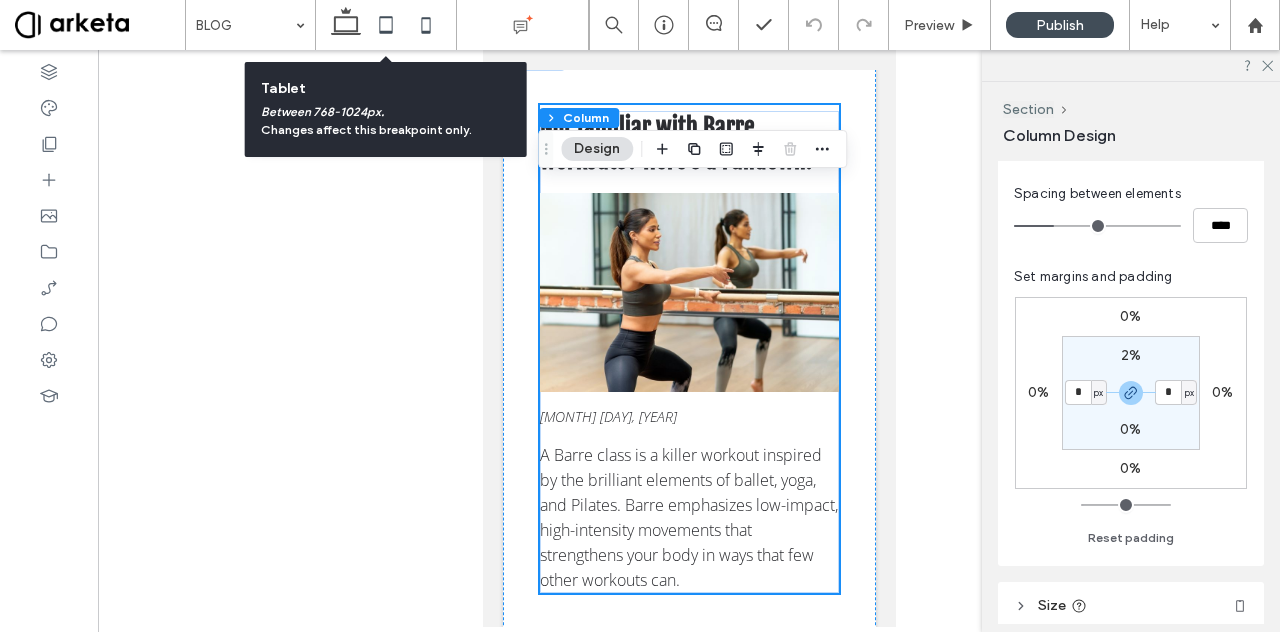 type on "****" 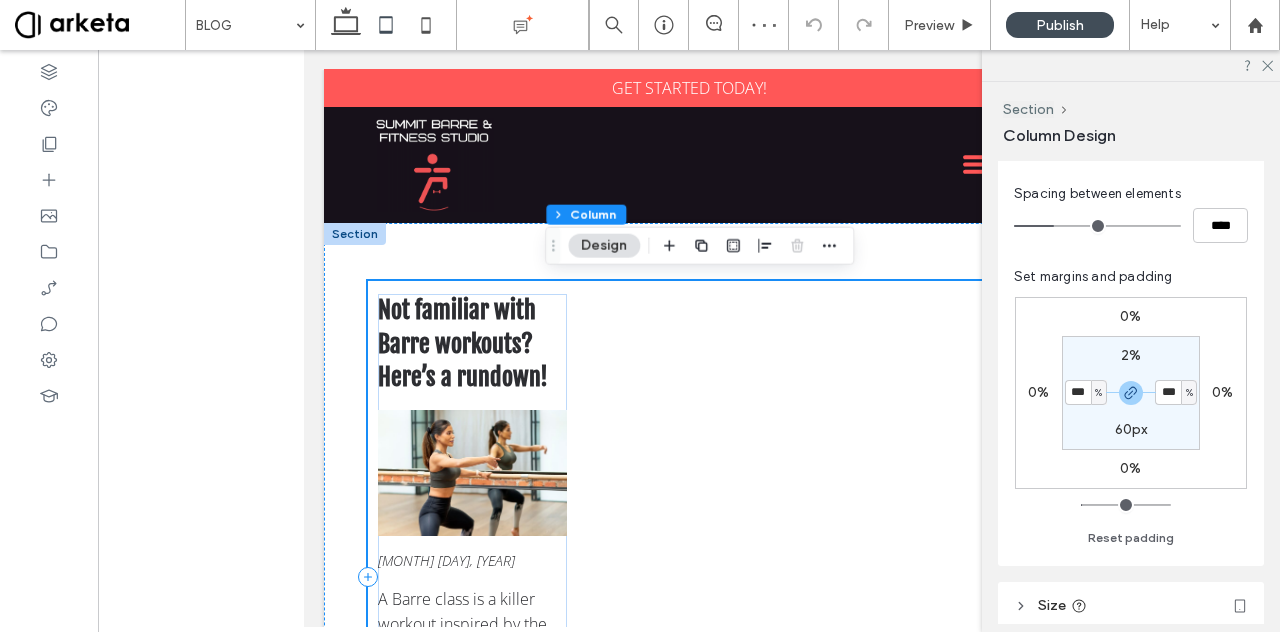 scroll, scrollTop: 0, scrollLeft: 0, axis: both 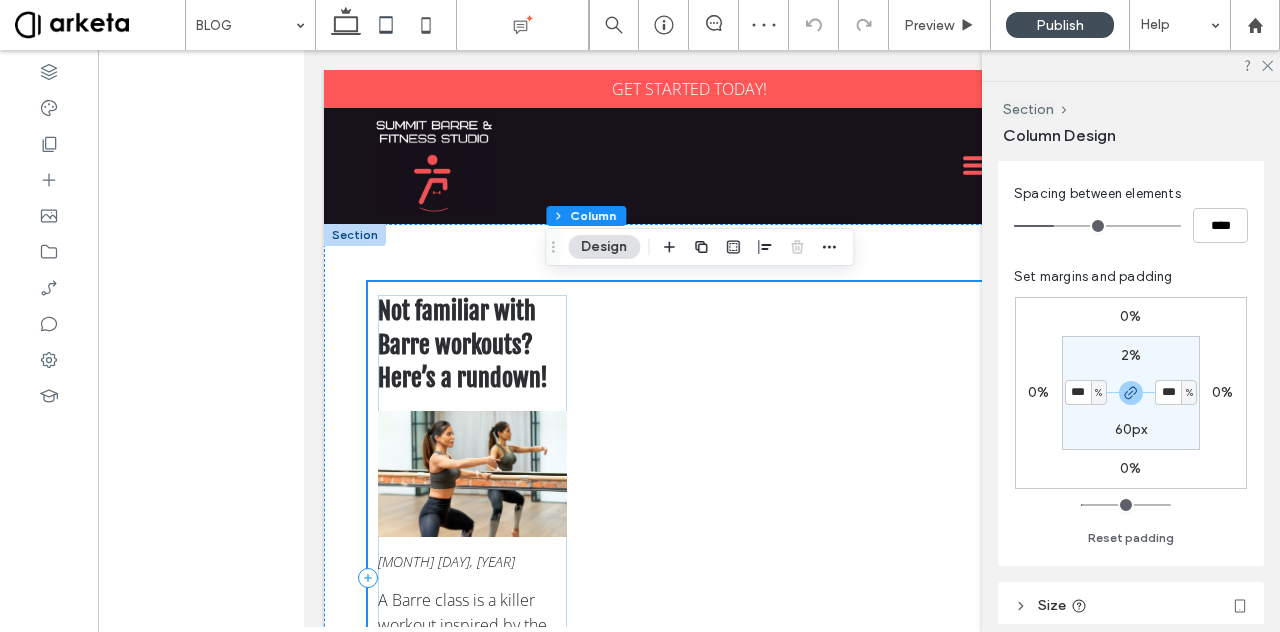 click on "Not familiar with Barre workouts? Here’s a rundown!
December 15, 2022
A Barre class is a killer workout inspired by the brilliant elements of ballet, yoga, and Pilates. Barre emphasizes low-impact, high-intensity movements that strengthens your body in ways that few other workouts can." at bounding box center (689, 577) 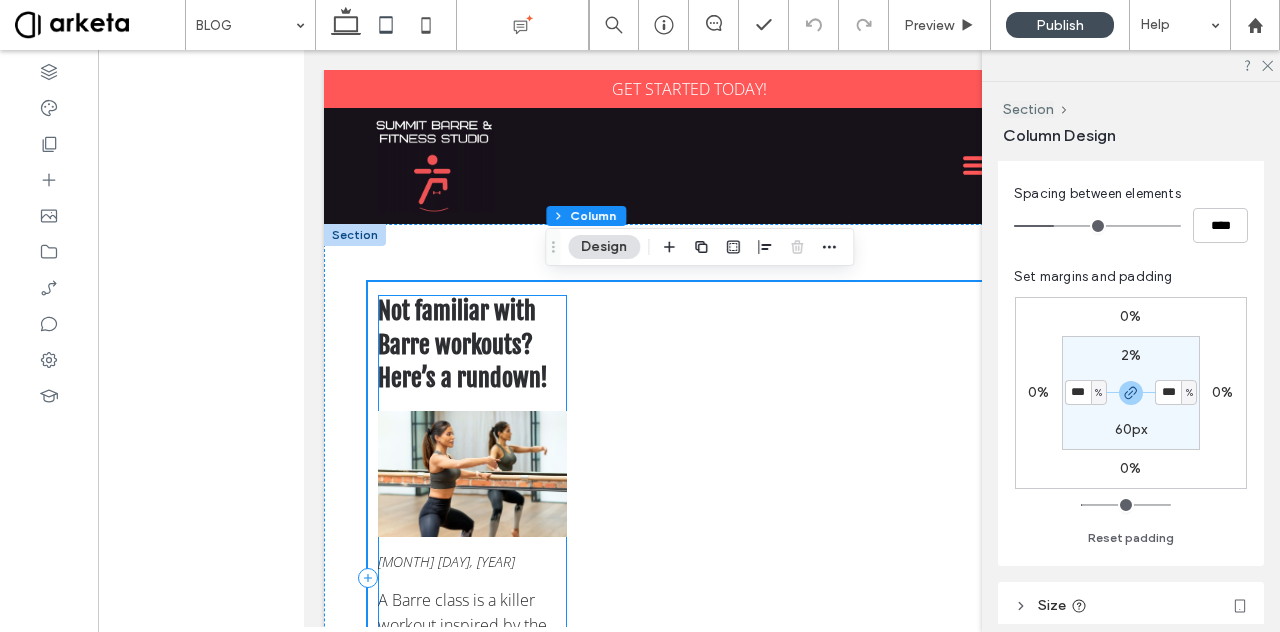 click on "Not familiar with Barre workouts? Here’s a rundown!" at bounding box center (463, 344) 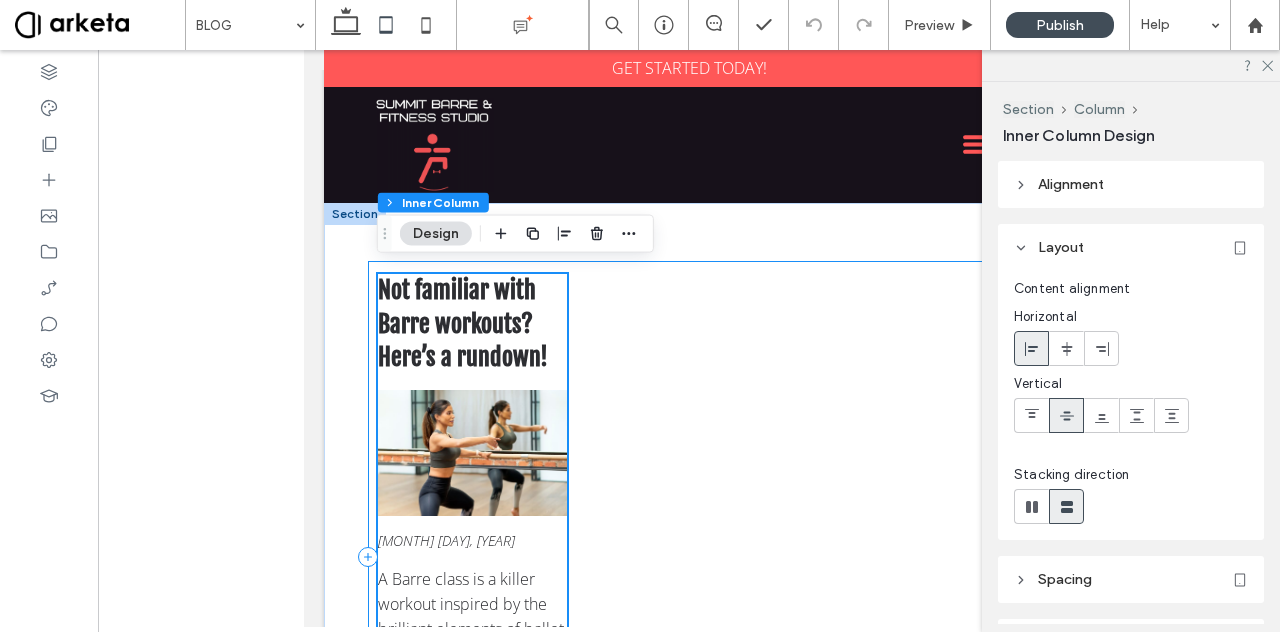 scroll, scrollTop: 20, scrollLeft: 0, axis: vertical 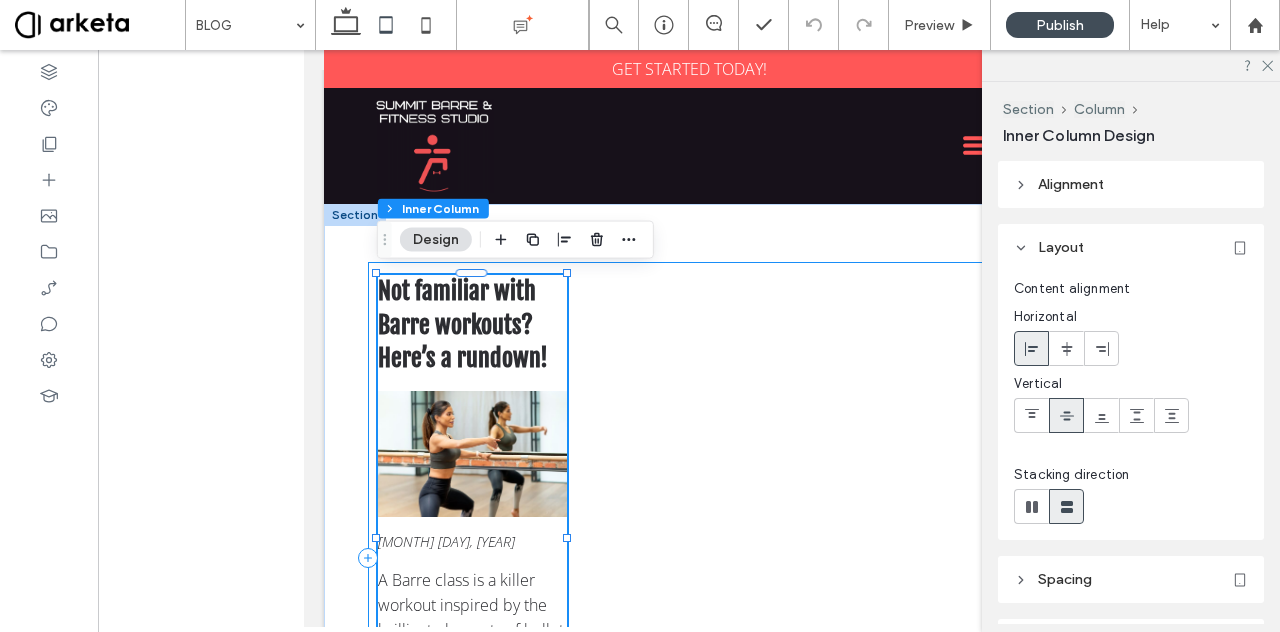 click on "Not familiar with Barre workouts? Here’s a rundown!
December 15, 2022
A Barre class is a killer workout inspired by the brilliant elements of ballet, yoga, and Pilates. Barre emphasizes low-impact, high-intensity movements that strengthens your body in ways that few other workouts can." at bounding box center (689, 557) 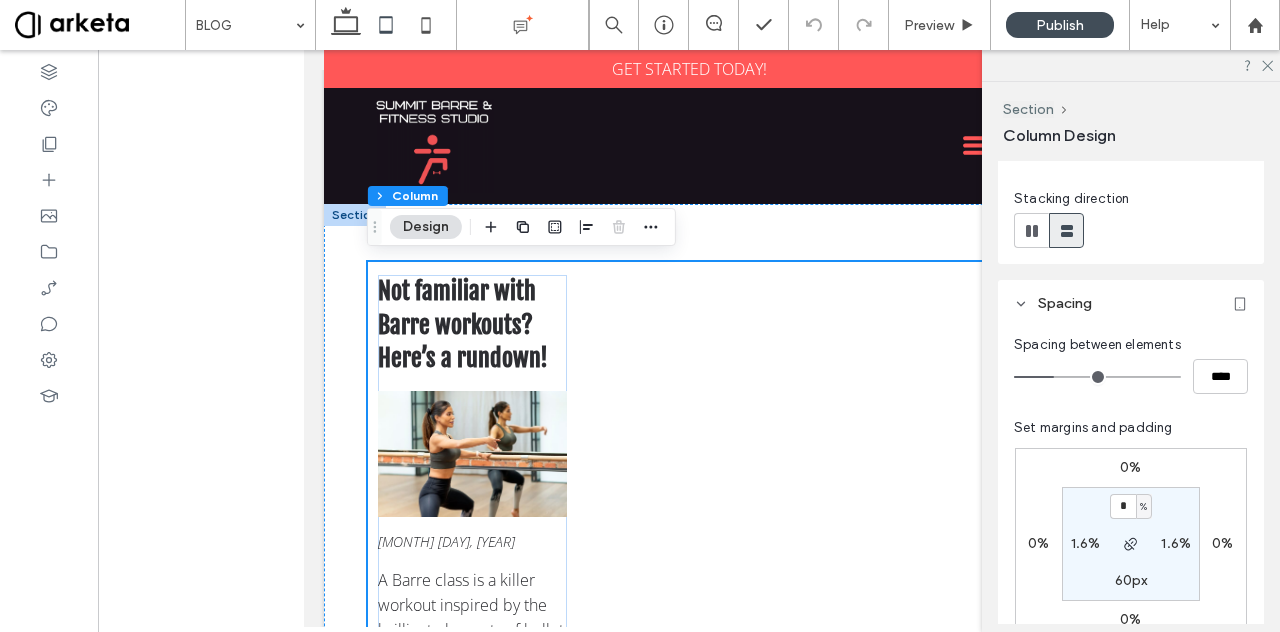 scroll, scrollTop: 320, scrollLeft: 0, axis: vertical 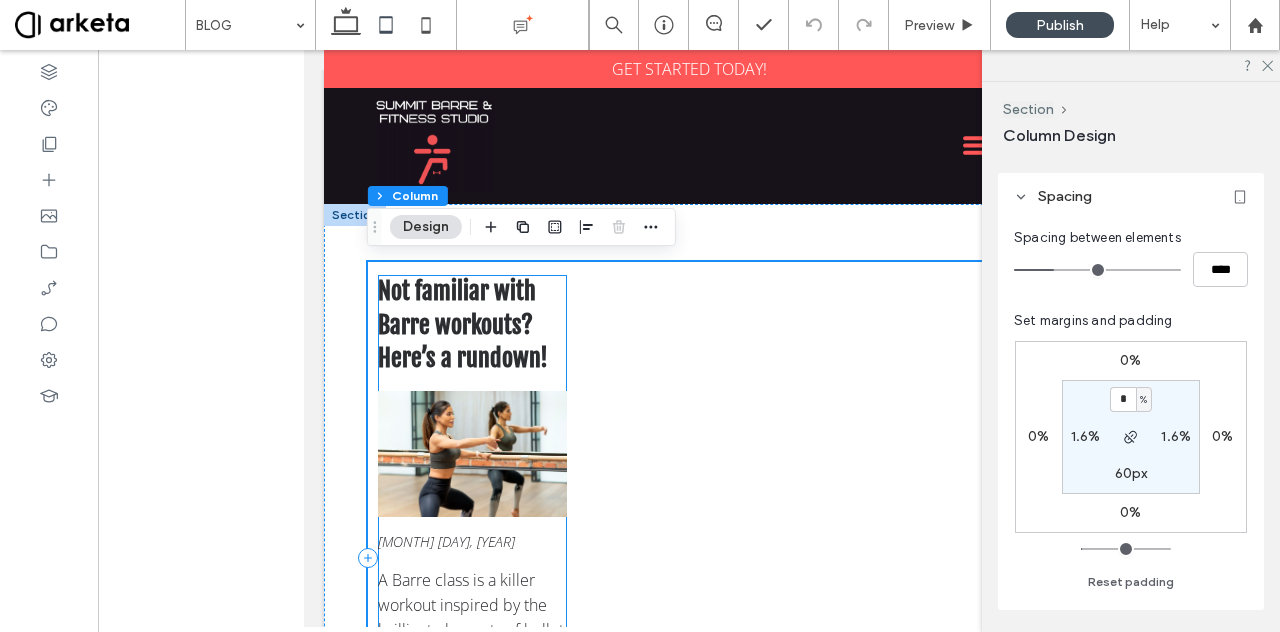 click at bounding box center (472, 454) 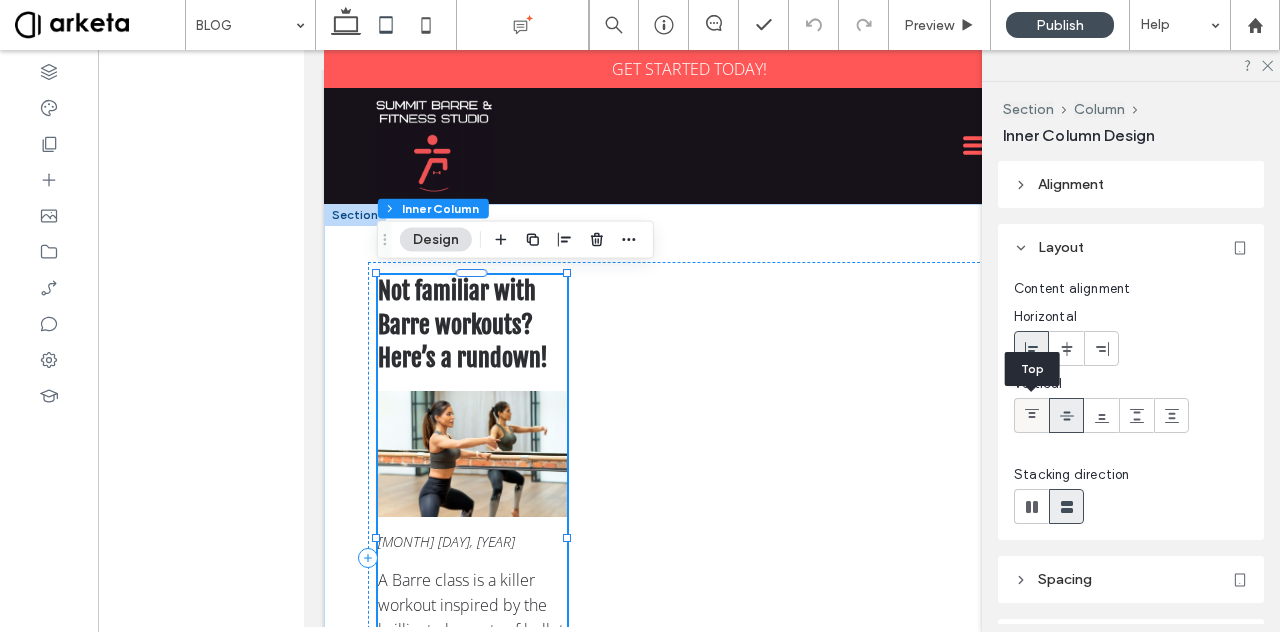 click at bounding box center [1032, 415] 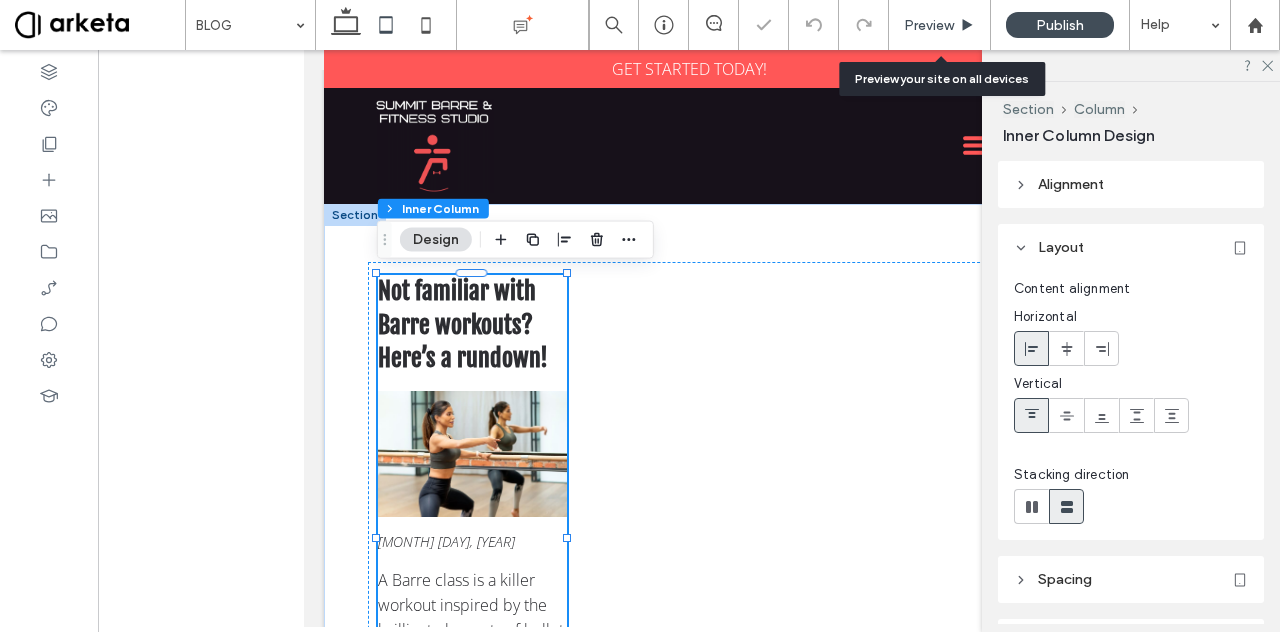 click on "Preview" at bounding box center [929, 25] 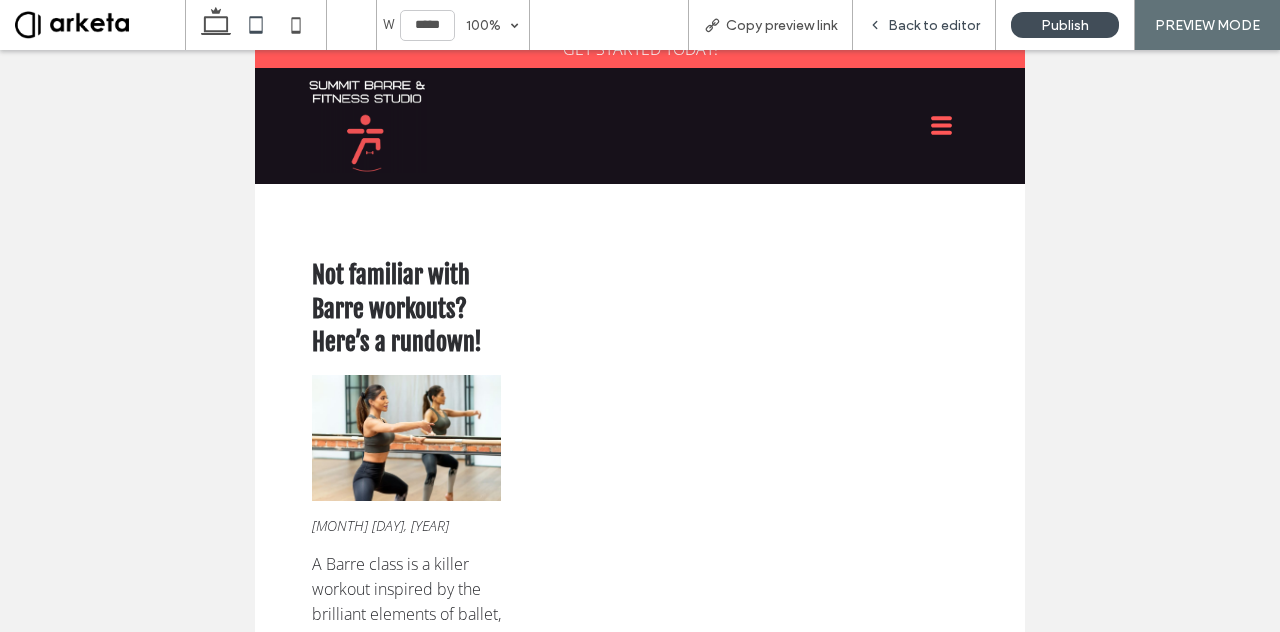 click on "Back to editor" at bounding box center [934, 25] 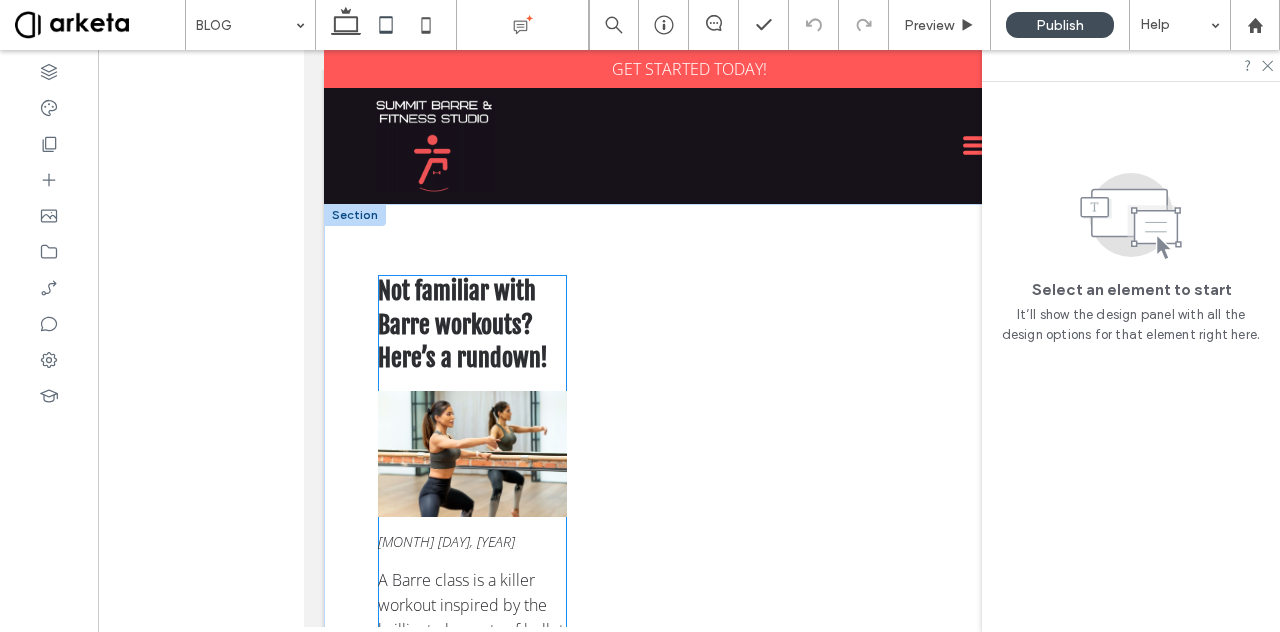 click on "Not familiar with Barre workouts? Here’s a rundown!
December 15, 2022
A Barre class is a killer workout inspired by the brilliant elements of ballet, yoga, and Pilates. Barre emphasizes low-impact, high-intensity movements that strengthens your body in ways that few other workouts can." at bounding box center [472, 534] 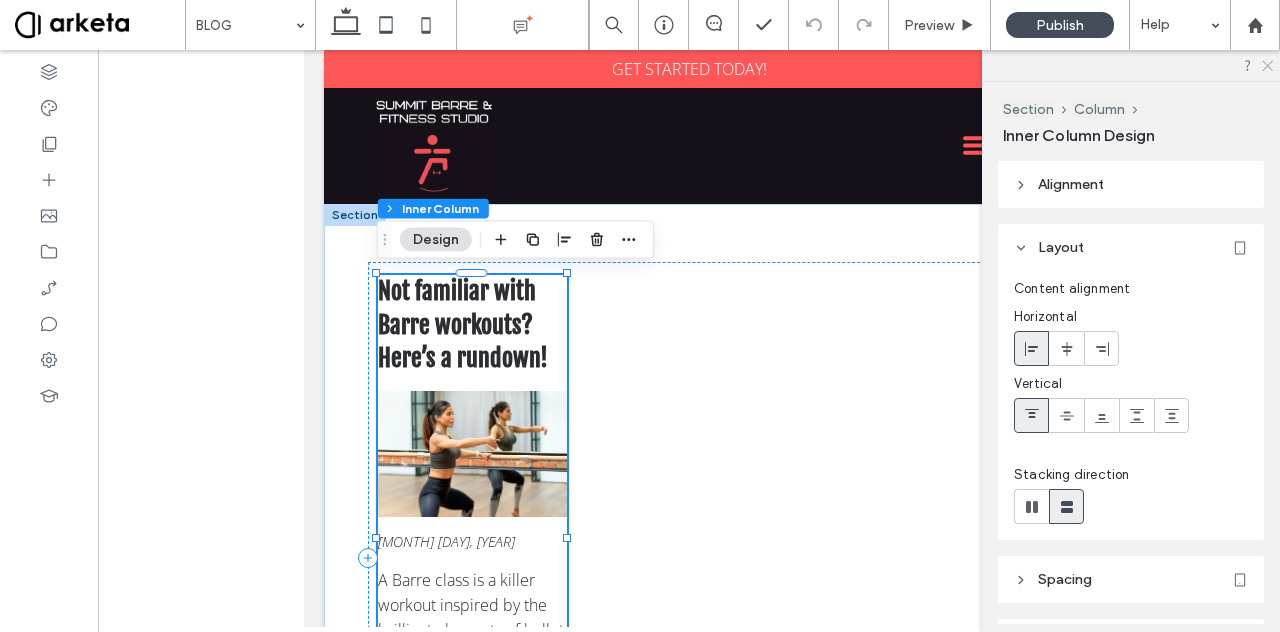 click 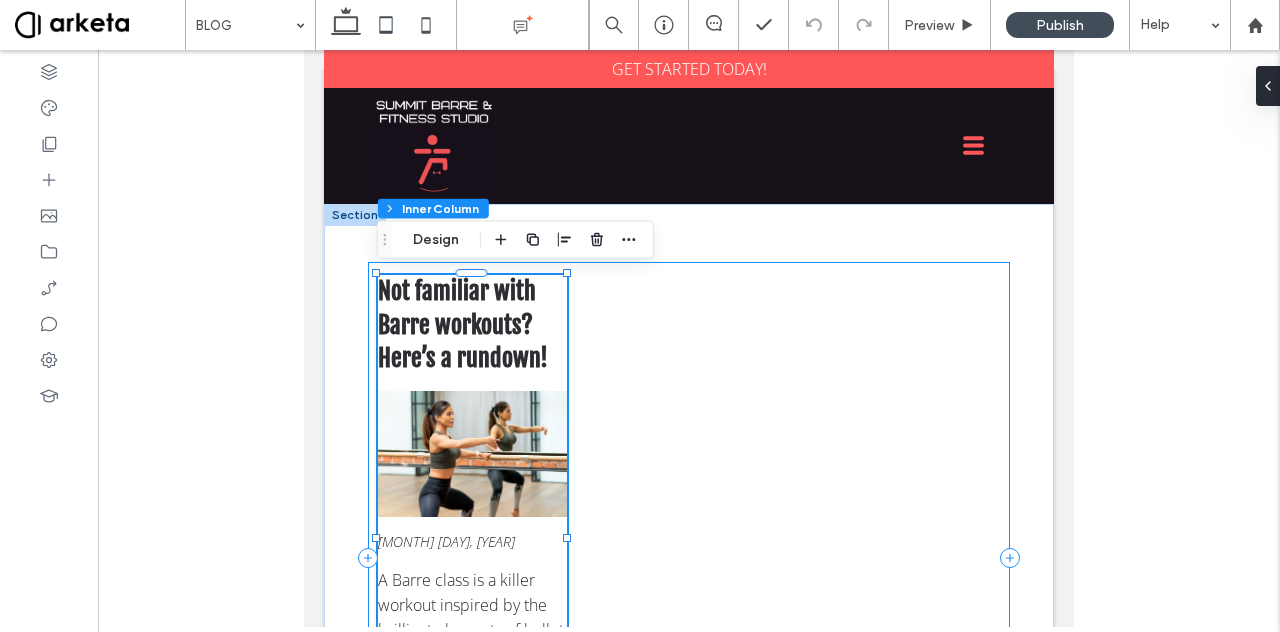 click on "Not familiar with Barre workouts? Here’s a rundown!
December 15, 2022
A Barre class is a killer workout inspired by the brilliant elements of ballet, yoga, and Pilates. Barre emphasizes low-impact, high-intensity movements that strengthens your body in ways that few other workouts can." at bounding box center [689, 557] 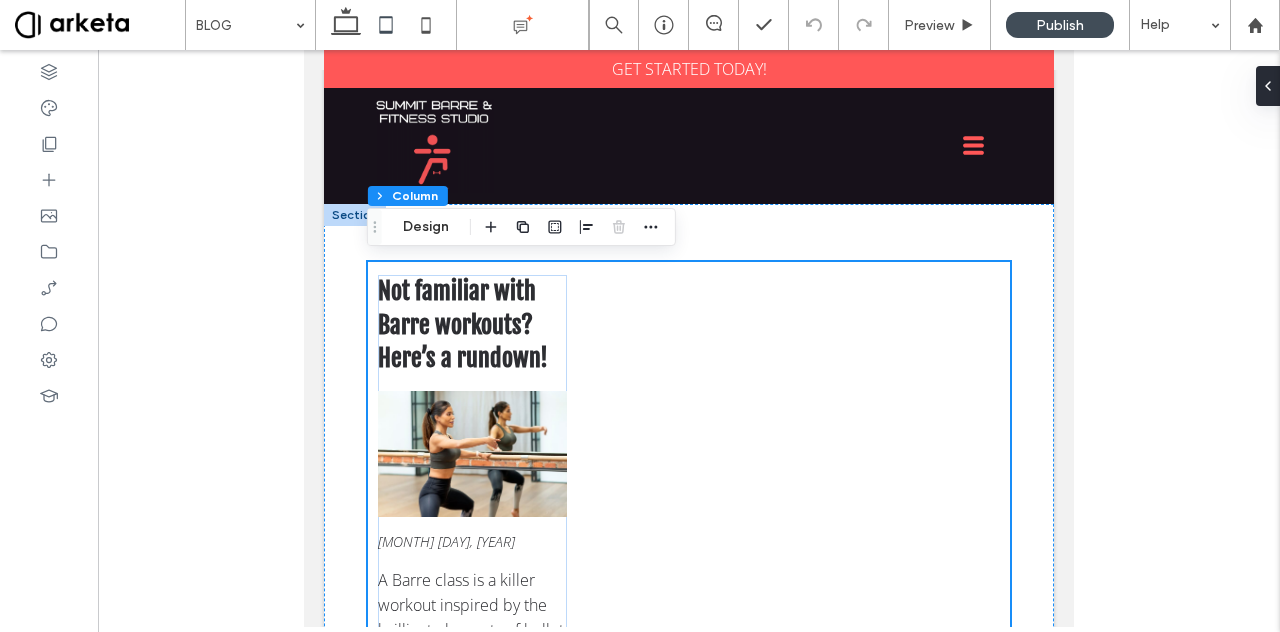 click at bounding box center [100, 25] 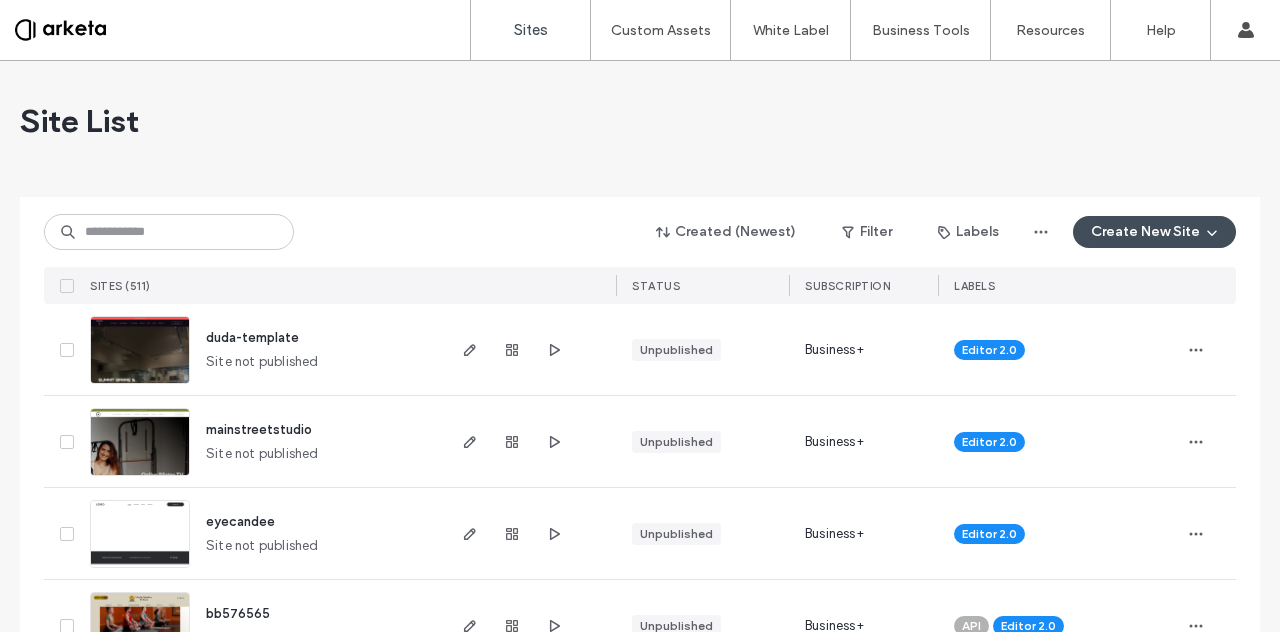 scroll, scrollTop: 0, scrollLeft: 0, axis: both 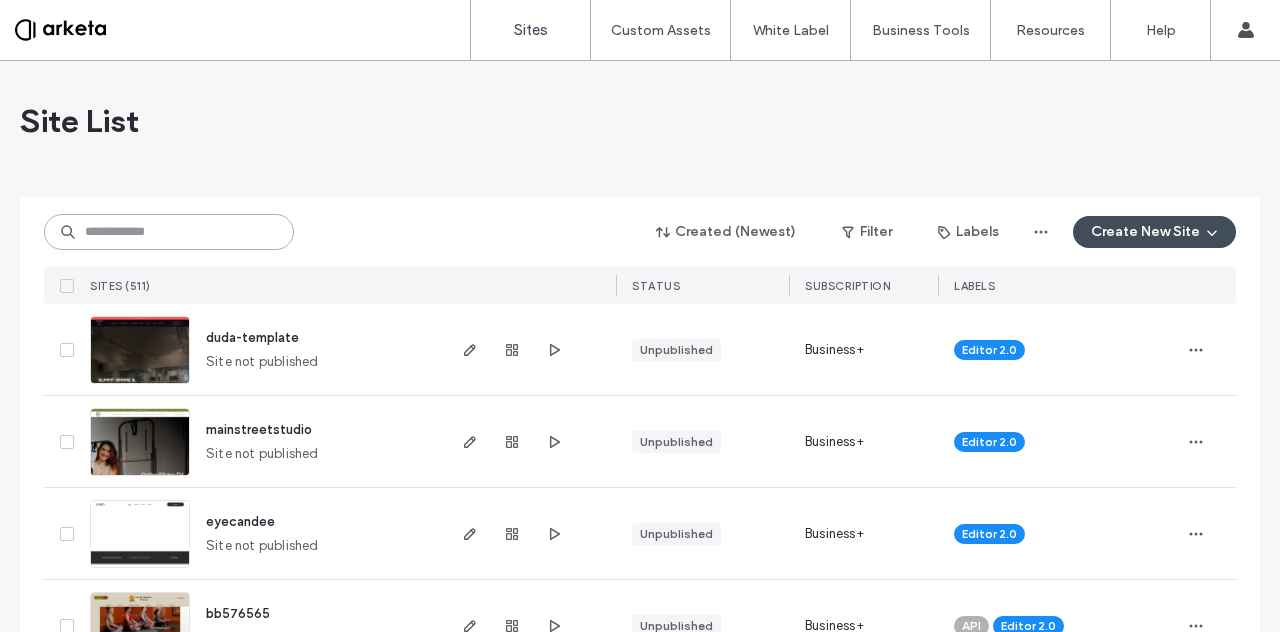click at bounding box center (169, 232) 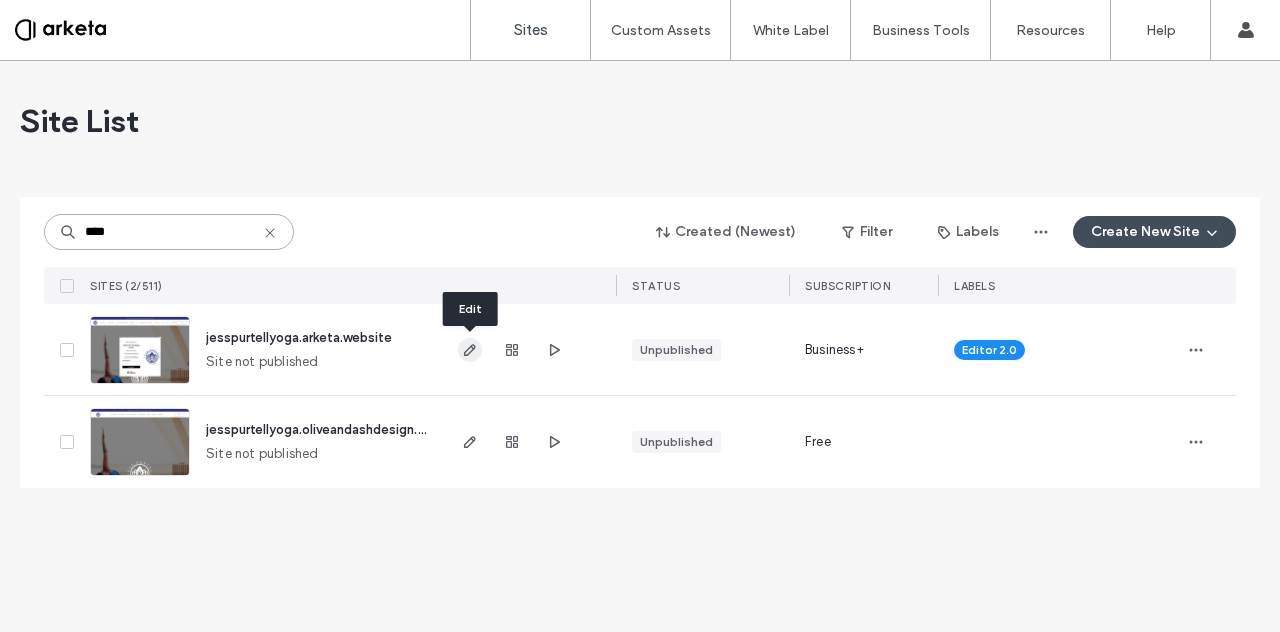 type on "****" 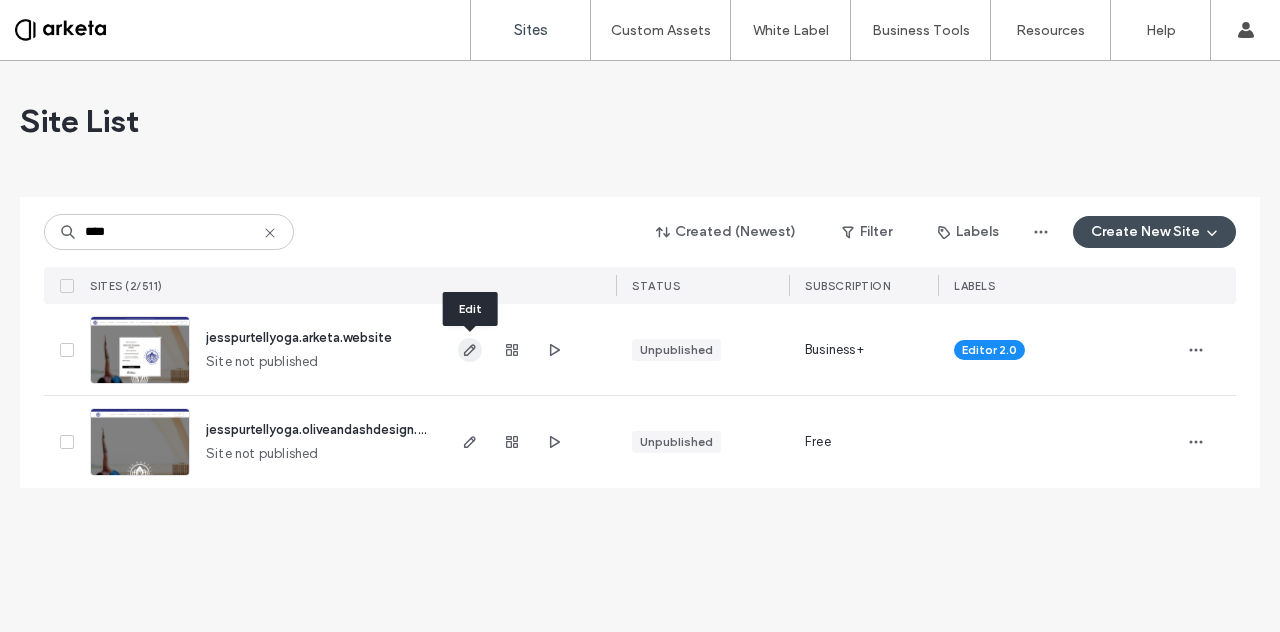 click 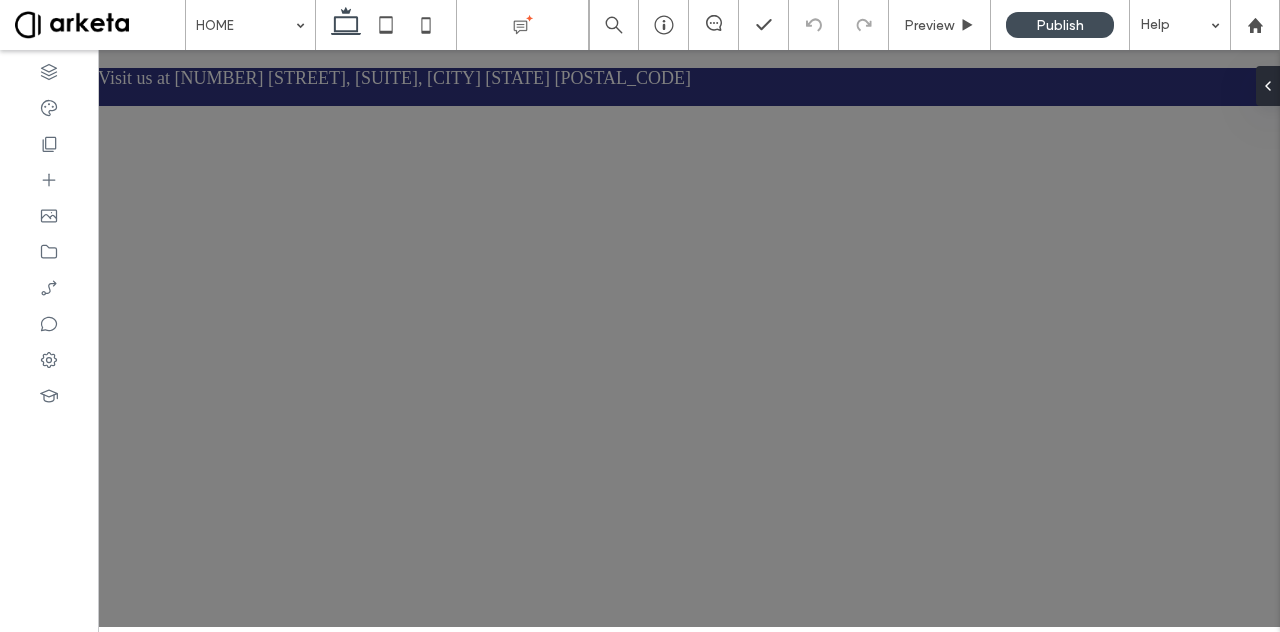 scroll, scrollTop: 0, scrollLeft: 0, axis: both 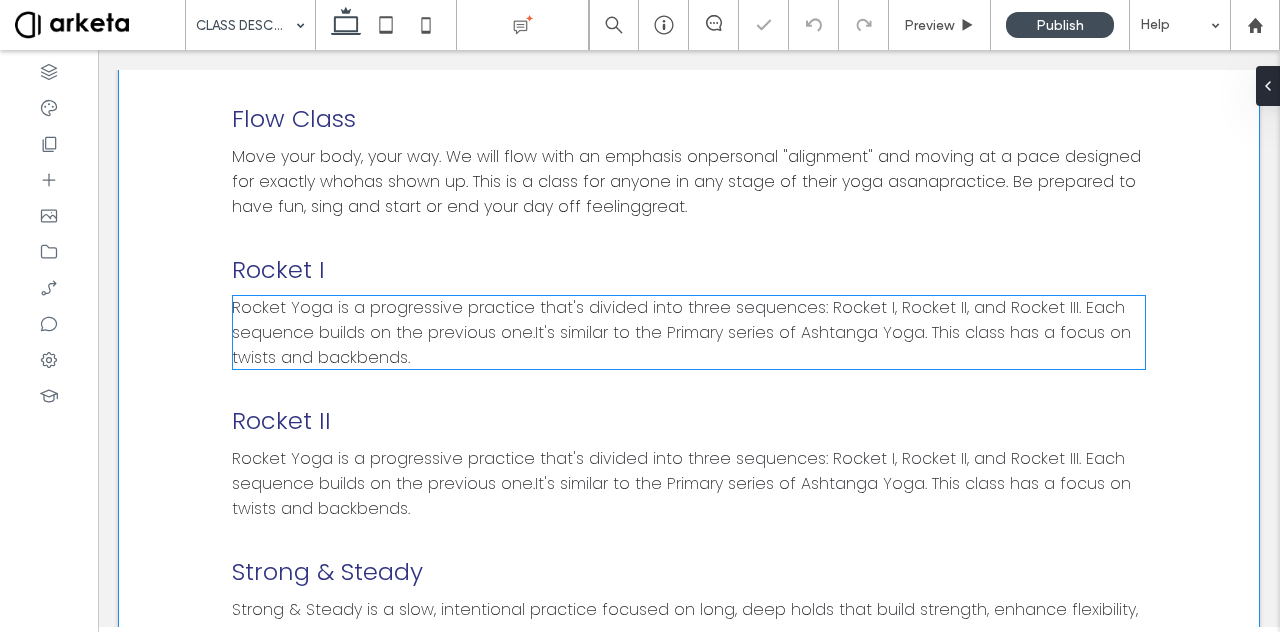 click on "Rocket Yoga is a progressive practice that's divided into three sequences: Rocket I, Rocket II, and Rocket III. Each sequence builds on the previous one.It's similar to the Primary series of Ashtanga Yoga. This class has a focus on twists and backbends." at bounding box center (681, 332) 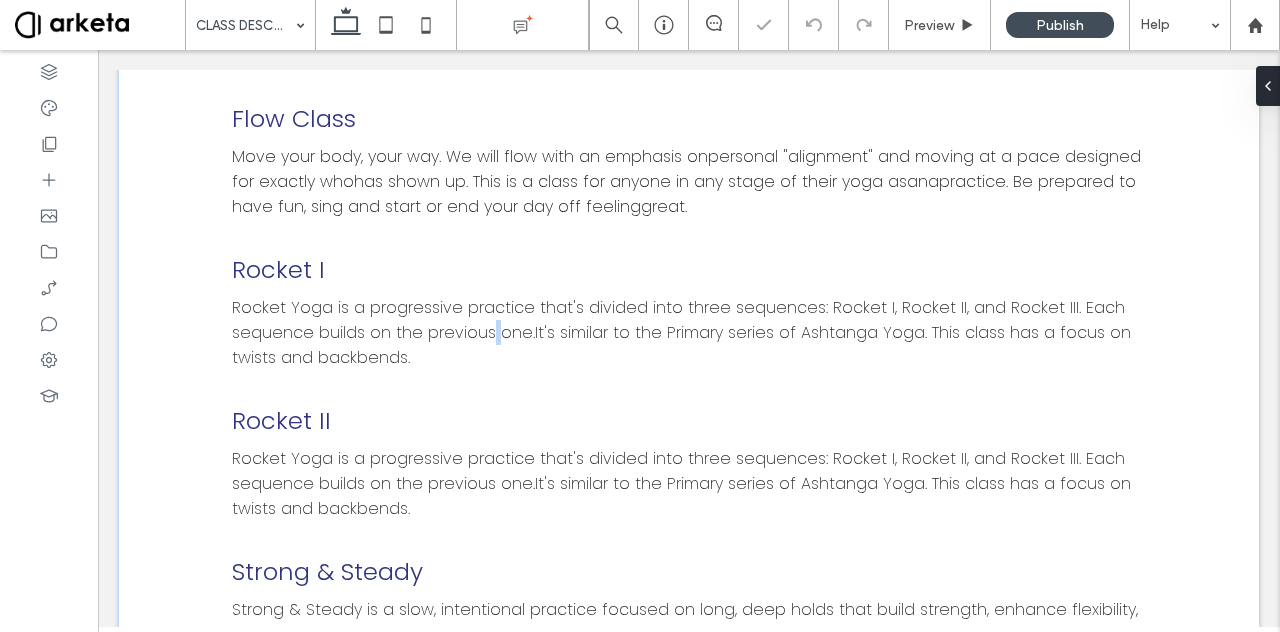 click on "Rocket Yoga is a progressive practice that's divided into three sequences: Rocket I, Rocket II, and Rocket III. Each sequence builds on the previous one.It's similar to the Primary series of Ashtanga Yoga. This class has a focus on twists and backbends." at bounding box center (681, 332) 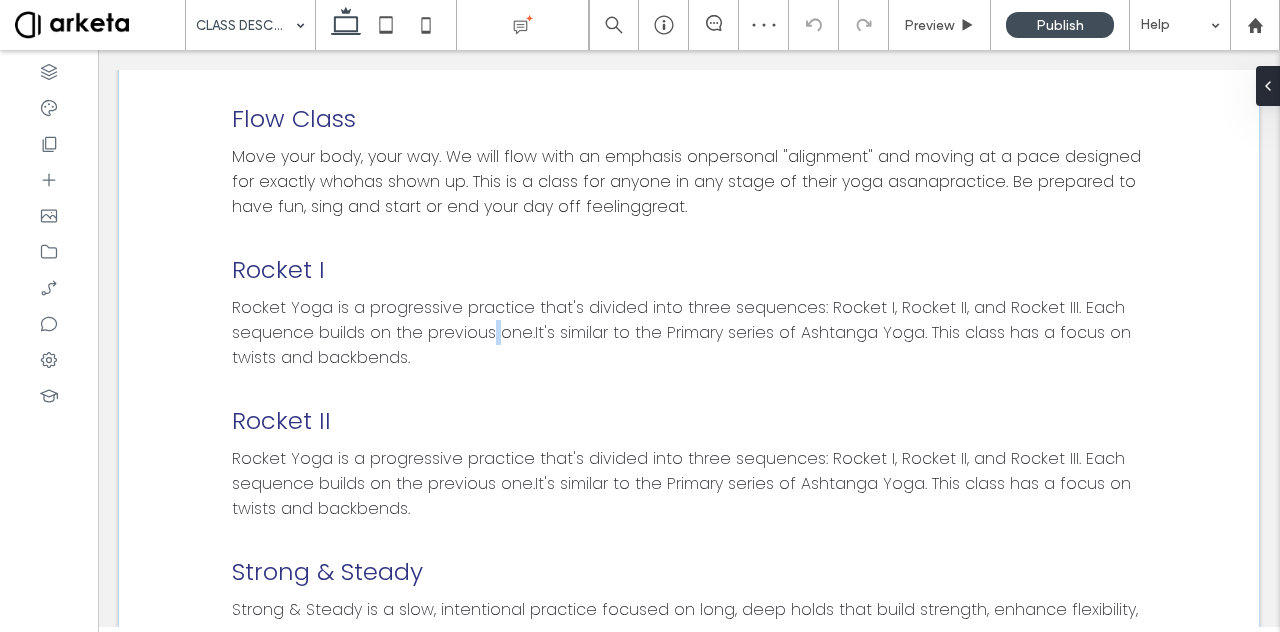 click on "Rocket Yoga is a progressive practice that's divided into three sequences: Rocket I, Rocket II, and Rocket III. Each sequence builds on the previous one.It's similar to the Primary series of Ashtanga Yoga. This class has a focus on twists and backbends." at bounding box center [688, 332] 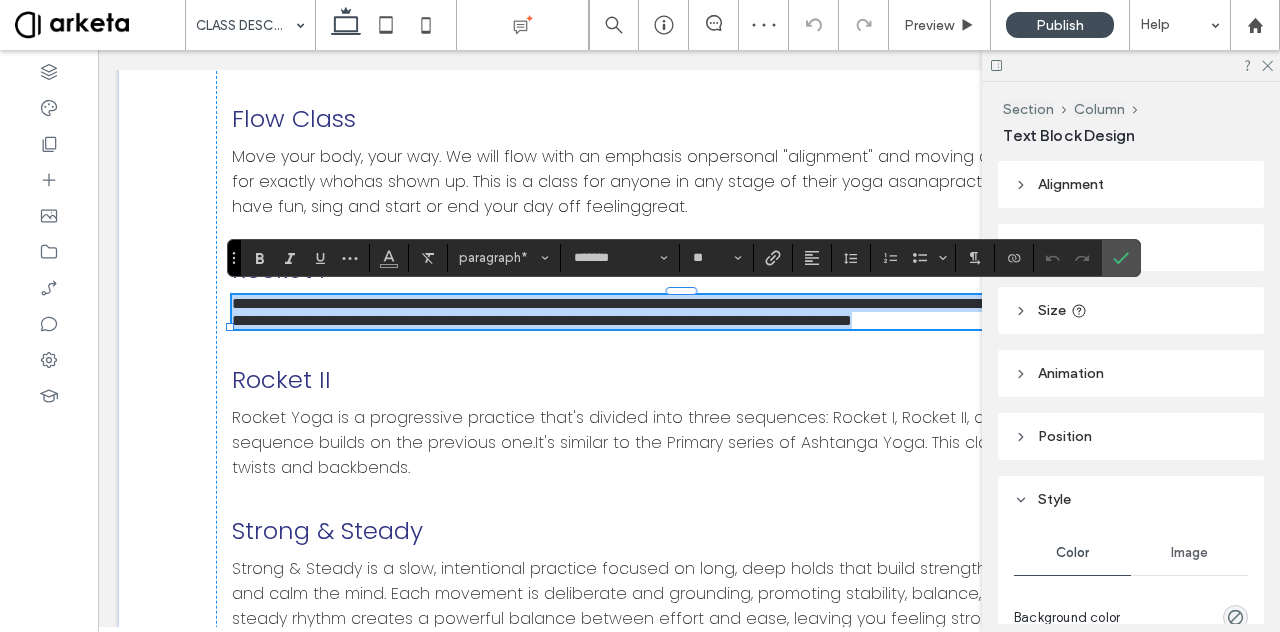 click on "**********" at bounding box center (688, 312) 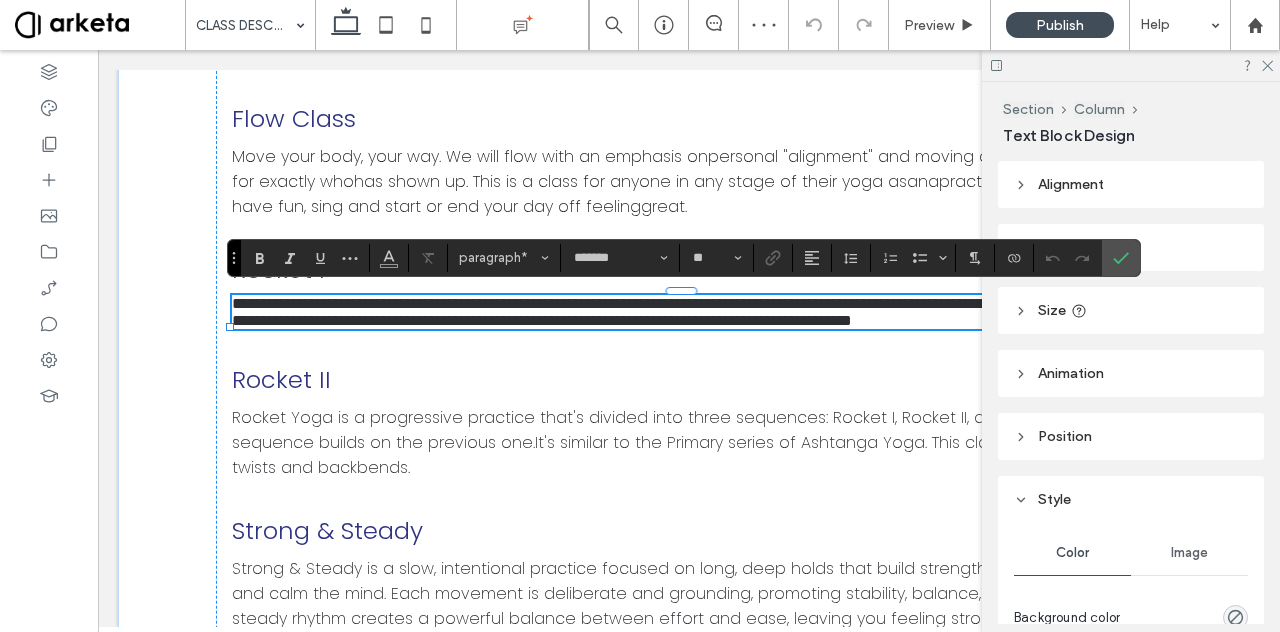 click on "**********" at bounding box center (688, 312) 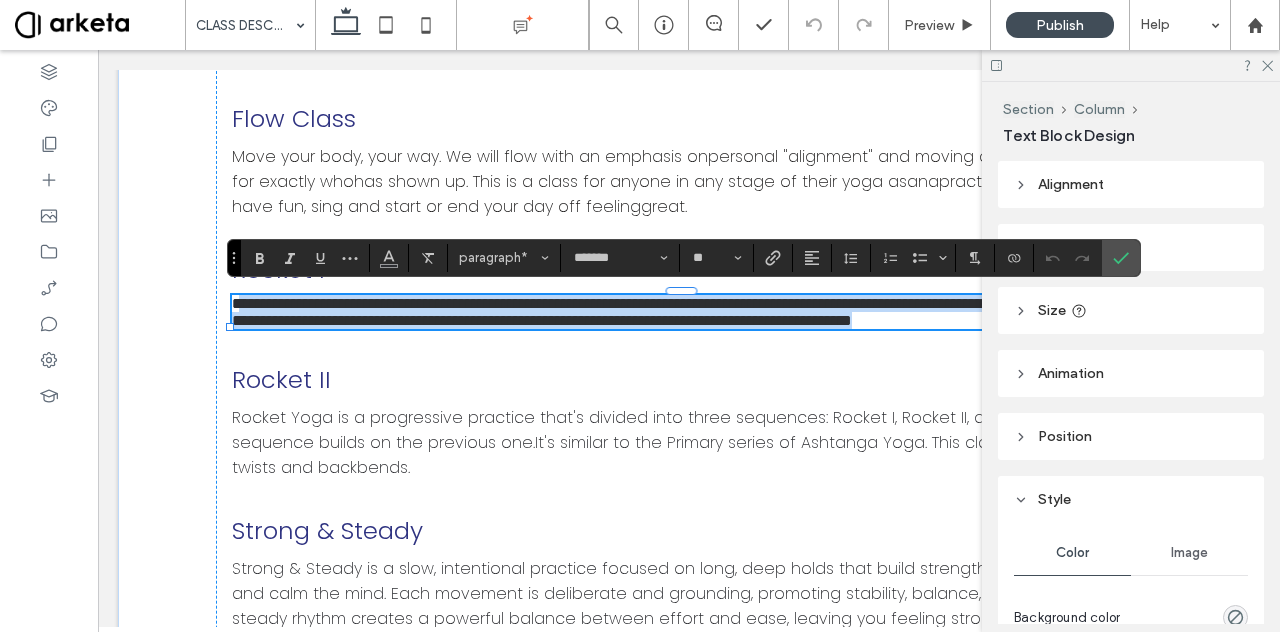 drag, startPoint x: 436, startPoint y: 351, endPoint x: 238, endPoint y: 315, distance: 201.24612 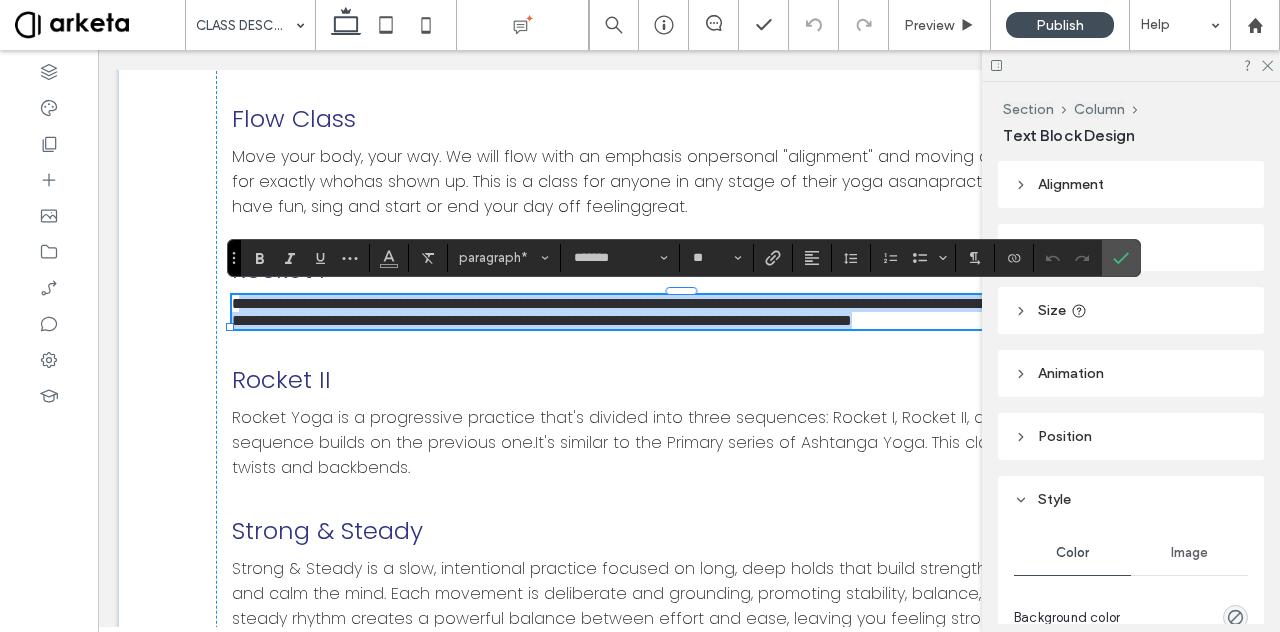 click on "**********" at bounding box center [688, 312] 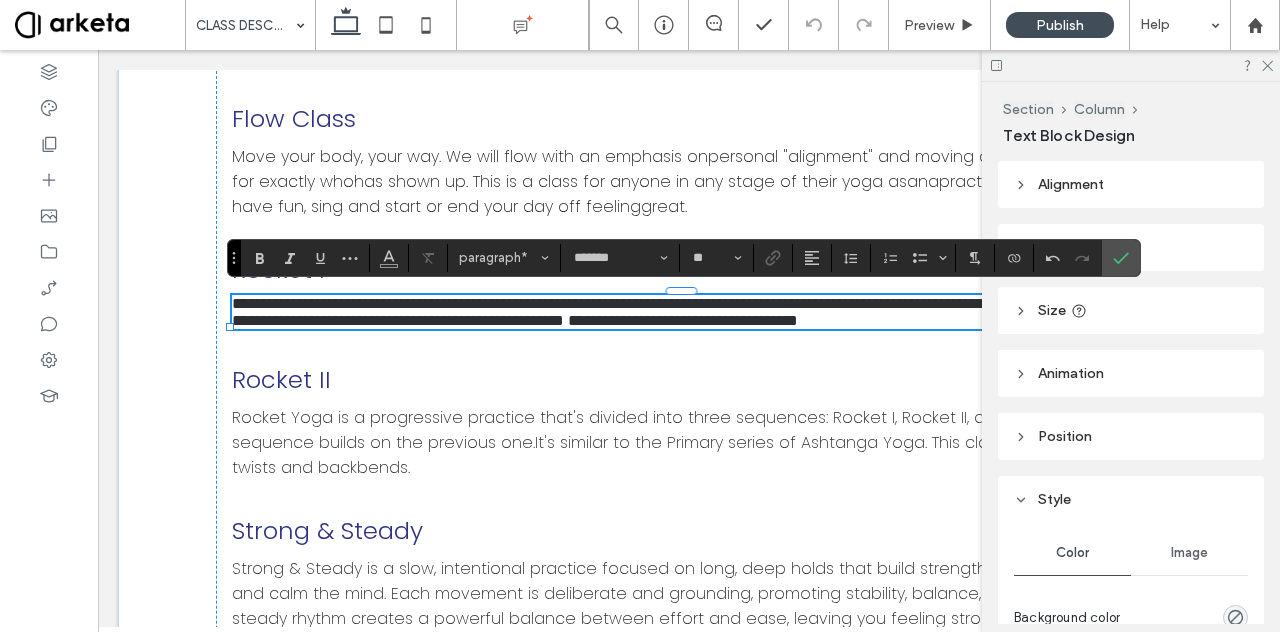 click on "**********" at bounding box center (682, 312) 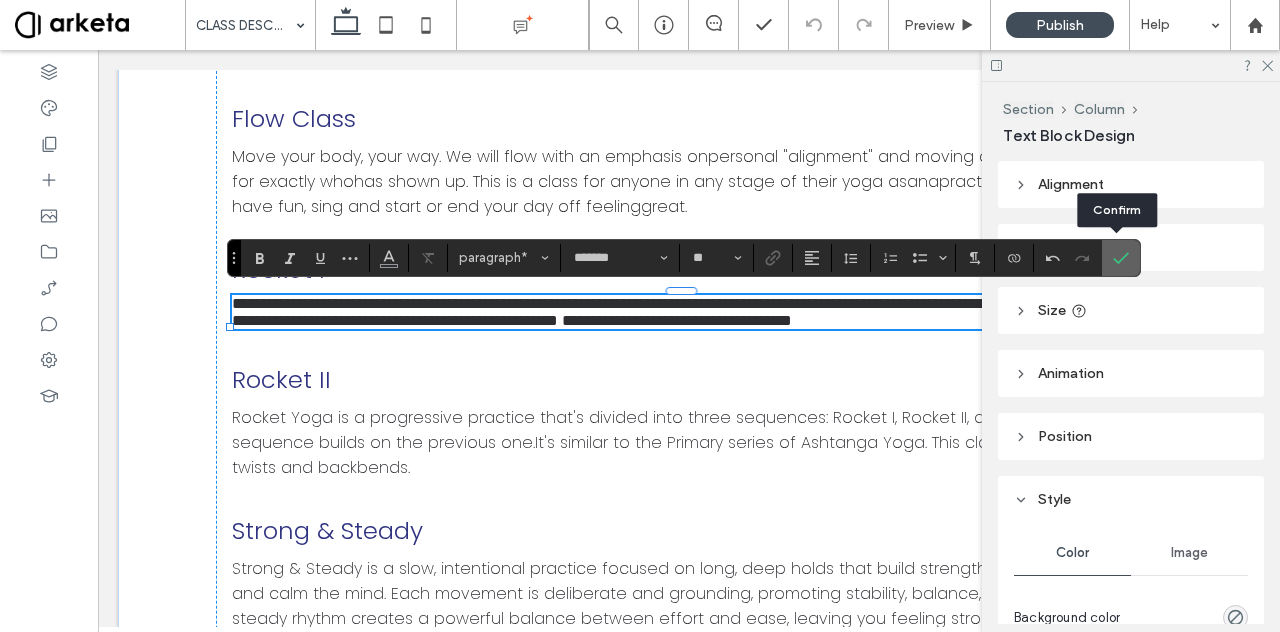 click 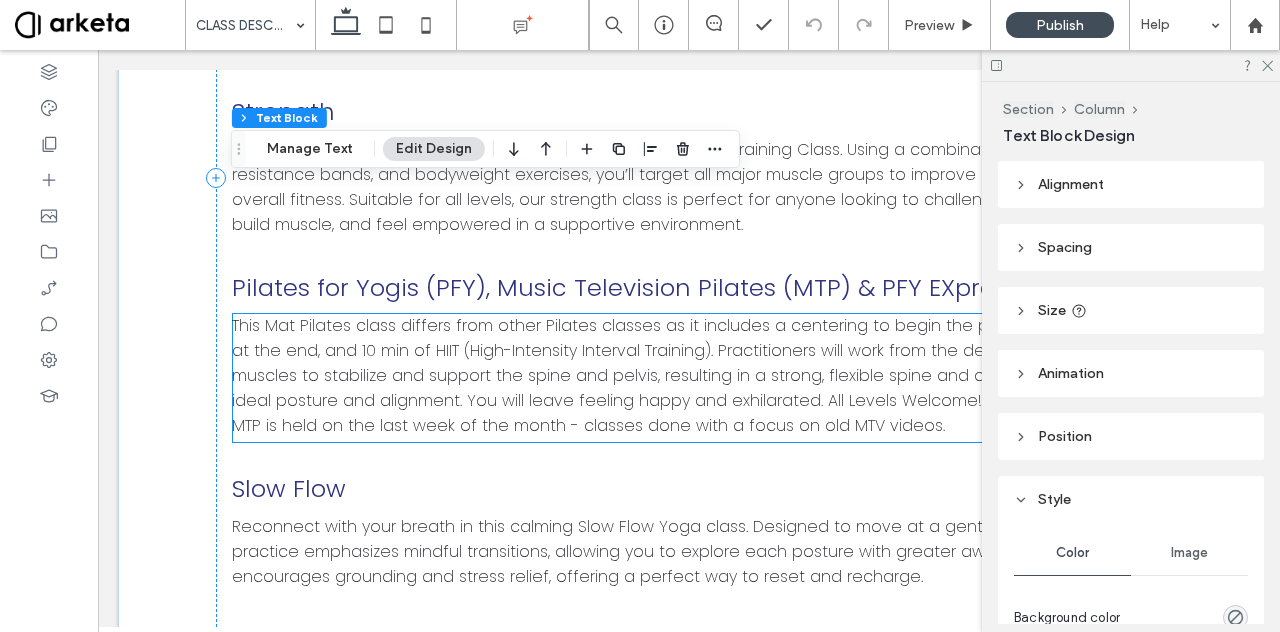 scroll, scrollTop: 1031, scrollLeft: 0, axis: vertical 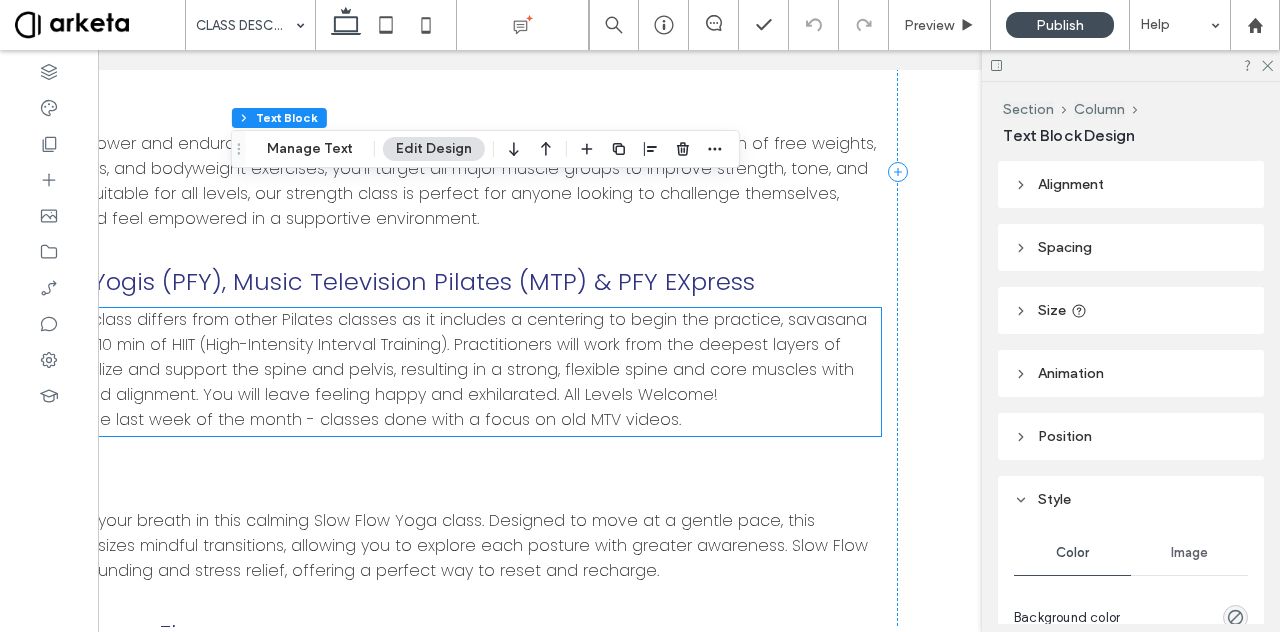 click on "MTP is held on the last week of the month - classes done with a focus on old MTV videos." at bounding box center (424, 419) 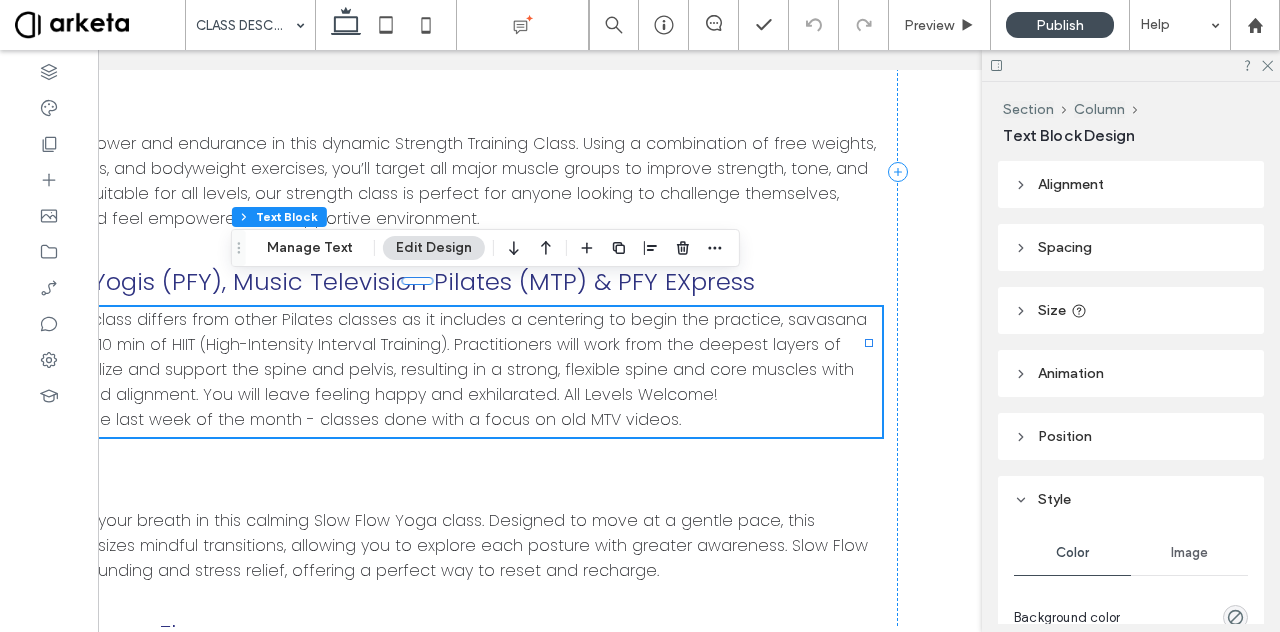click on "MTP is held on the last week of the month - classes done with a focus on old MTV videos." at bounding box center [424, 419] 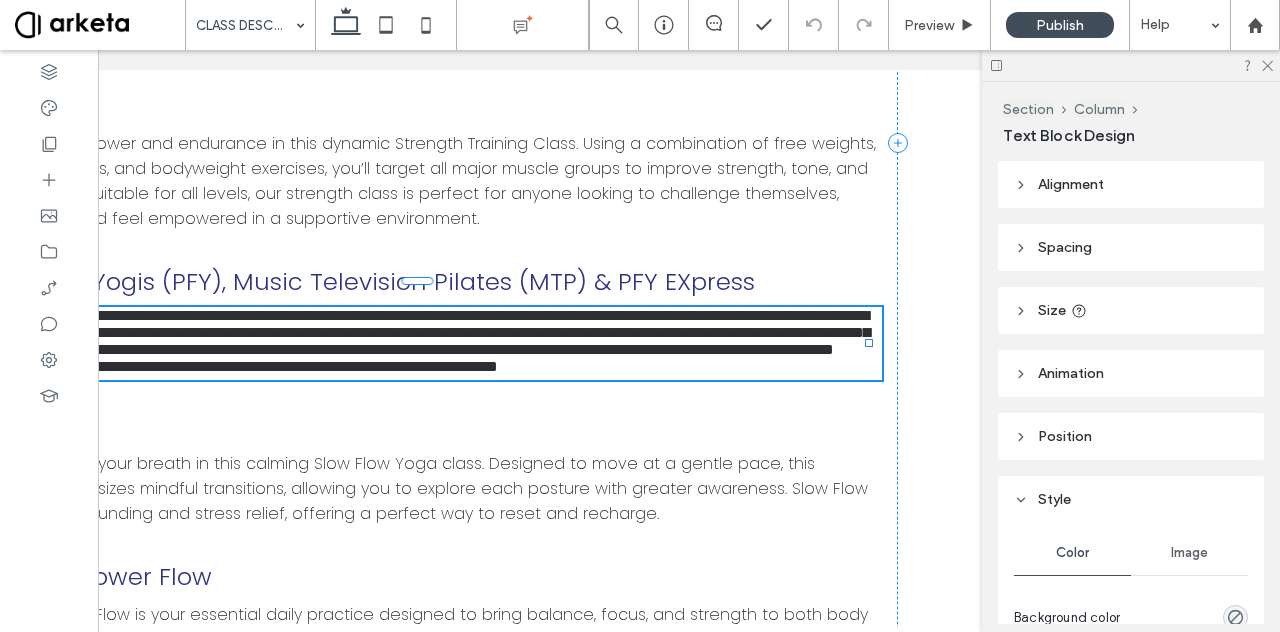 type on "*******" 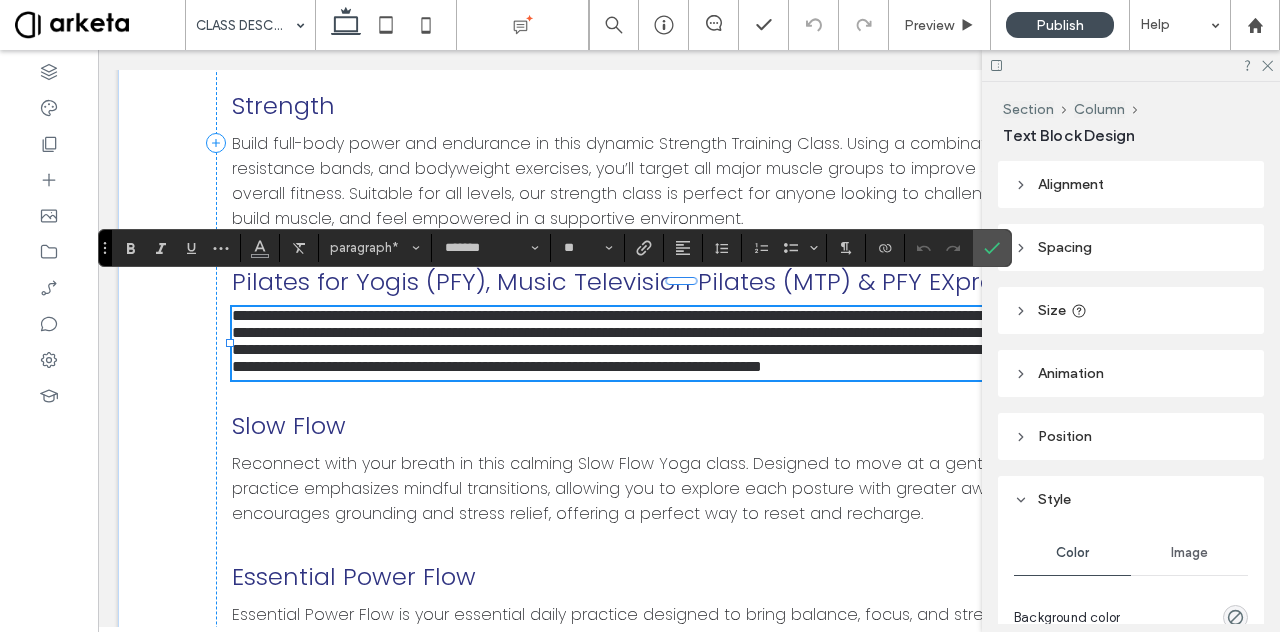click on "**********" at bounding box center [688, 366] 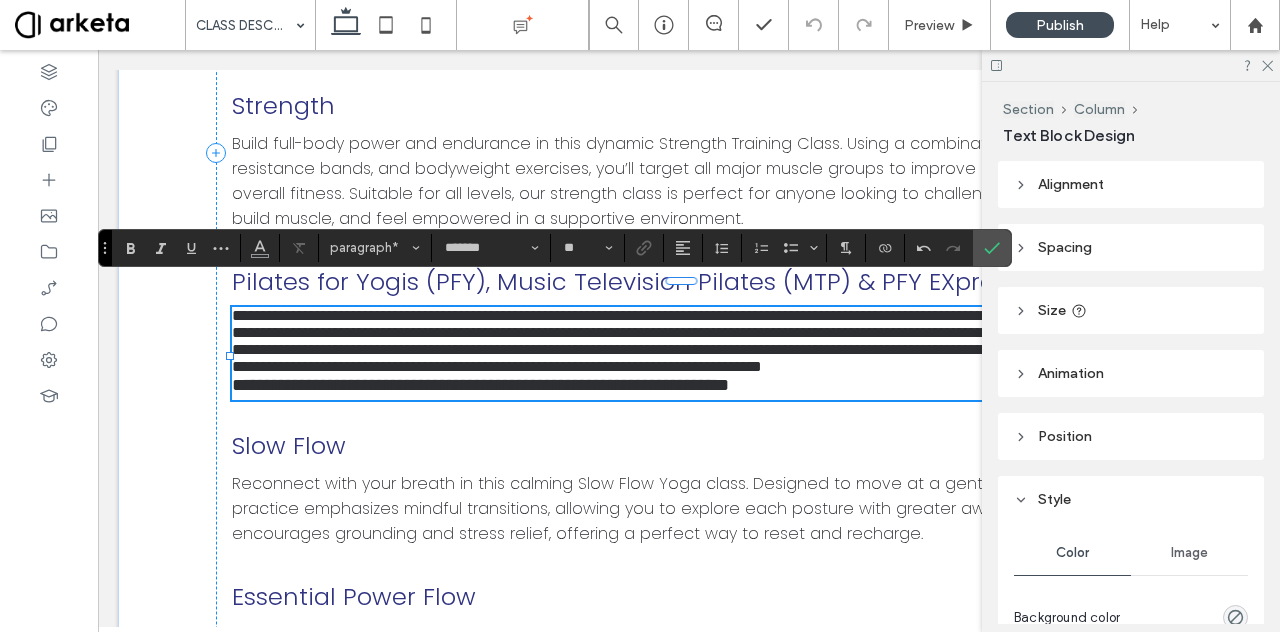 scroll, scrollTop: 0, scrollLeft: 0, axis: both 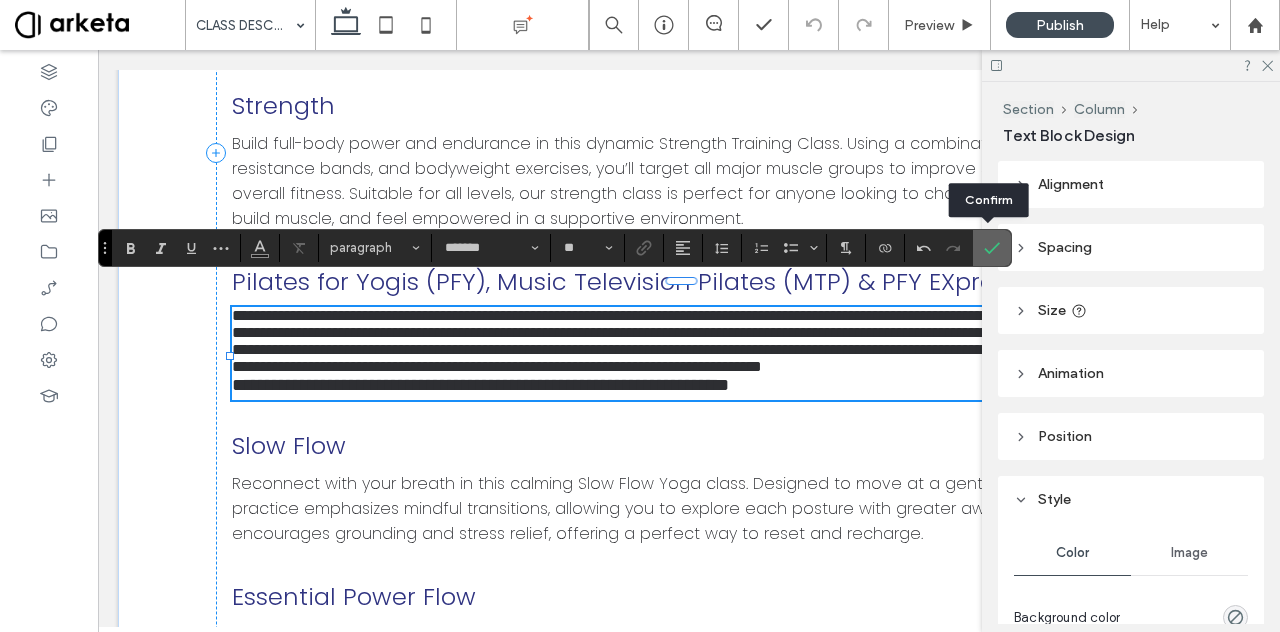 click 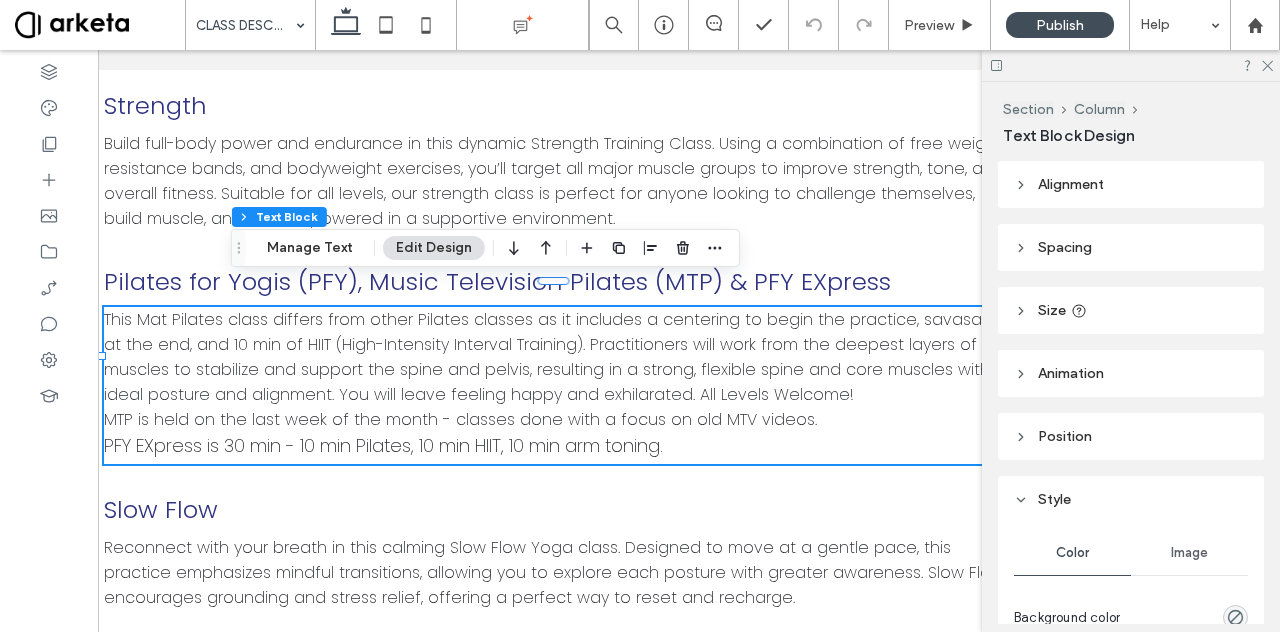 scroll, scrollTop: 0, scrollLeft: 129, axis: horizontal 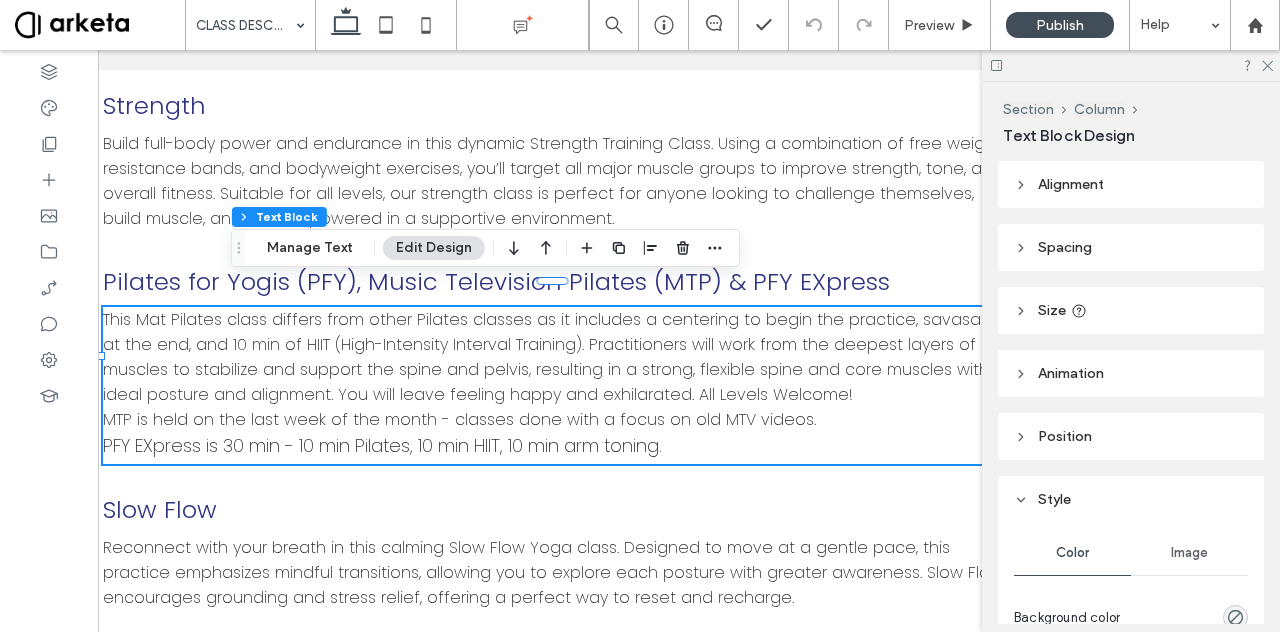 click on "PFY EXpress is 30 min - 10 min Pilates, 10 min HIIT, 10 min arm toning." at bounding box center [559, 445] 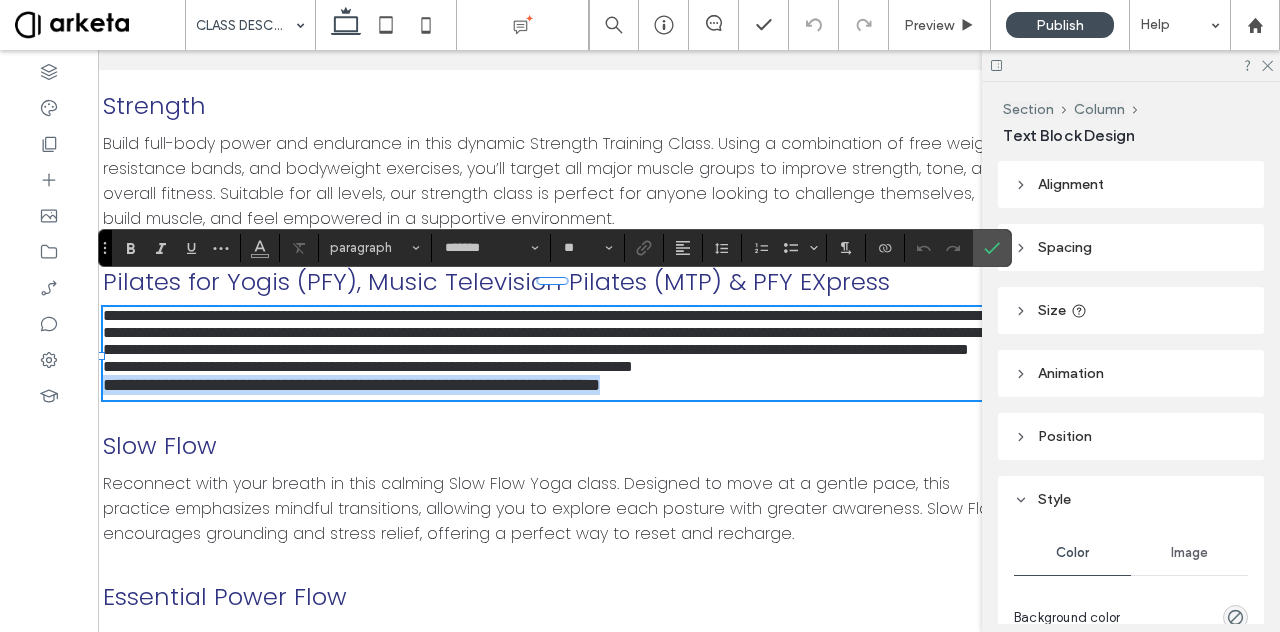 click on "**********" at bounding box center (559, 385) 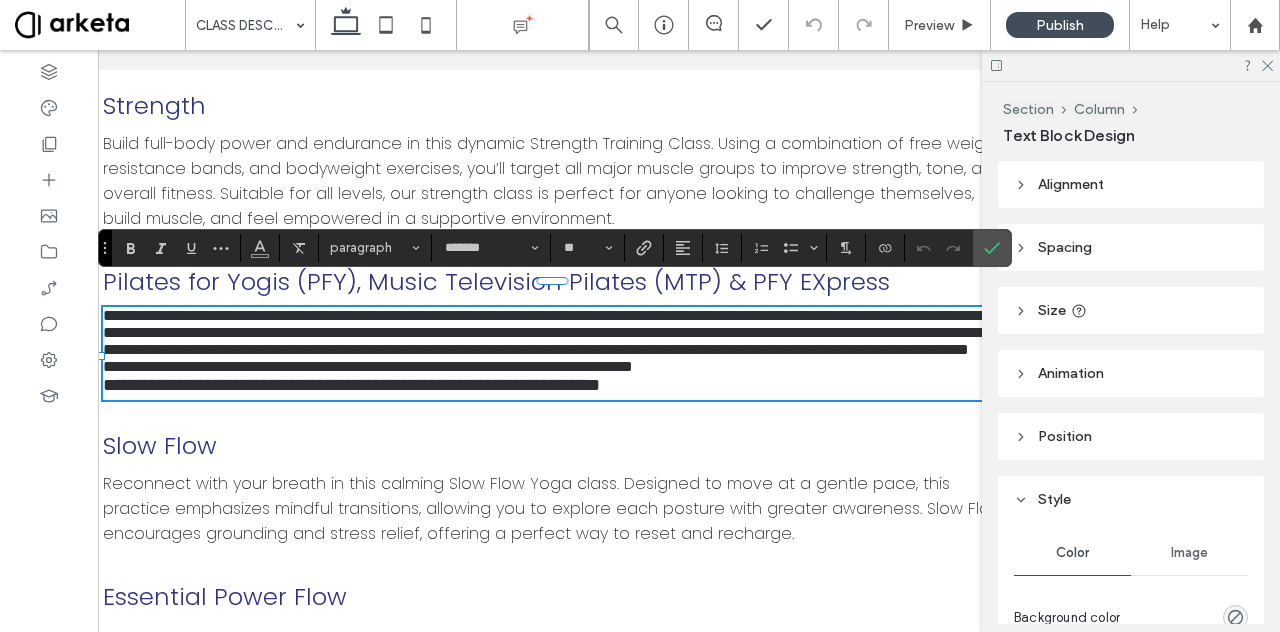 click on "**********" at bounding box center [559, 366] 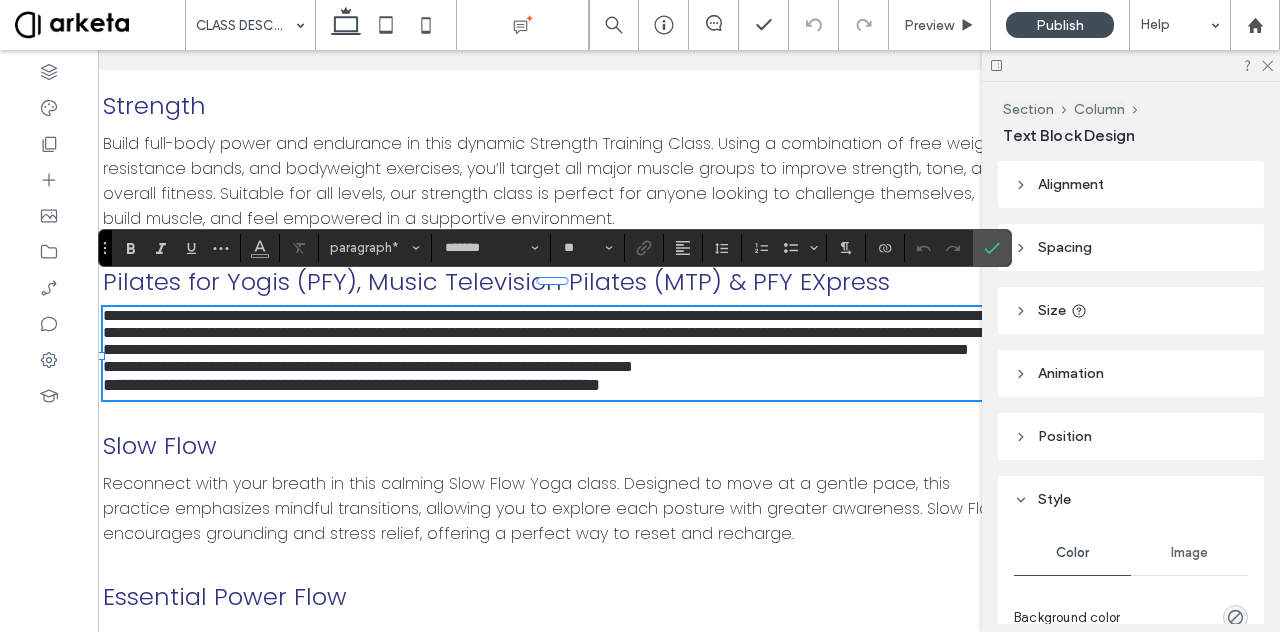 click on "**********" at bounding box center (559, 366) 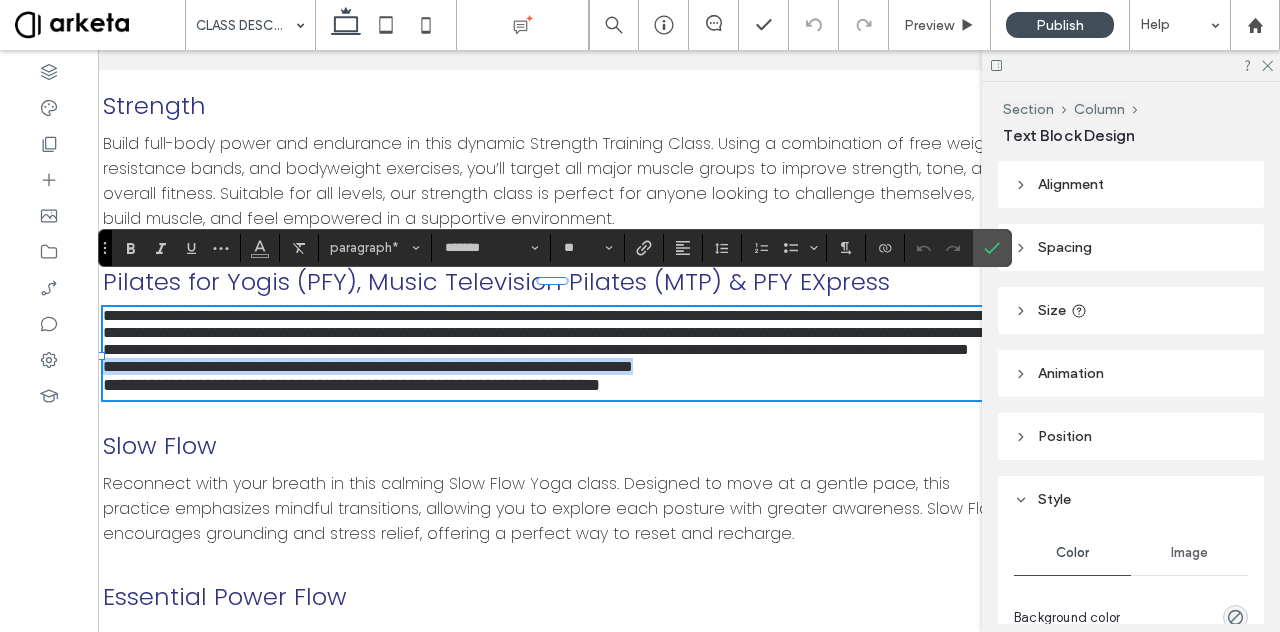 click on "**********" at bounding box center [559, 366] 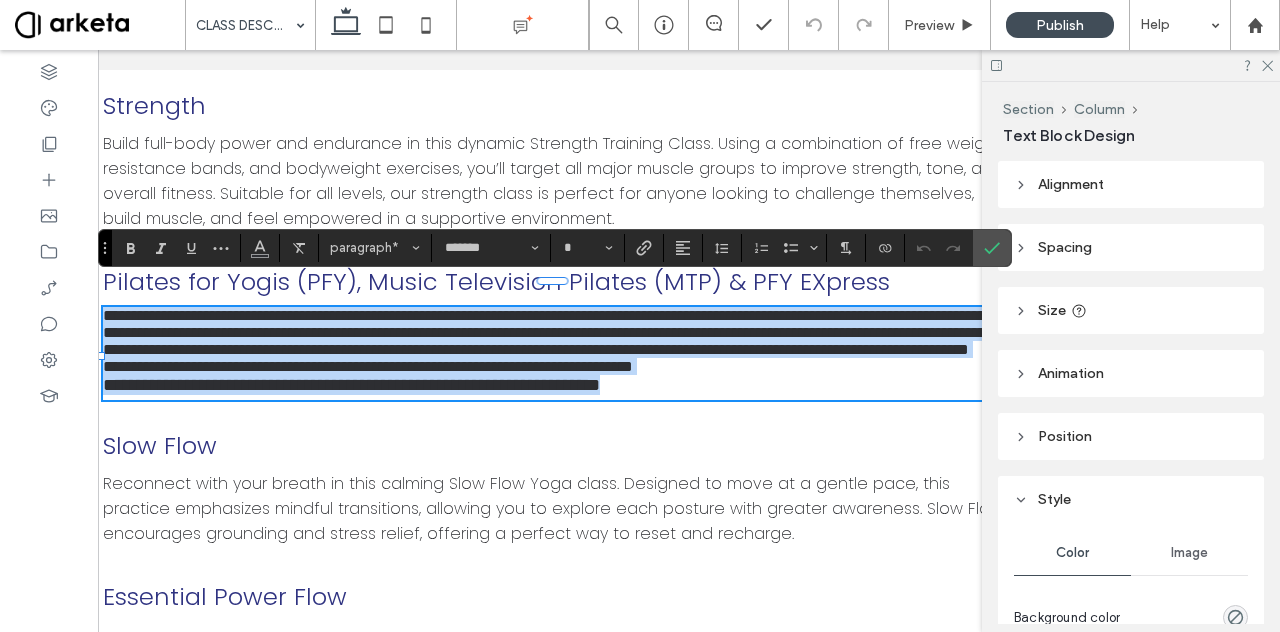 click on "**********" at bounding box center (559, 332) 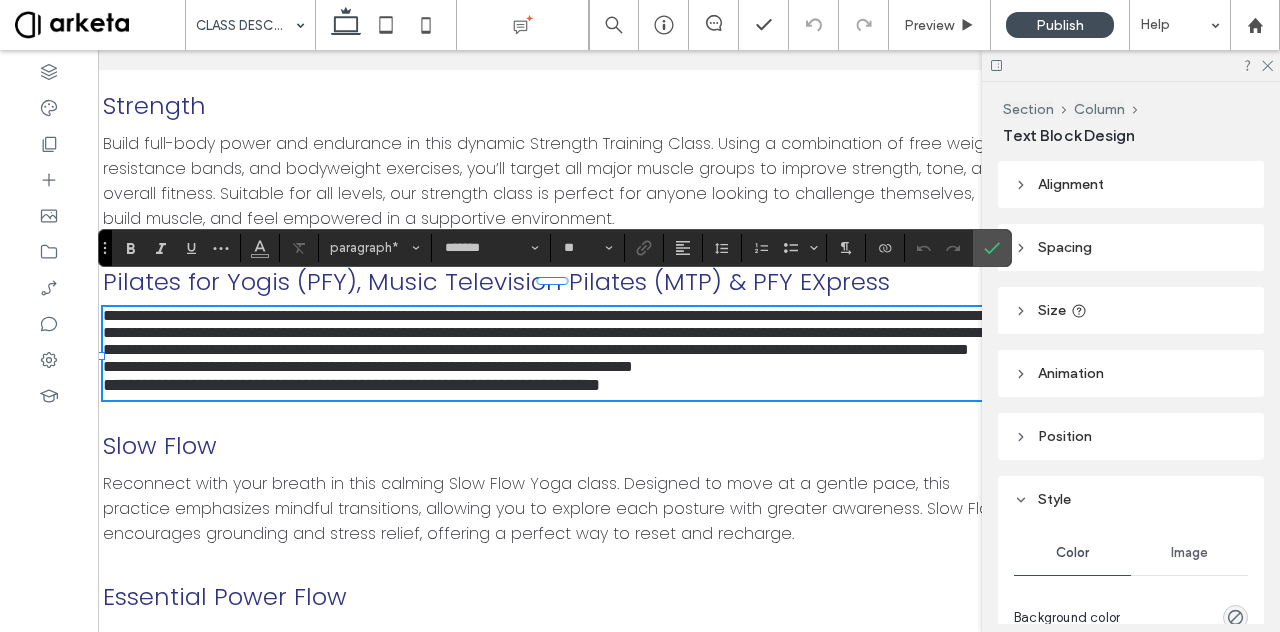 click on "**********" at bounding box center (559, 332) 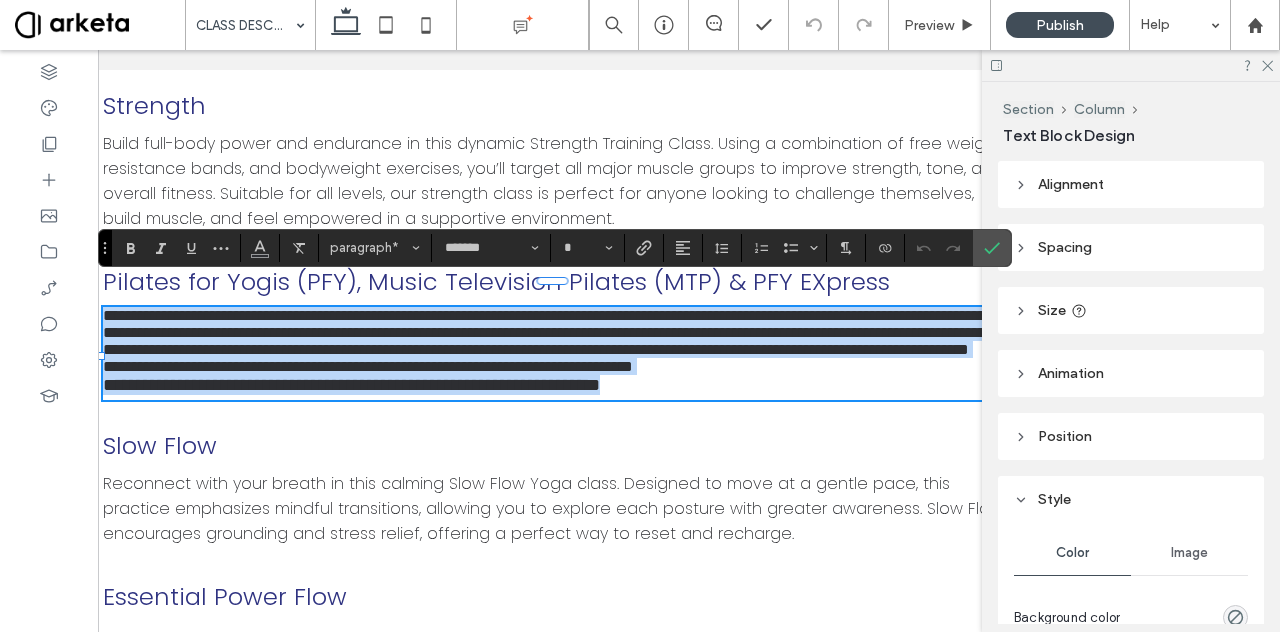 click on "**********" at bounding box center (559, 332) 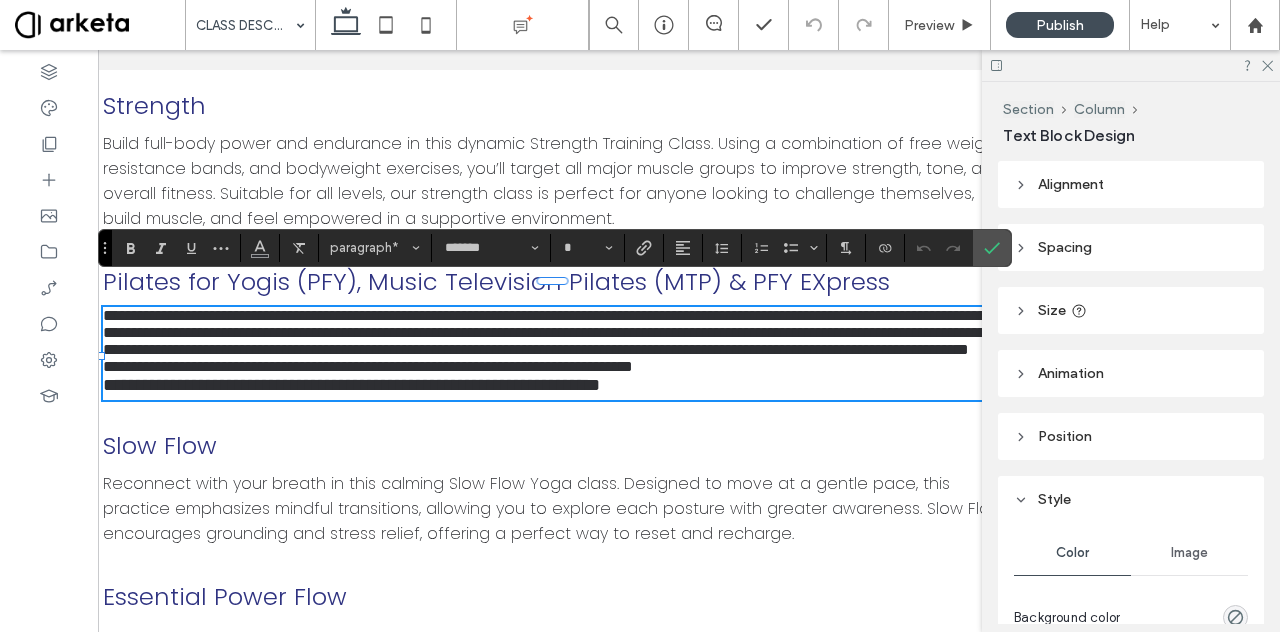 type on "**" 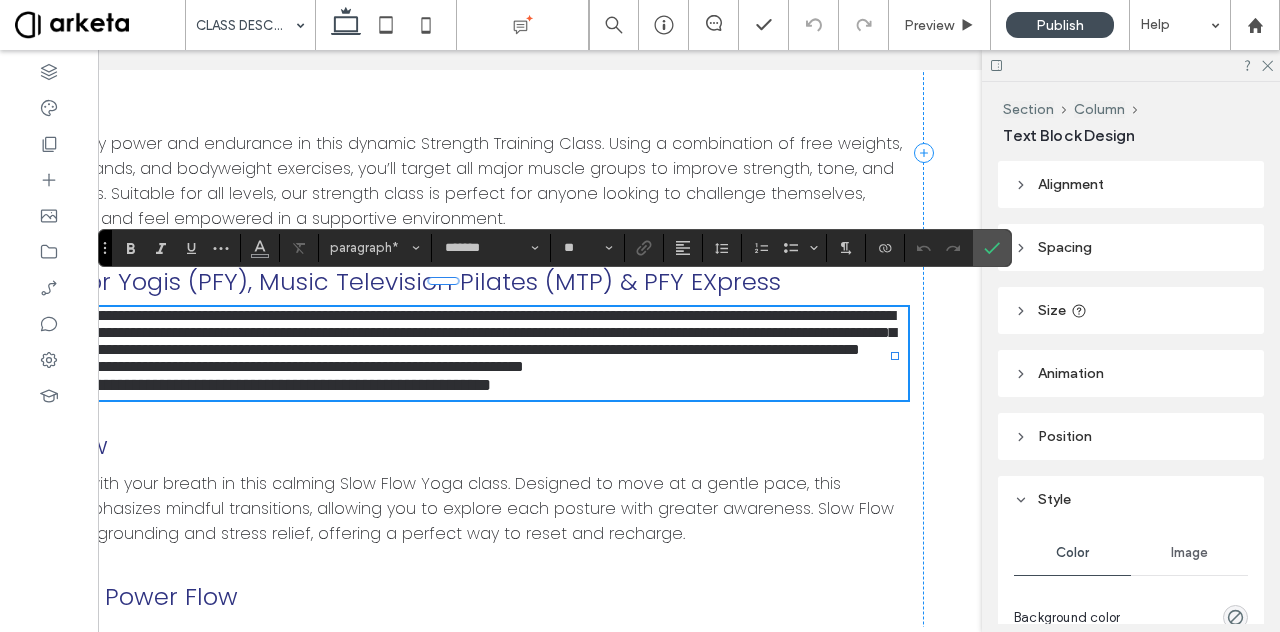 scroll, scrollTop: 0, scrollLeft: 239, axis: horizontal 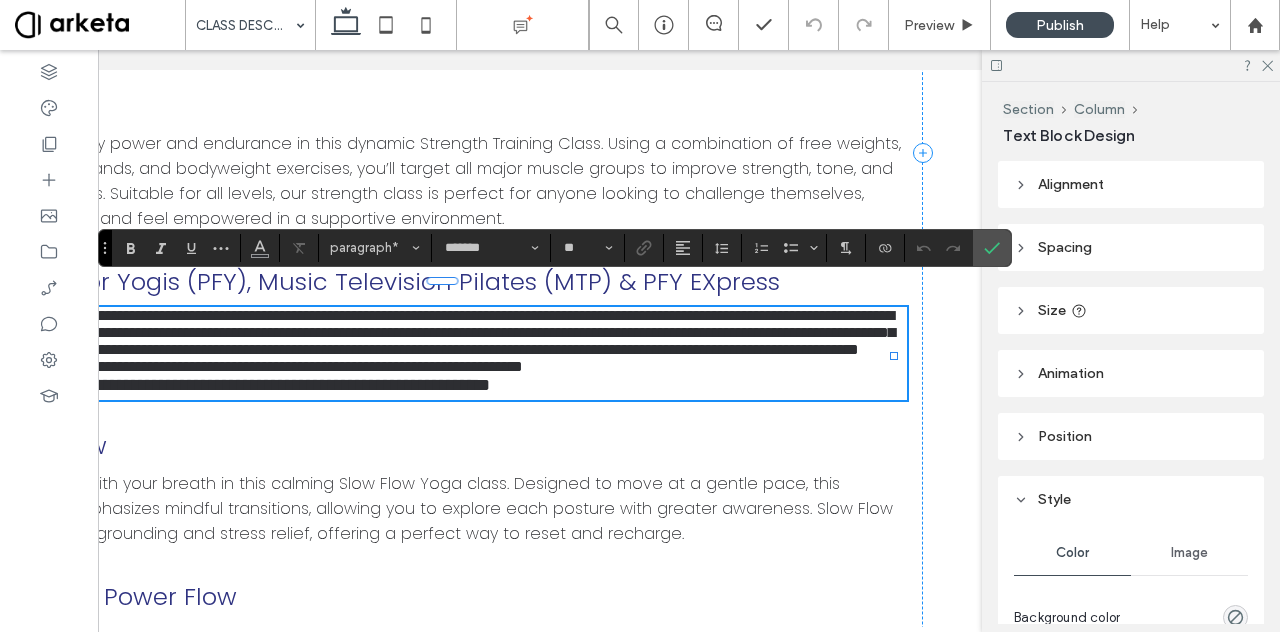 click on "**********" at bounding box center (449, 332) 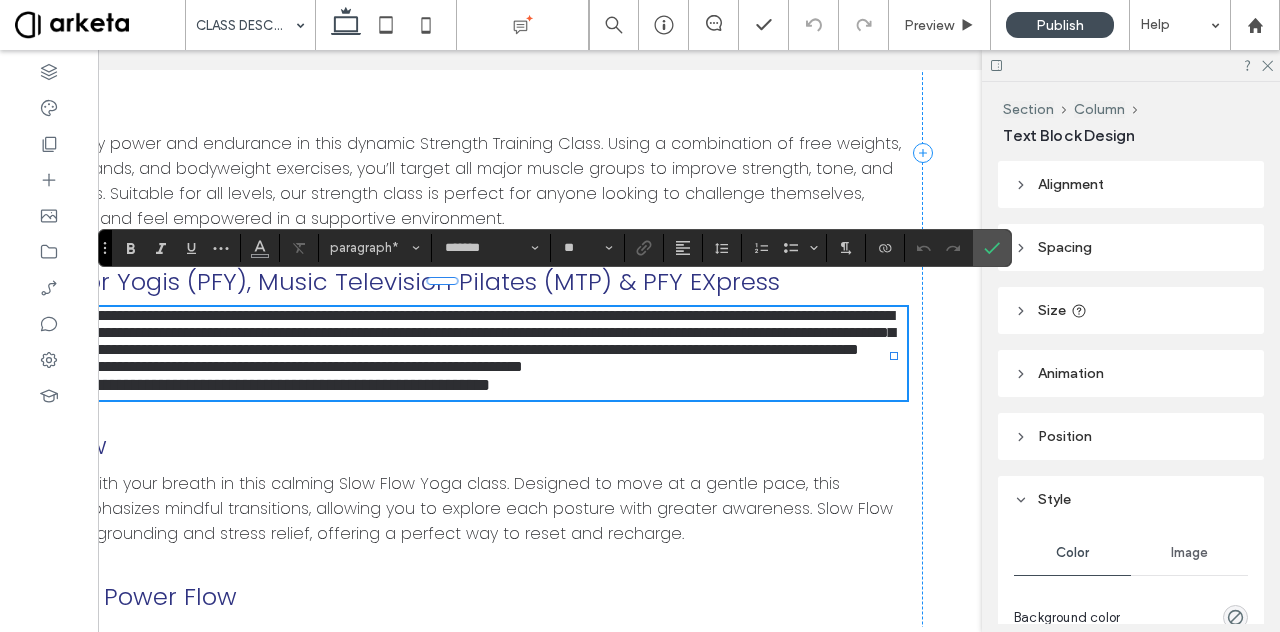 type 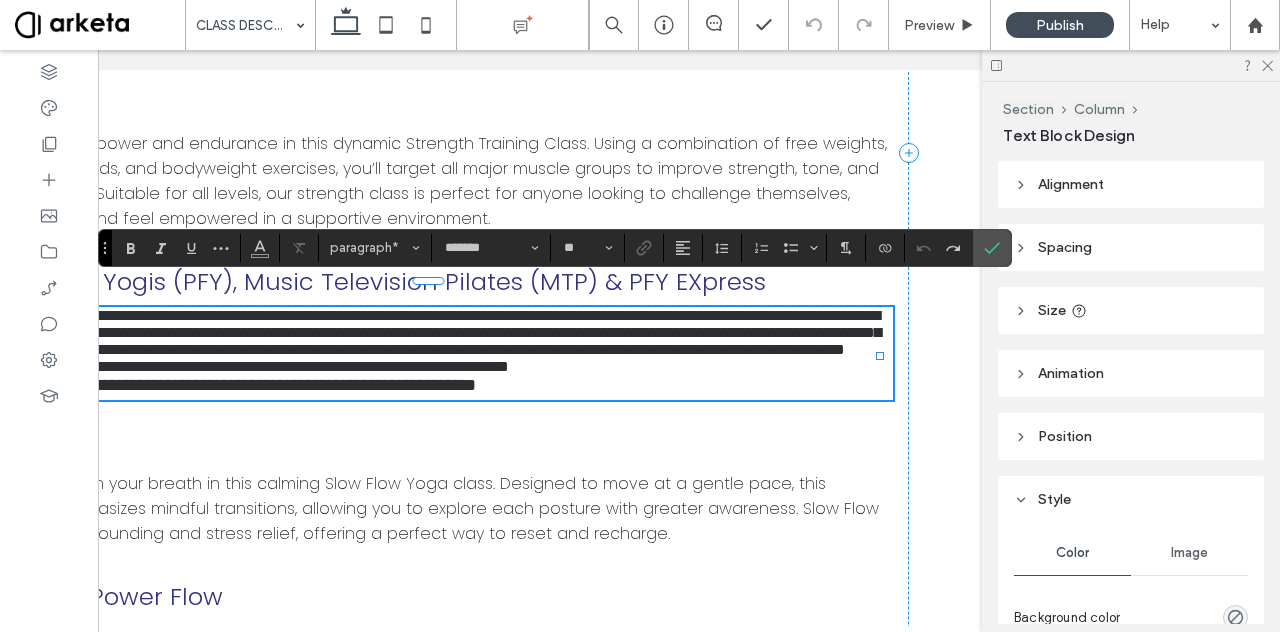 scroll, scrollTop: 0, scrollLeft: 254, axis: horizontal 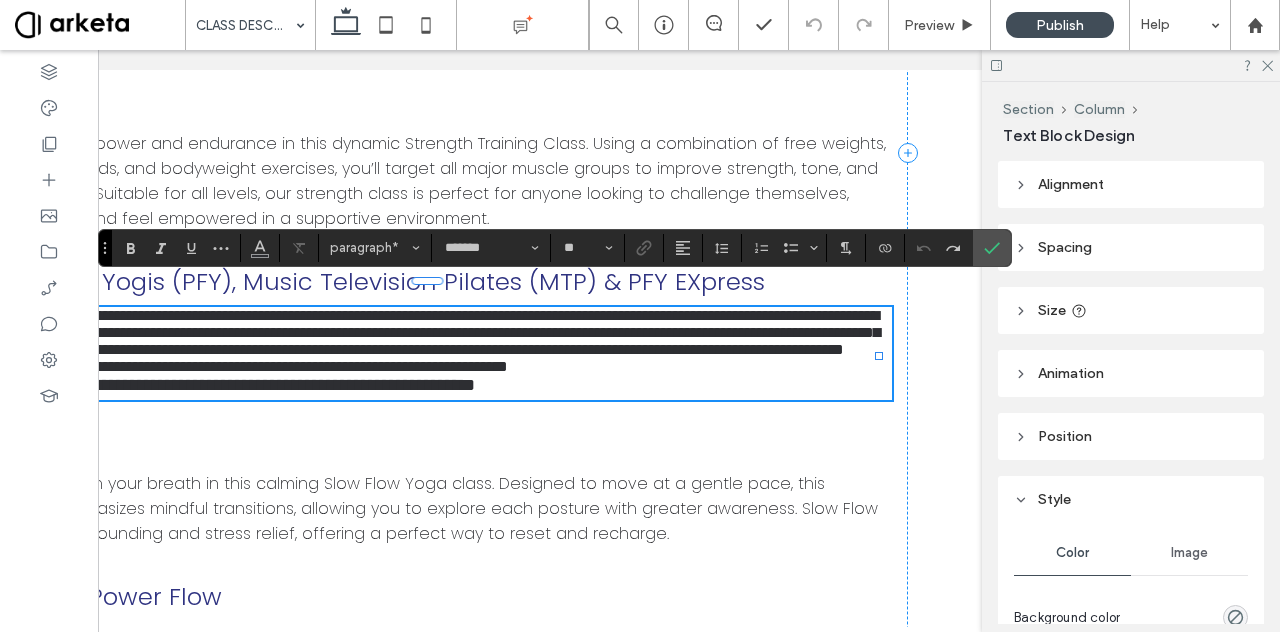 click on "**********" at bounding box center (429, 332) 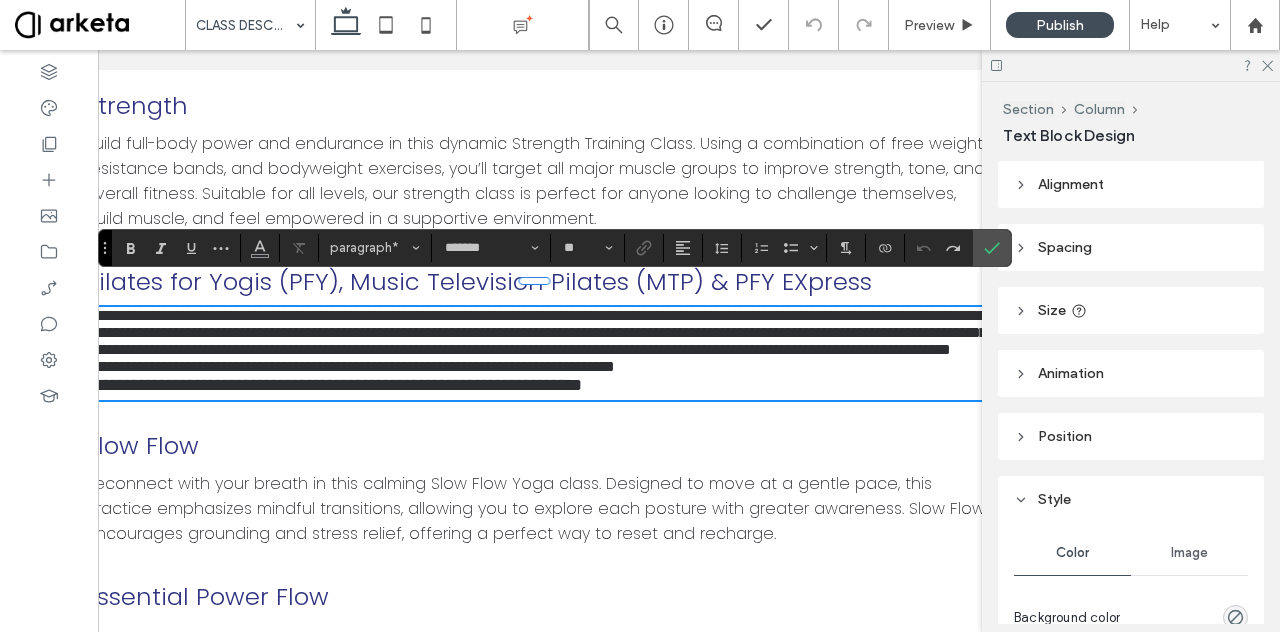 scroll, scrollTop: 0, scrollLeft: 0, axis: both 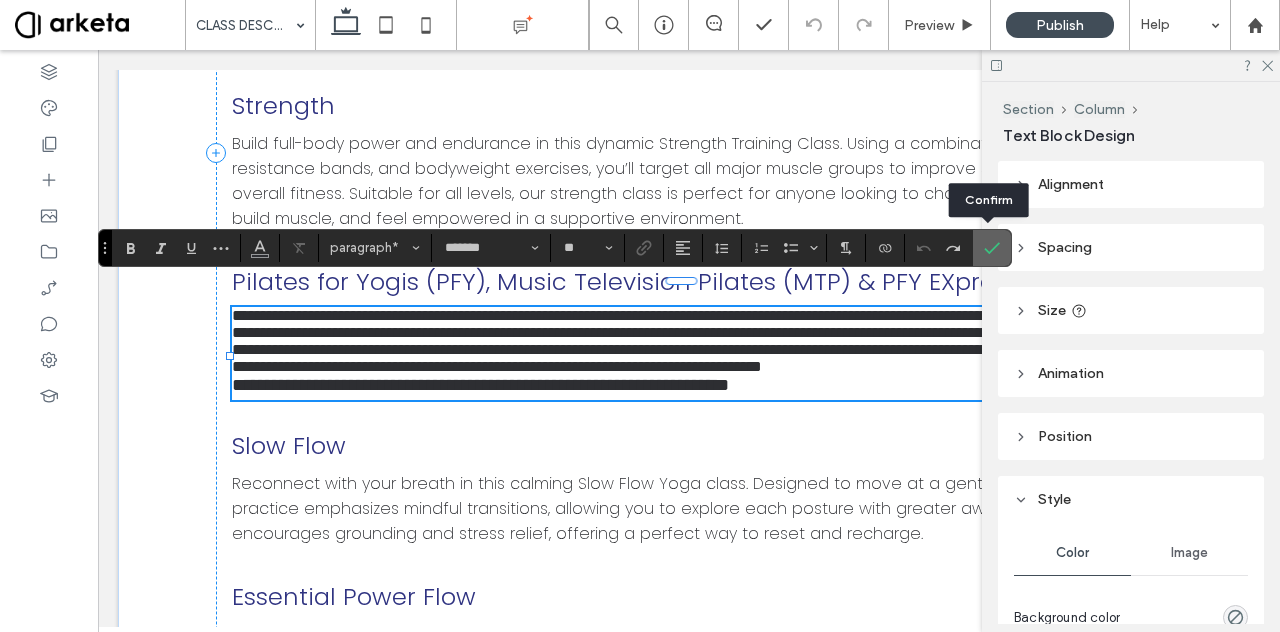 click 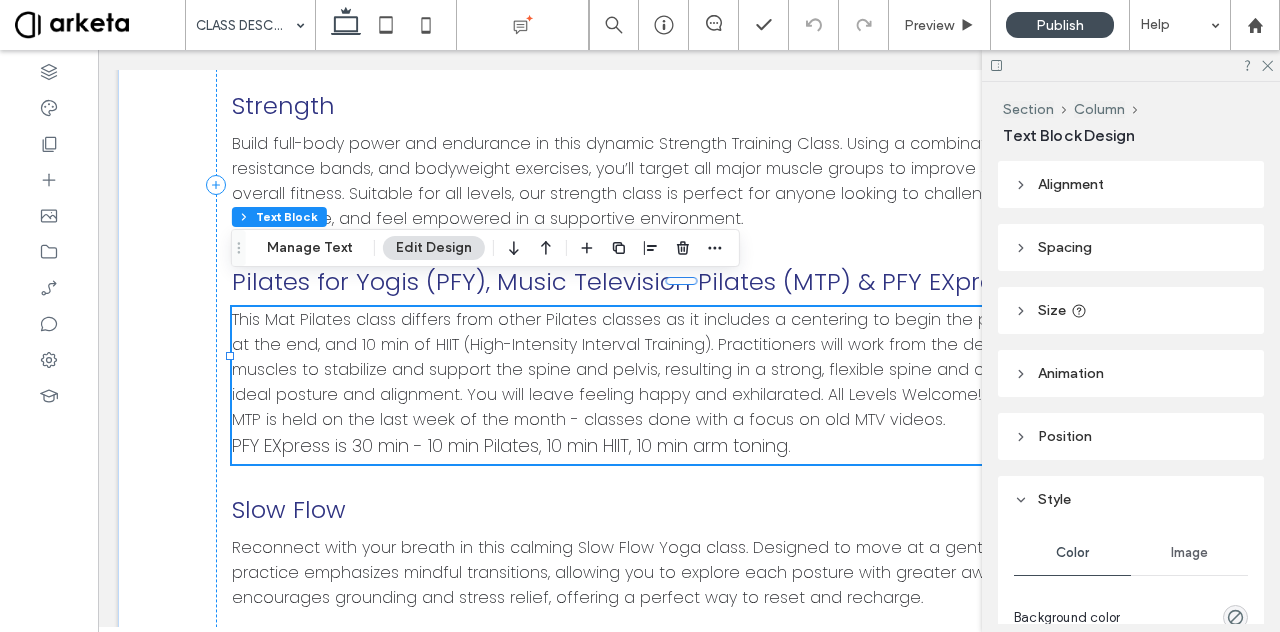 click on "PFY EXpress is 30 min - 10 min Pilates, 10 min HIIT, 10 min arm toning." at bounding box center (688, 445) 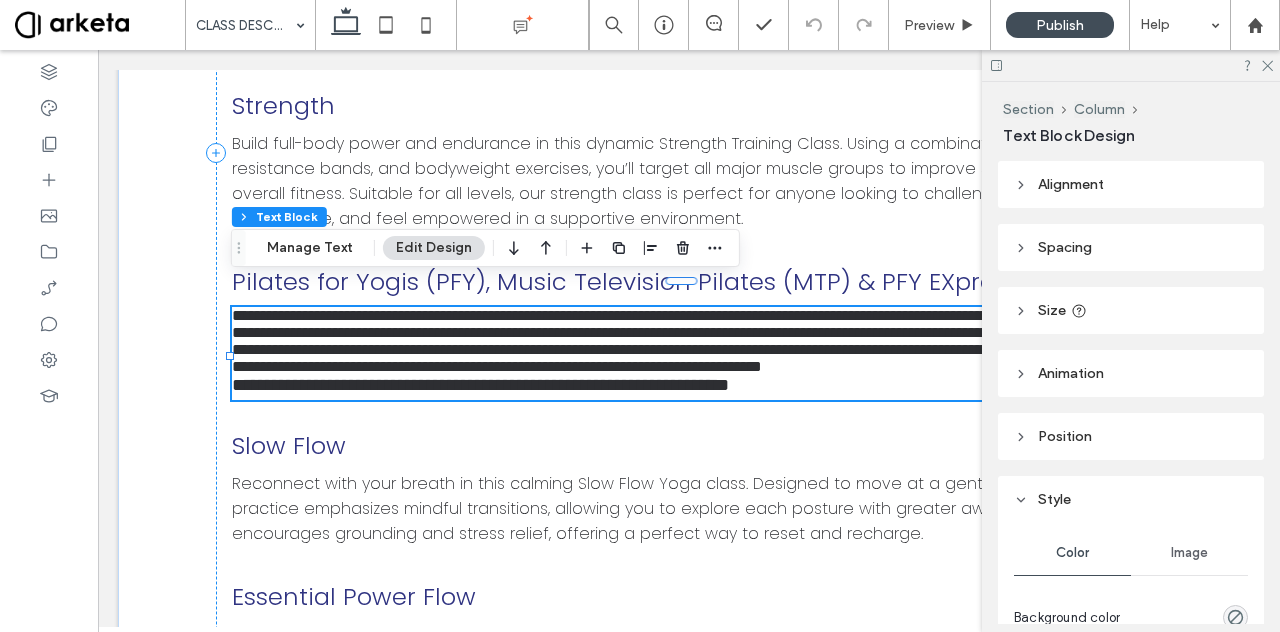 click on "**********" at bounding box center [688, 385] 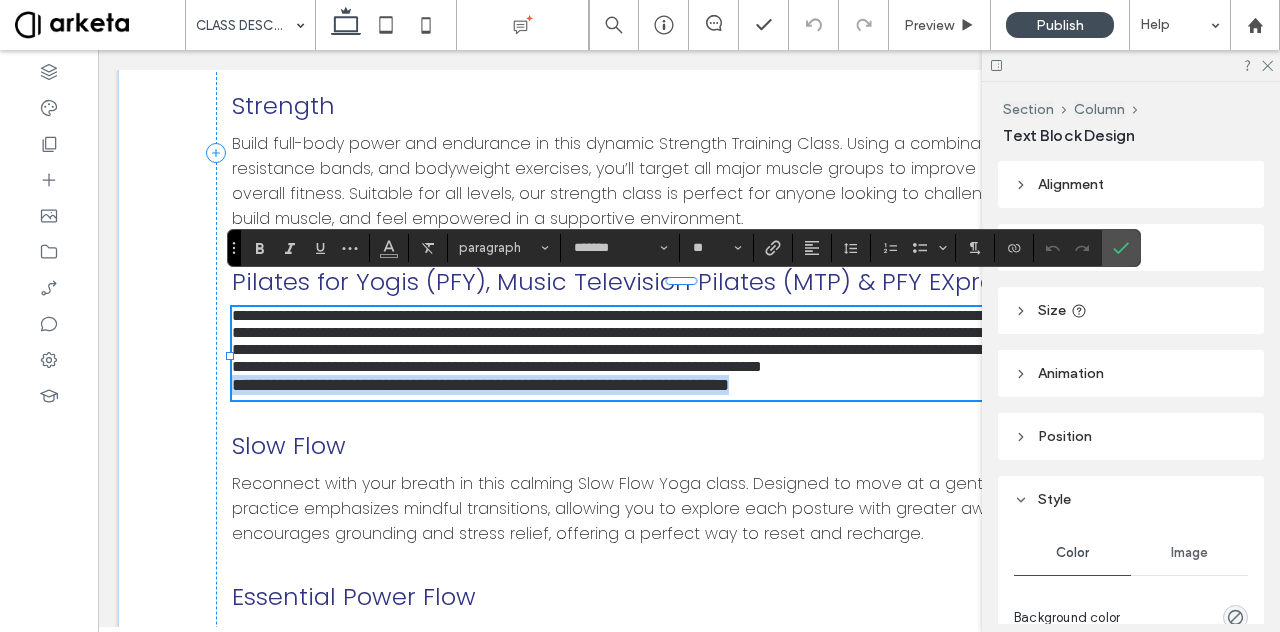click on "**********" at bounding box center [688, 385] 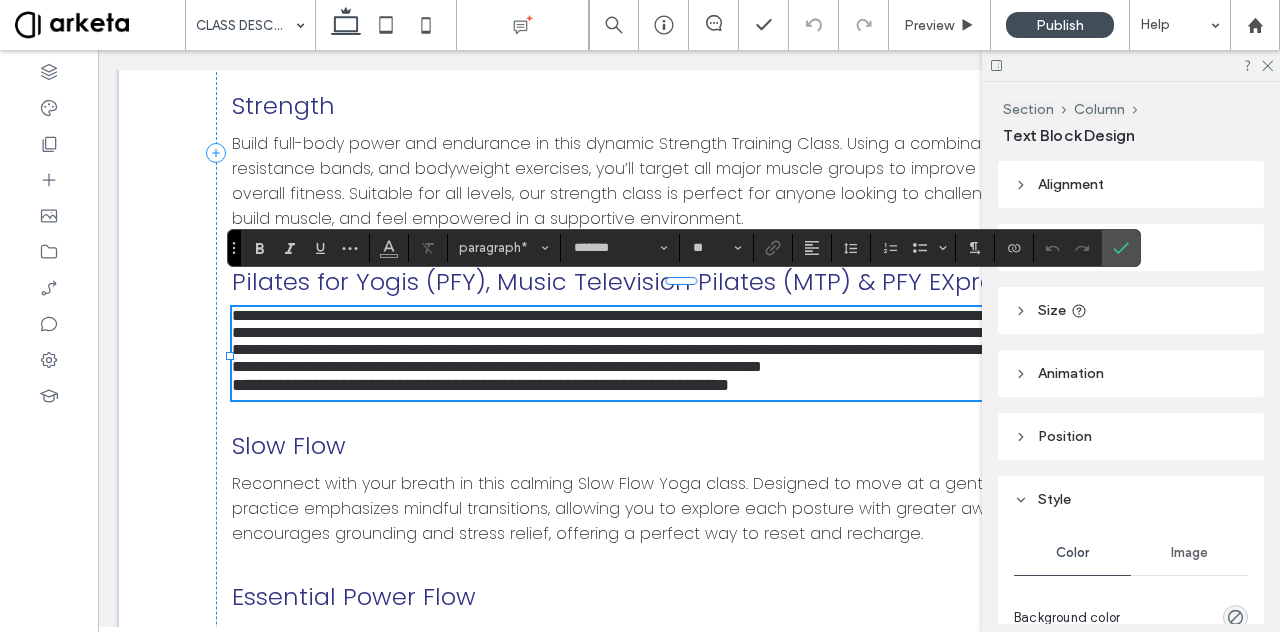click on "**********" at bounding box center [497, 366] 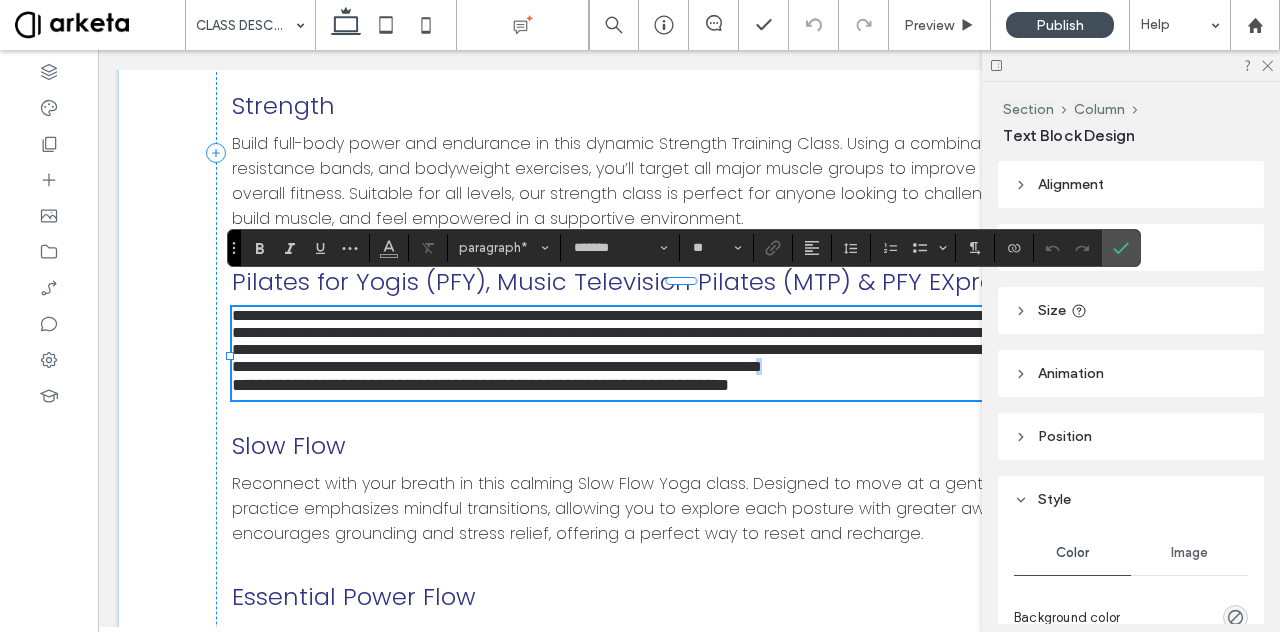 click on "**********" at bounding box center [497, 366] 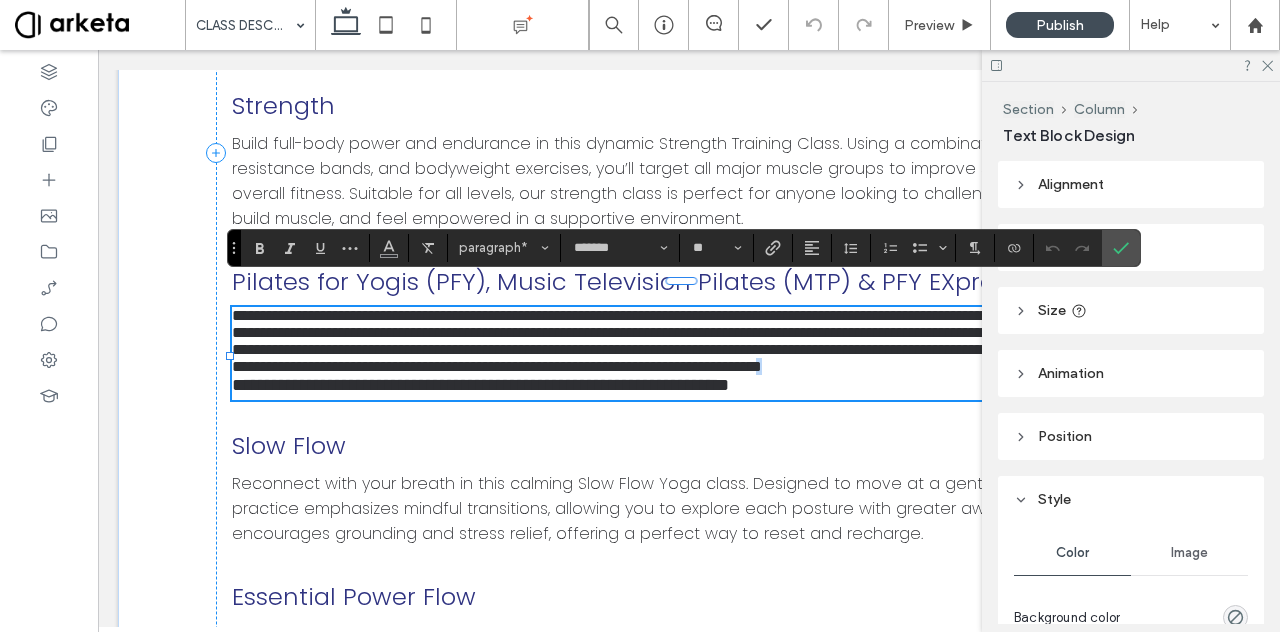 click on "**********" at bounding box center [688, 366] 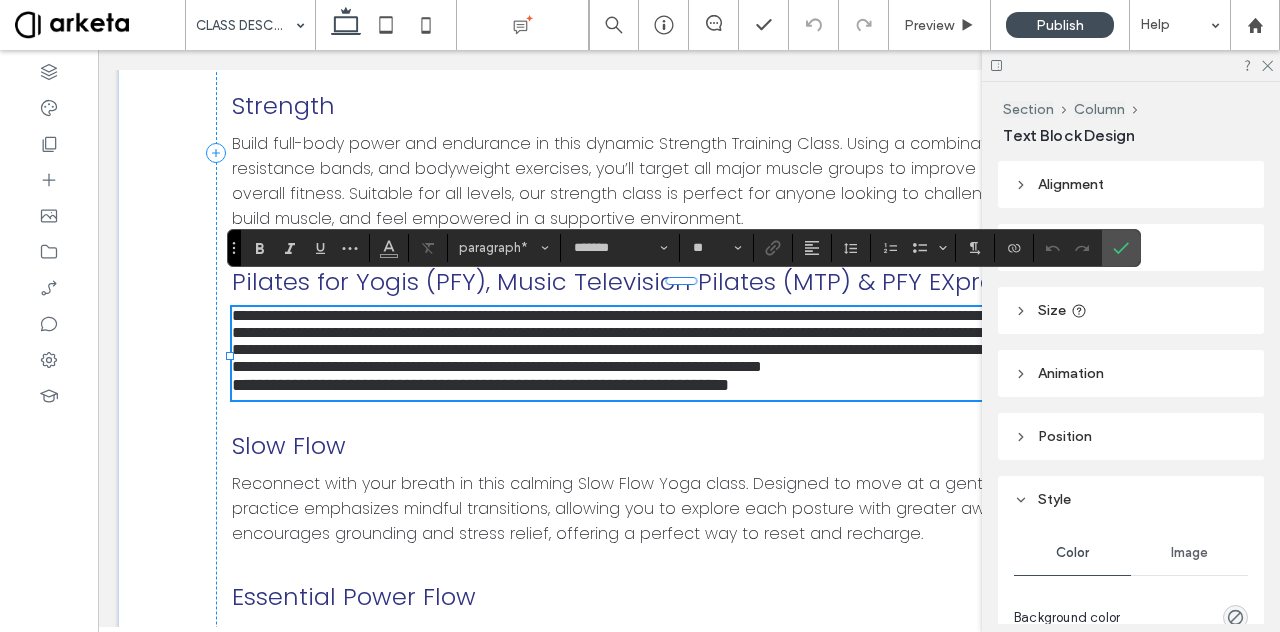 click on "**********" at bounding box center [688, 366] 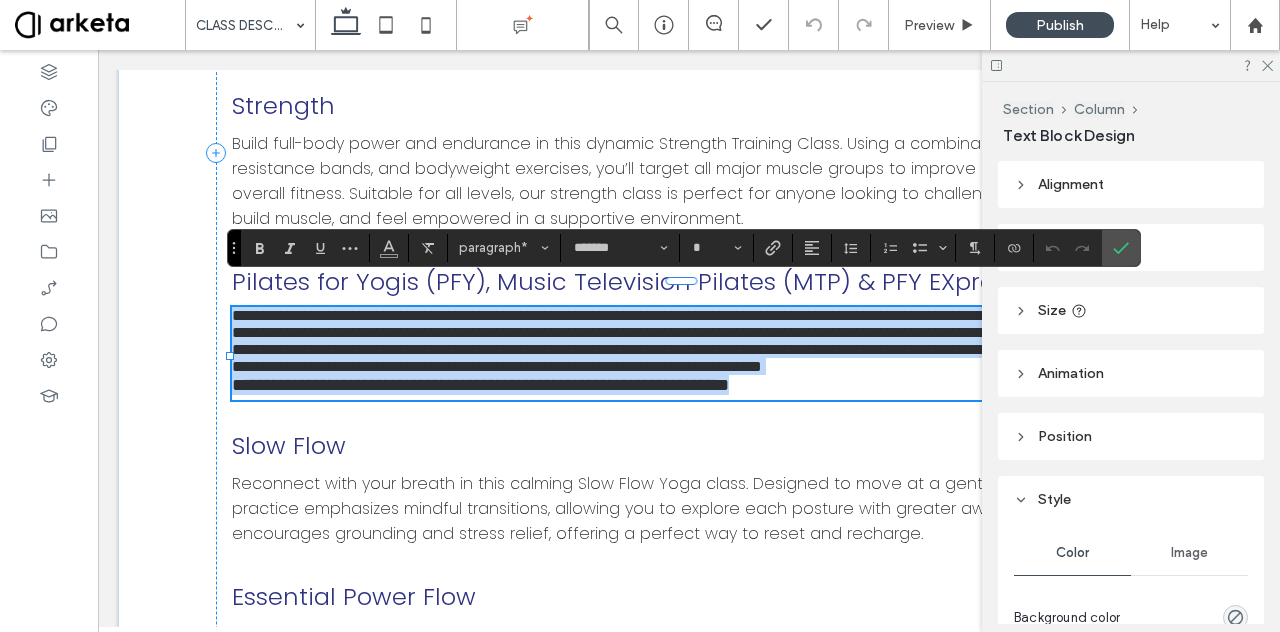click on "**********" at bounding box center [688, 366] 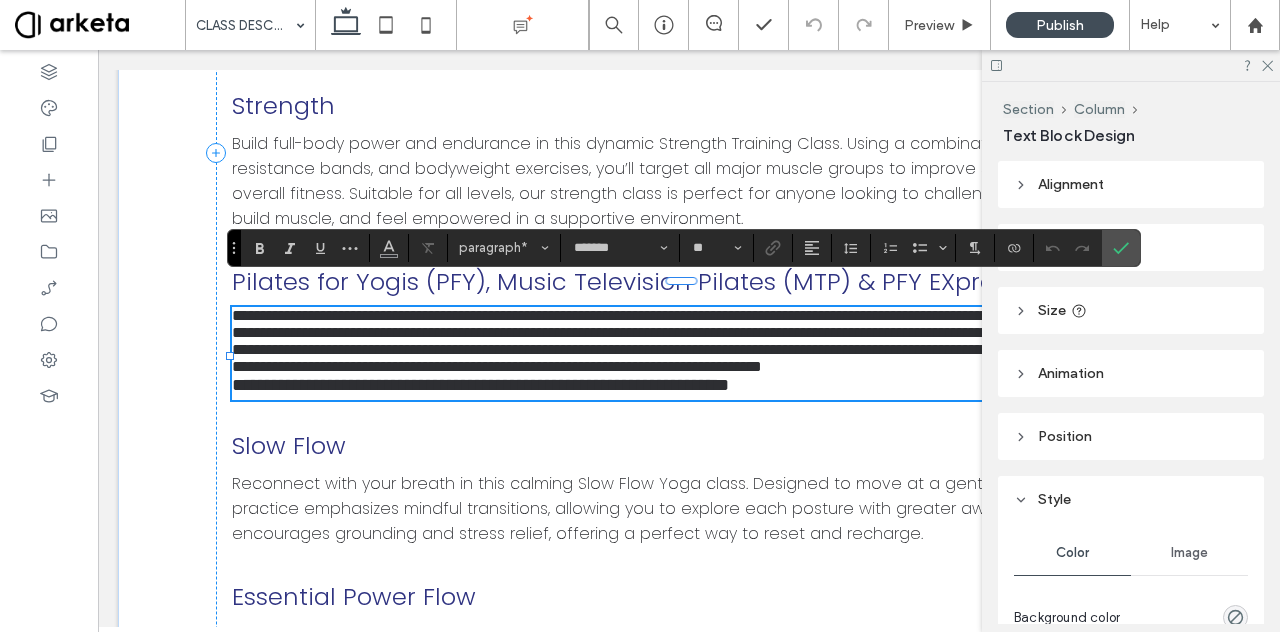 type on "**" 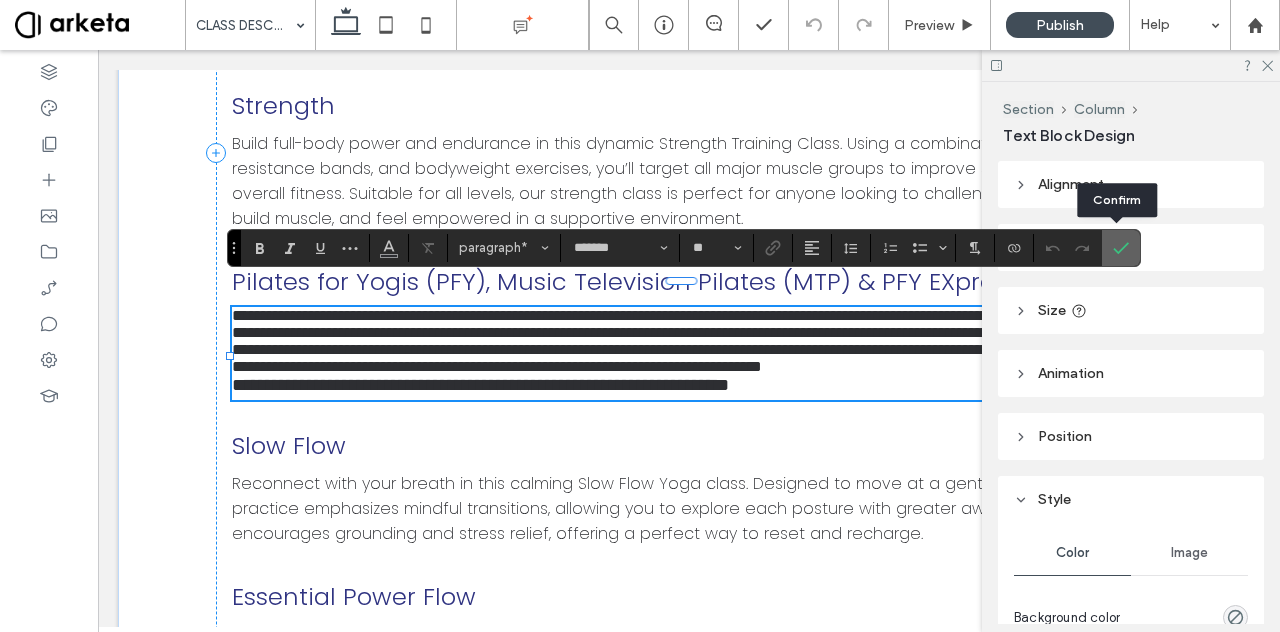 click 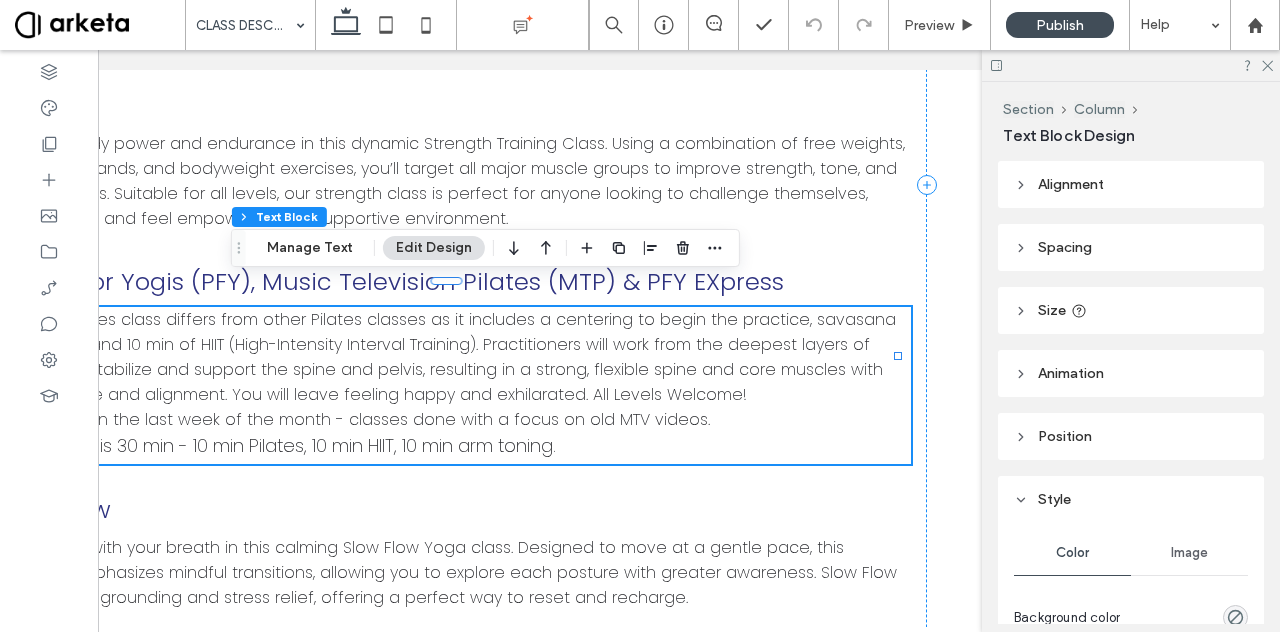 scroll, scrollTop: 0, scrollLeft: 239, axis: horizontal 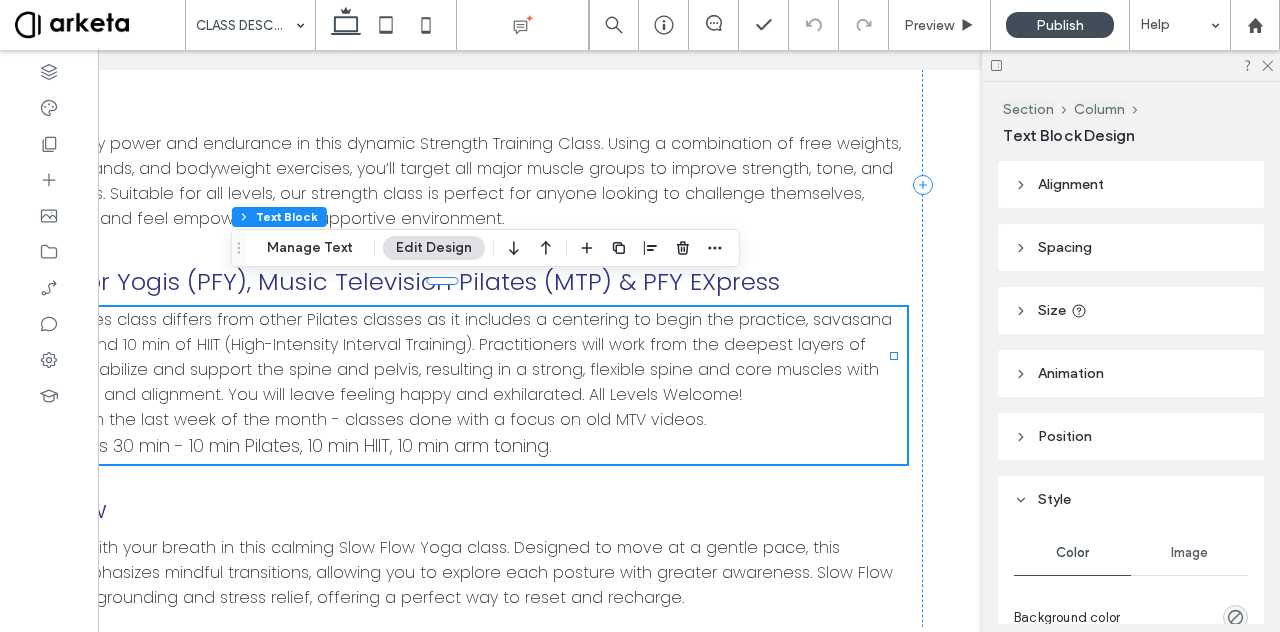 click on "MTP is held on the last week of the month - classes done with a focus on old MTV videos." at bounding box center (449, 419) 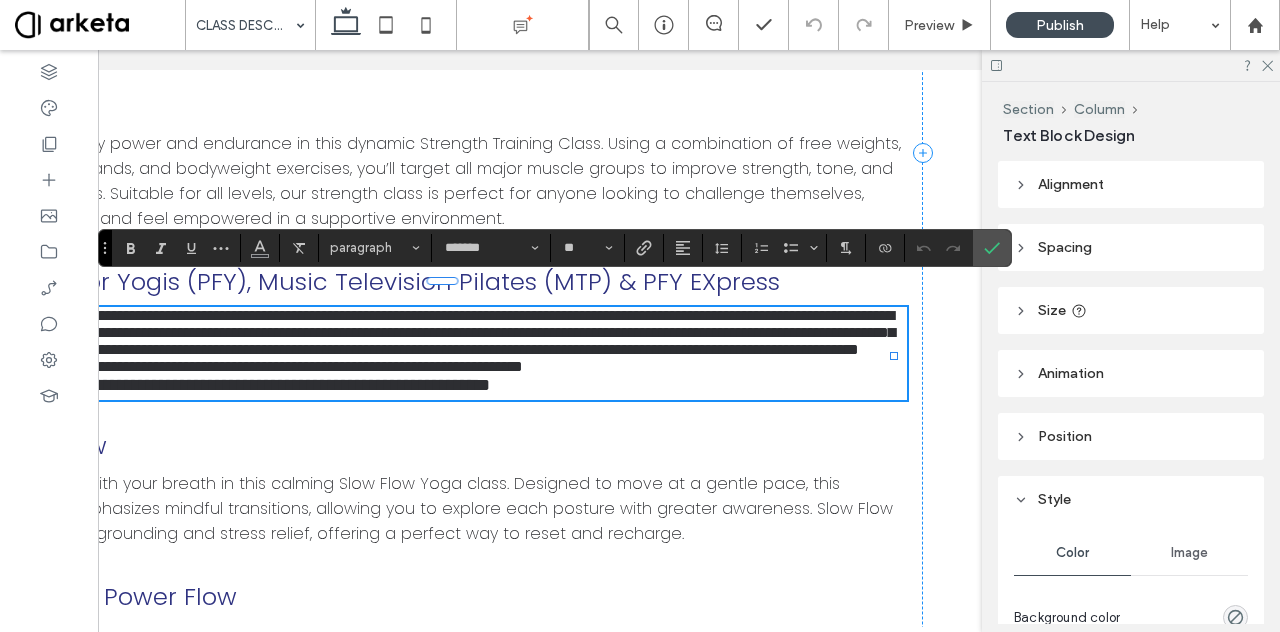click on "**********" at bounding box center [258, 366] 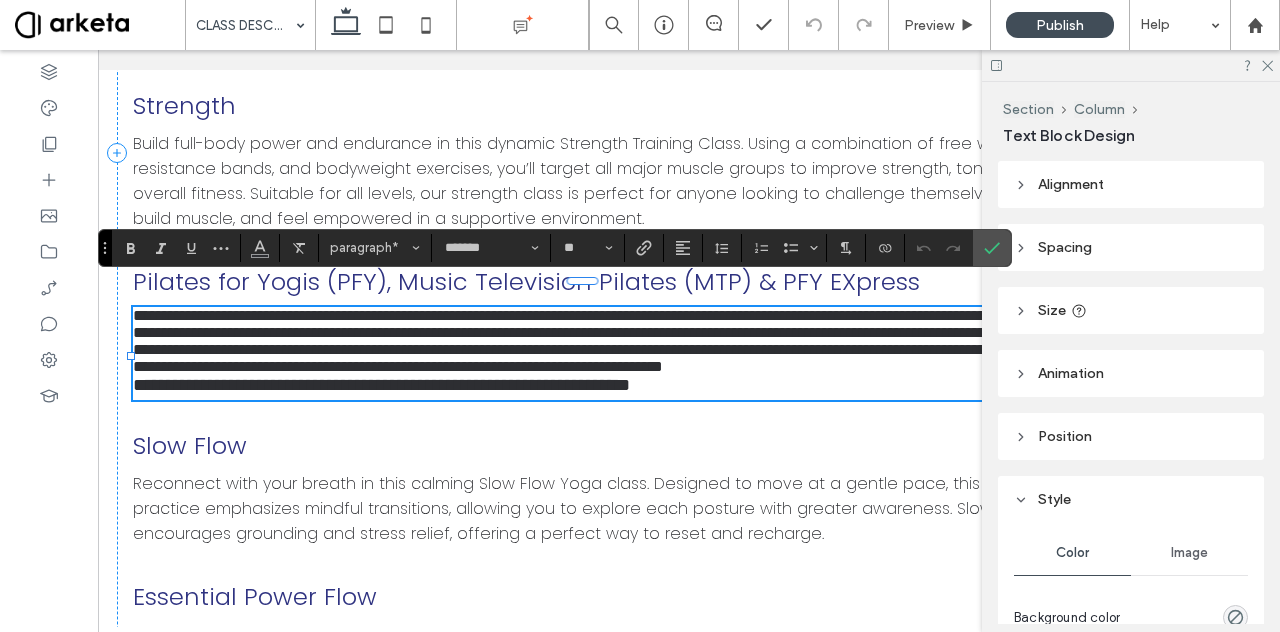 scroll, scrollTop: 0, scrollLeft: 100, axis: horizontal 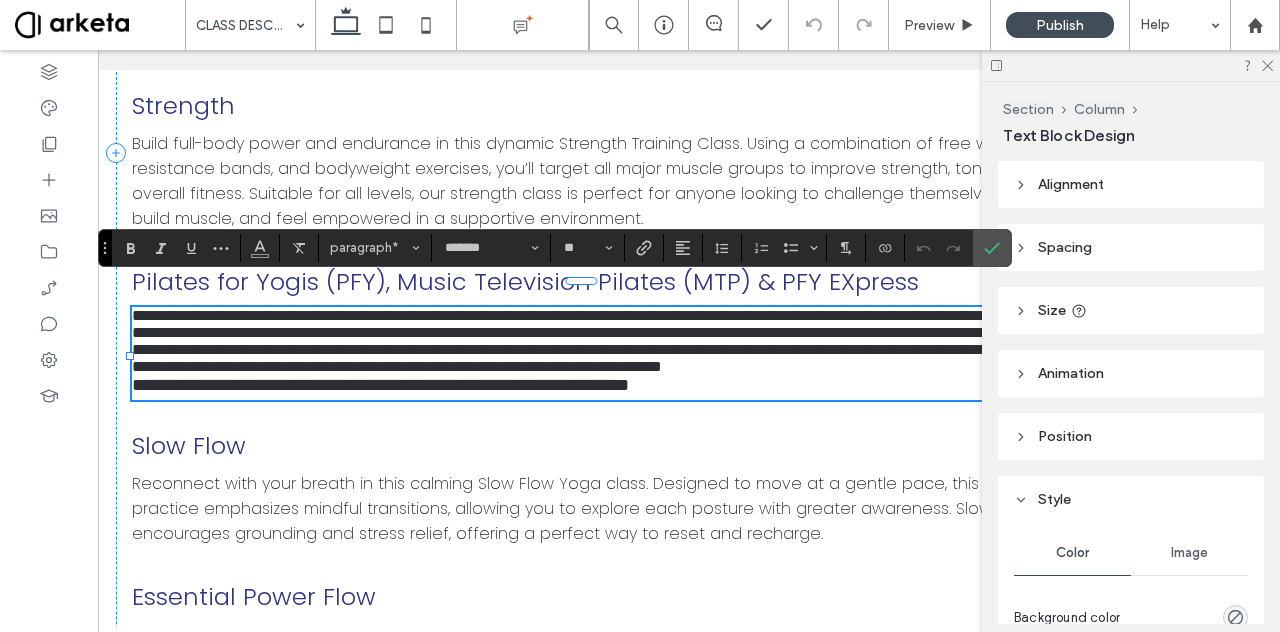 click on "**********" at bounding box center [588, 332] 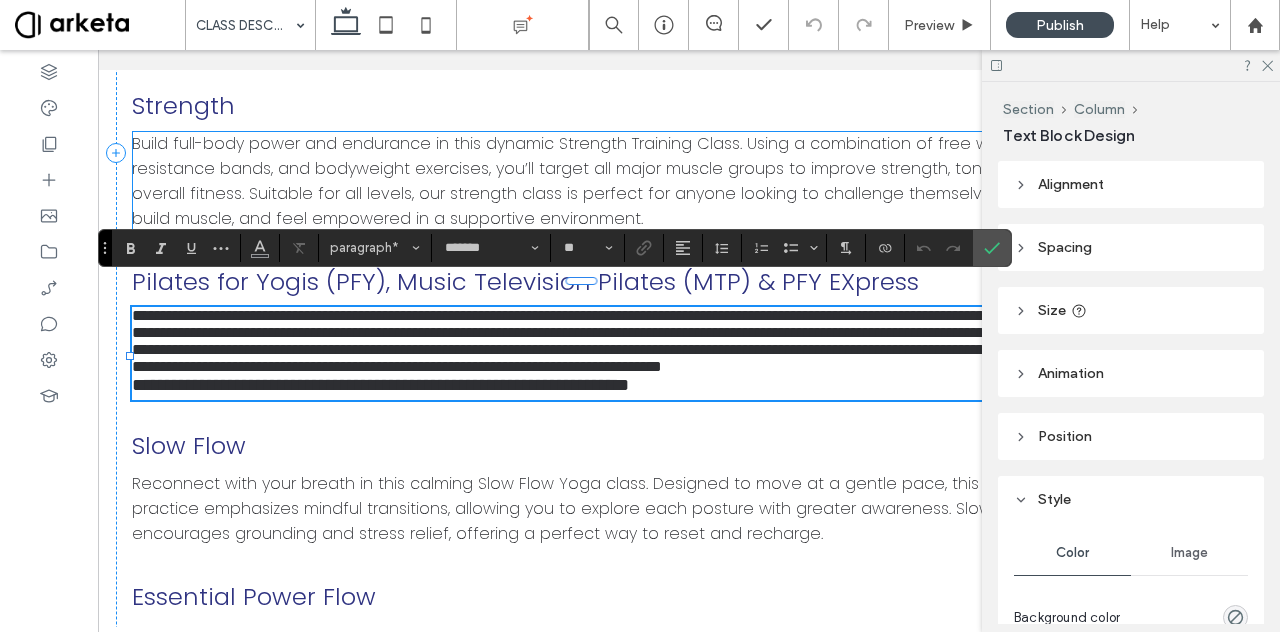 click on "Build full-body power and endurance in this dynamic Strength Training Class. Using a combination of free weights, resistance bands, and bodyweight exercises, you’ll target all major muscle groups to improve strength, tone, and overall fitness. Suitable for all levels, our strength class is perfect for anyone looking to challenge themselves, build muscle, and feel empowered in a supportive environment." at bounding box center [586, 181] 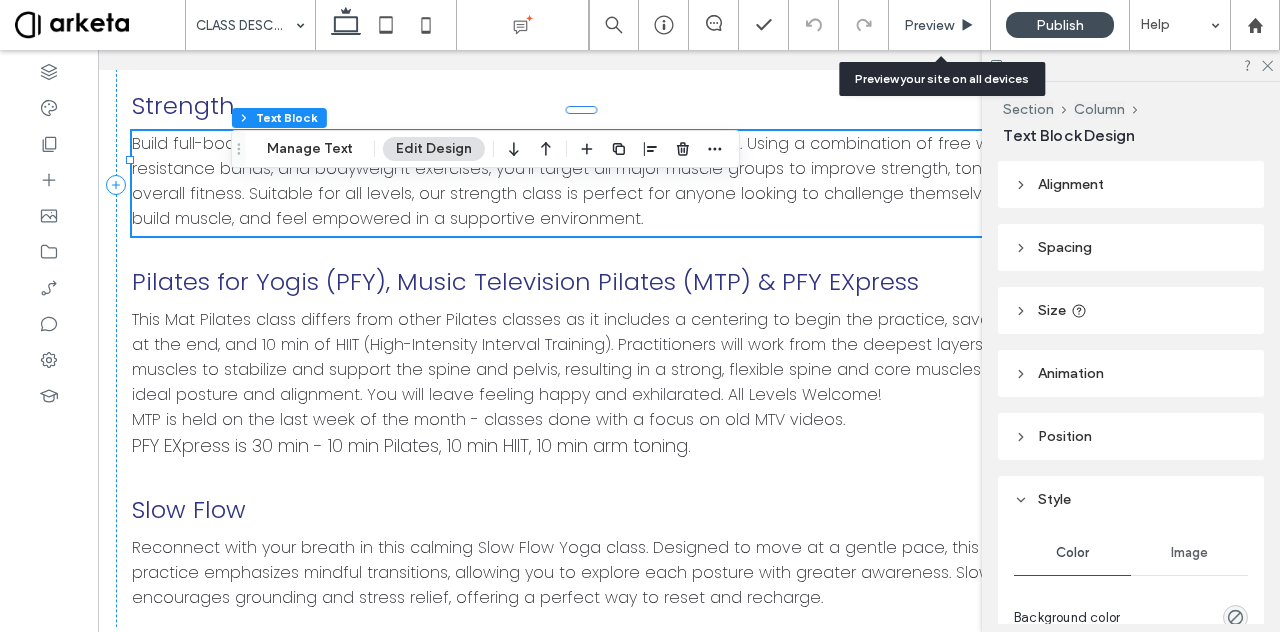 click on "Preview" at bounding box center (929, 25) 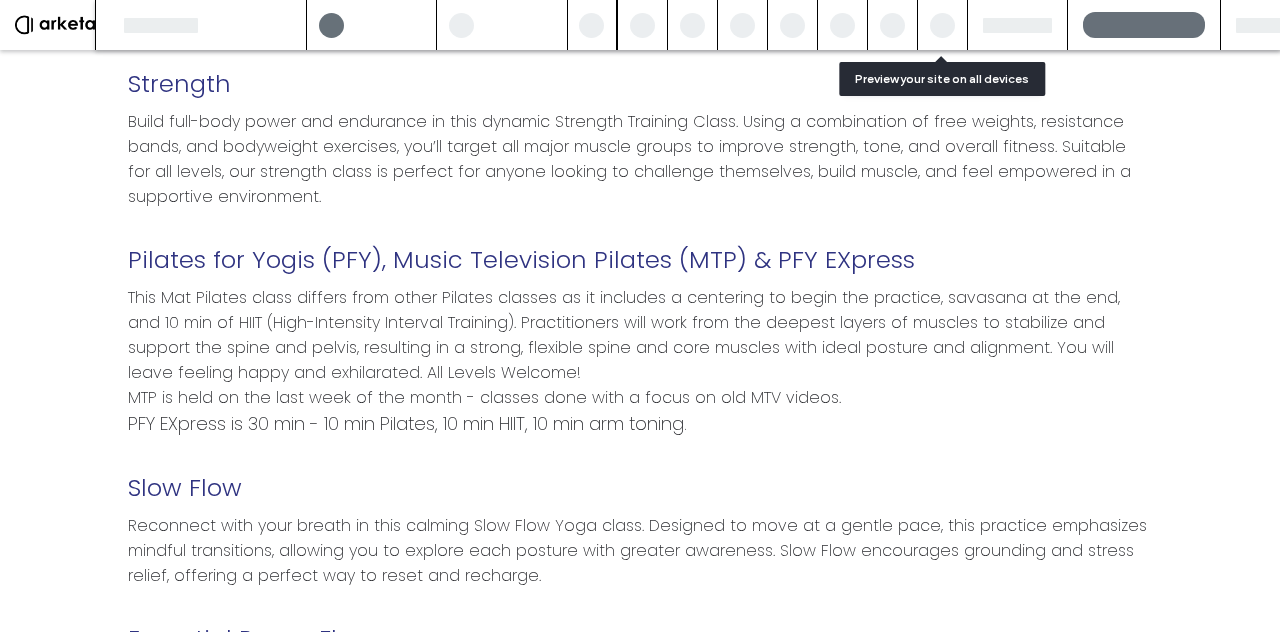 scroll, scrollTop: 966, scrollLeft: 0, axis: vertical 